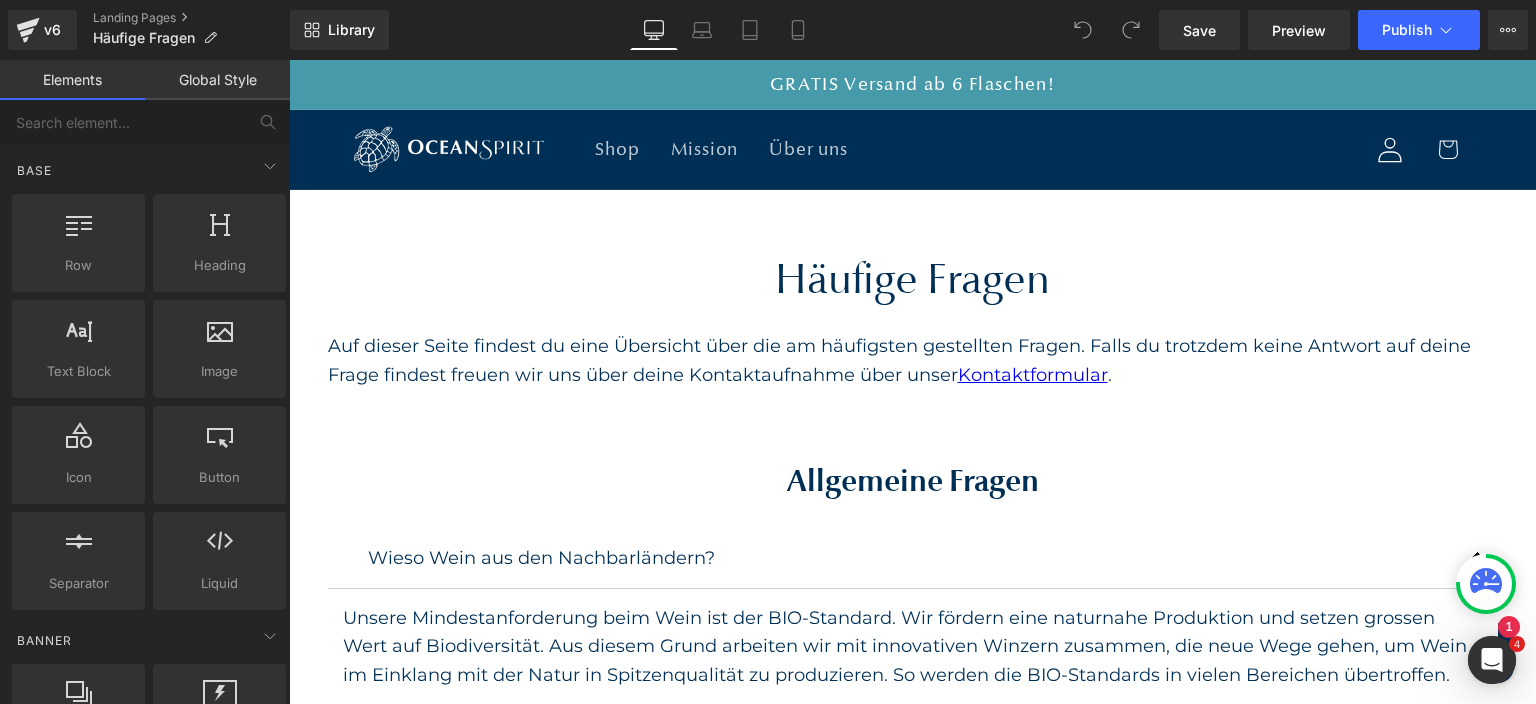 scroll, scrollTop: 0, scrollLeft: 0, axis: both 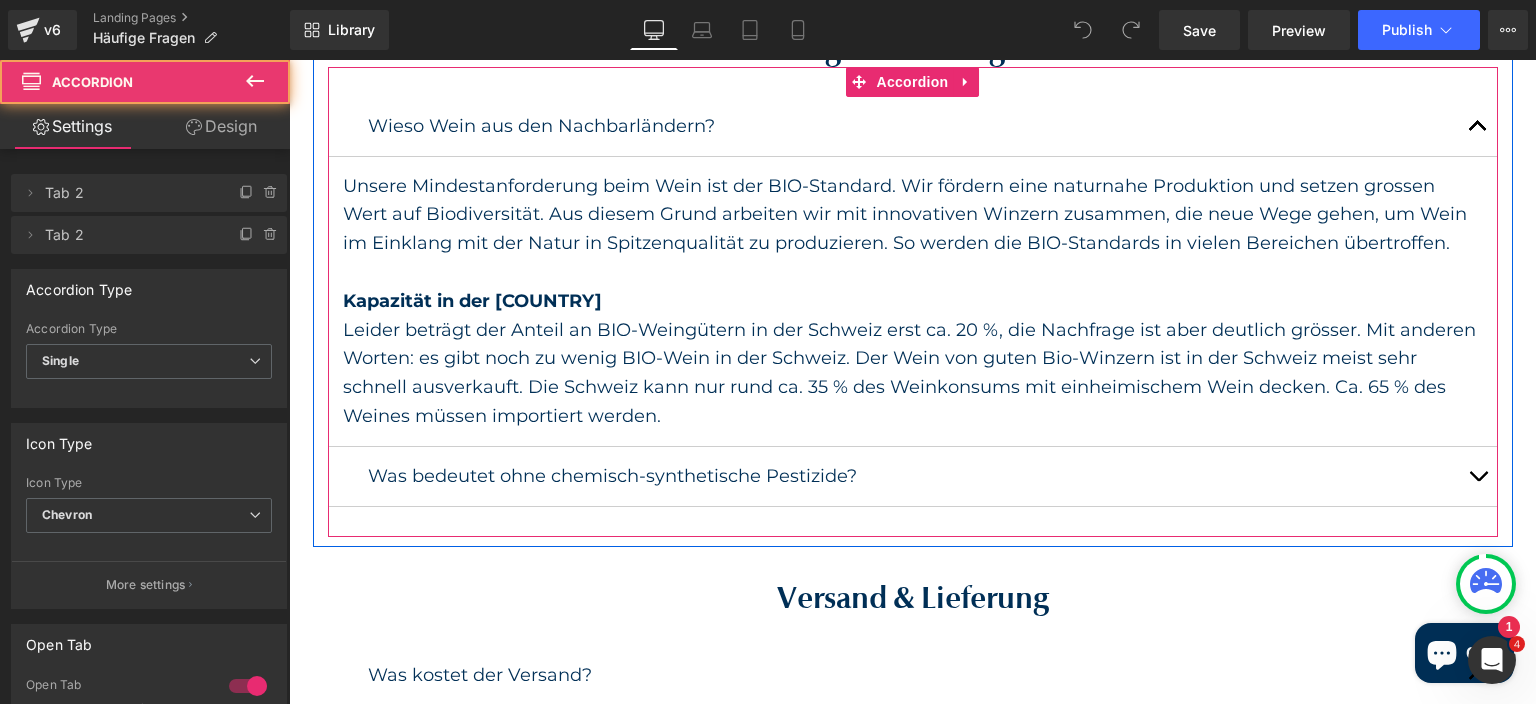 click at bounding box center [1478, 476] 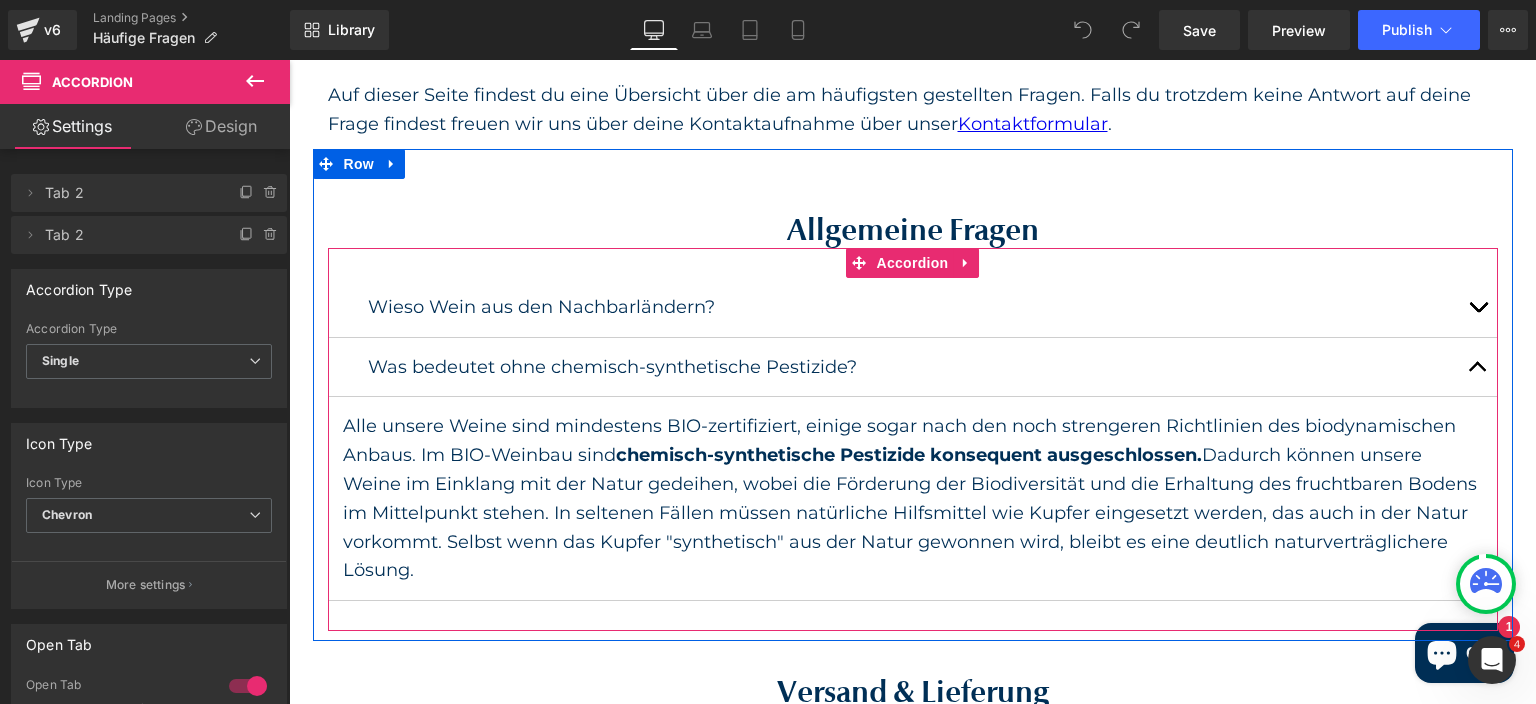 scroll, scrollTop: 216, scrollLeft: 0, axis: vertical 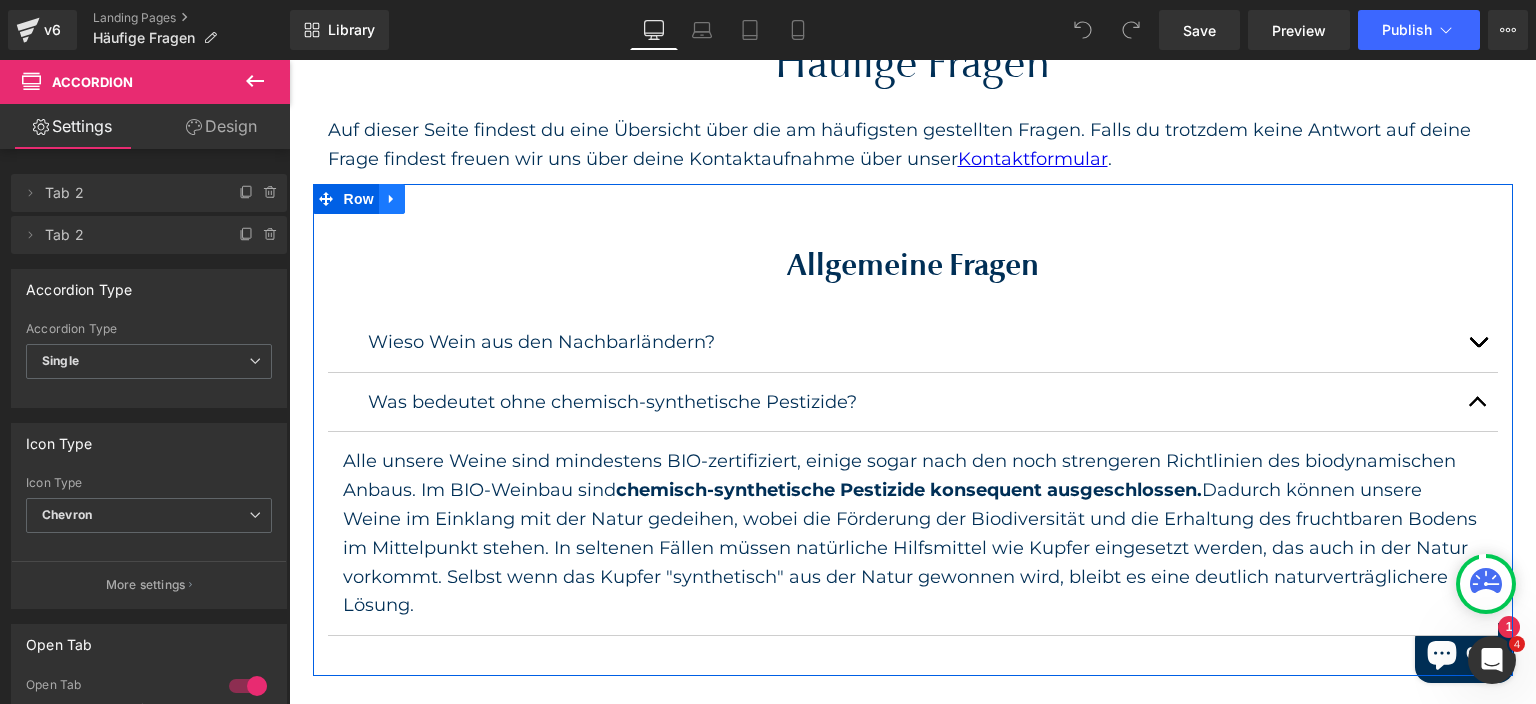 click 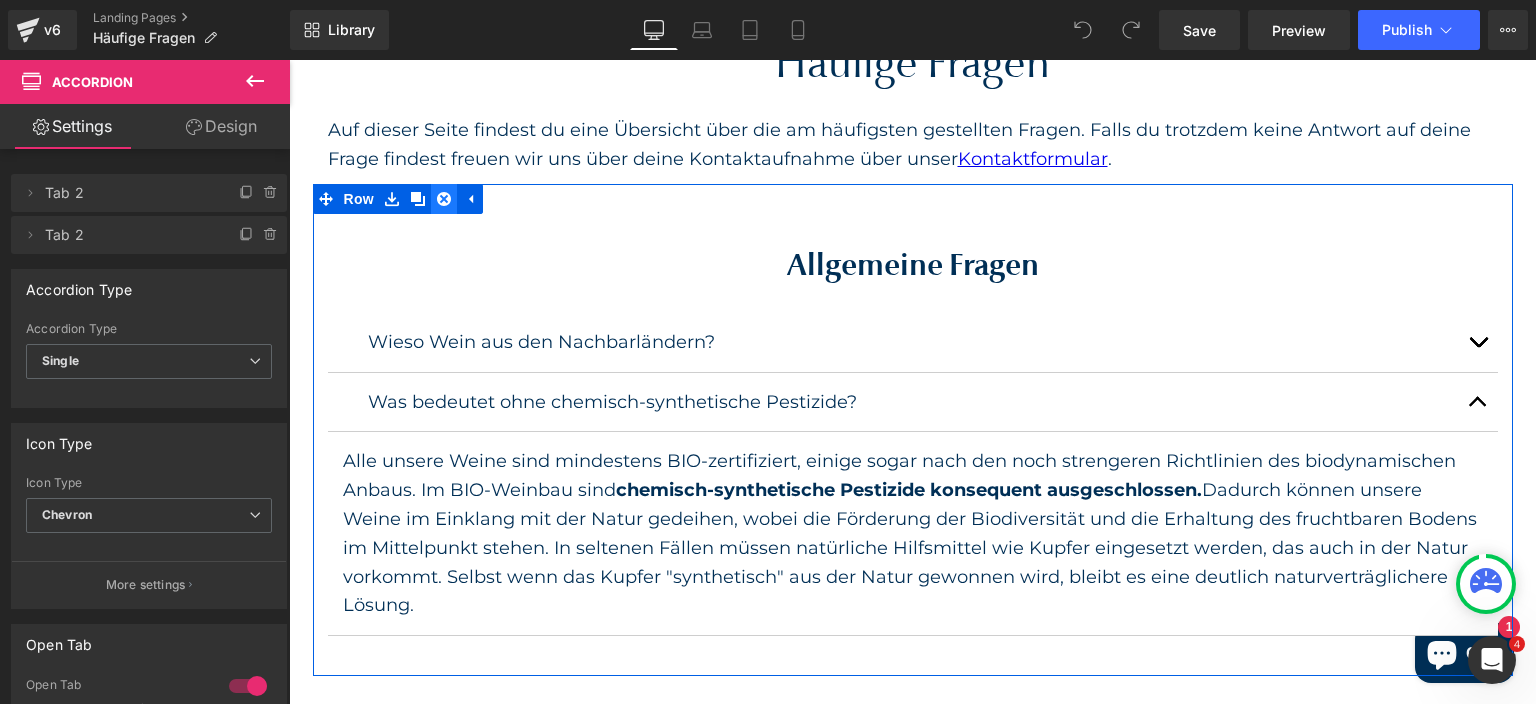 click 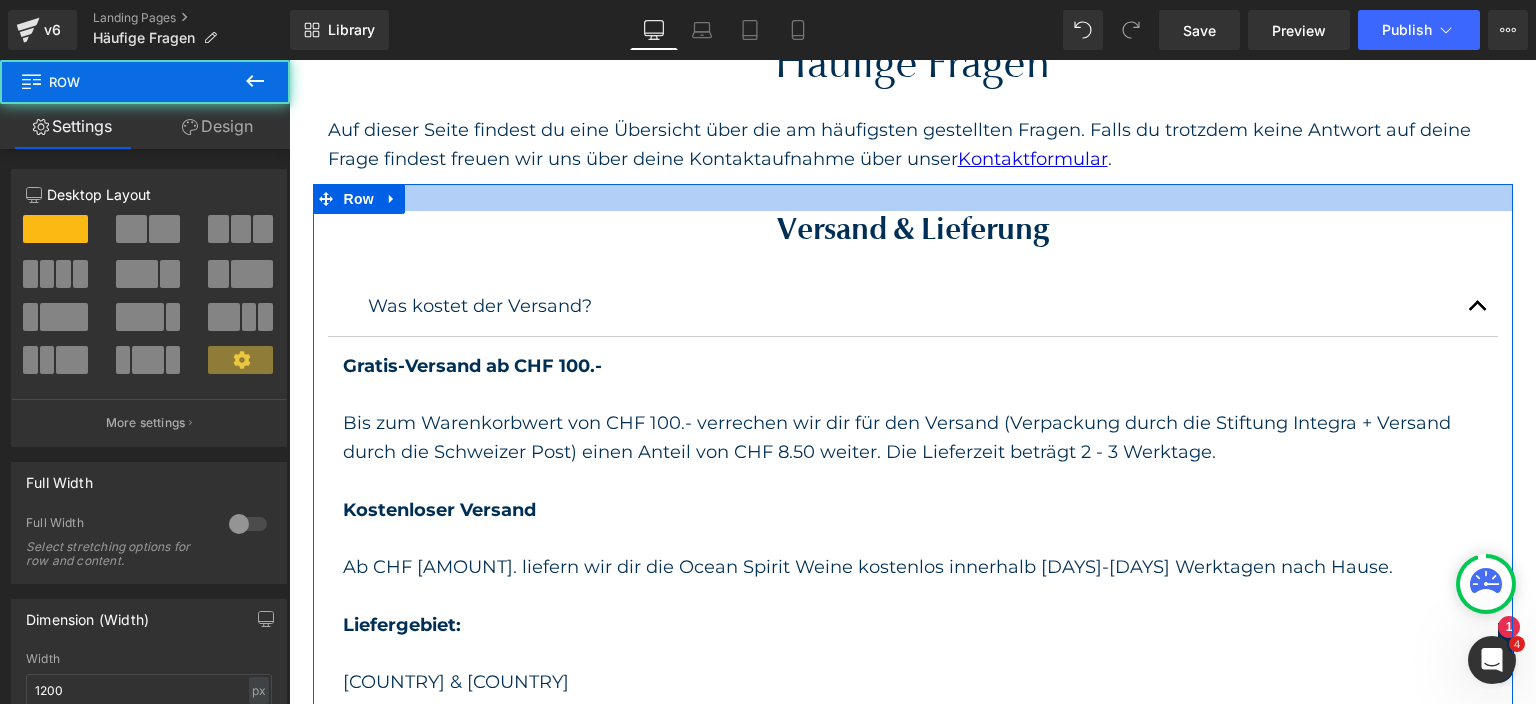 click at bounding box center (913, 197) 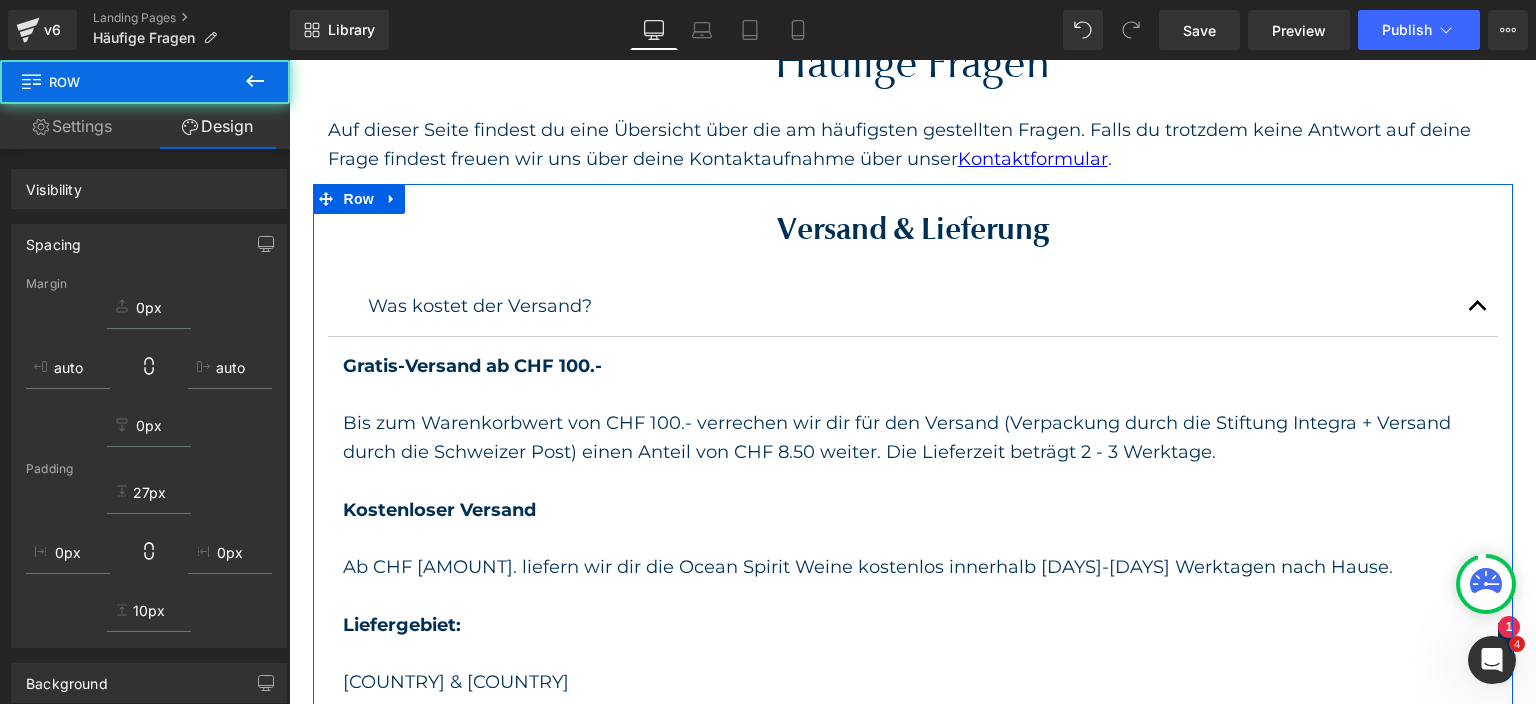 click on "Gratis-Versand ab CHF 100.-" at bounding box center (472, 366) 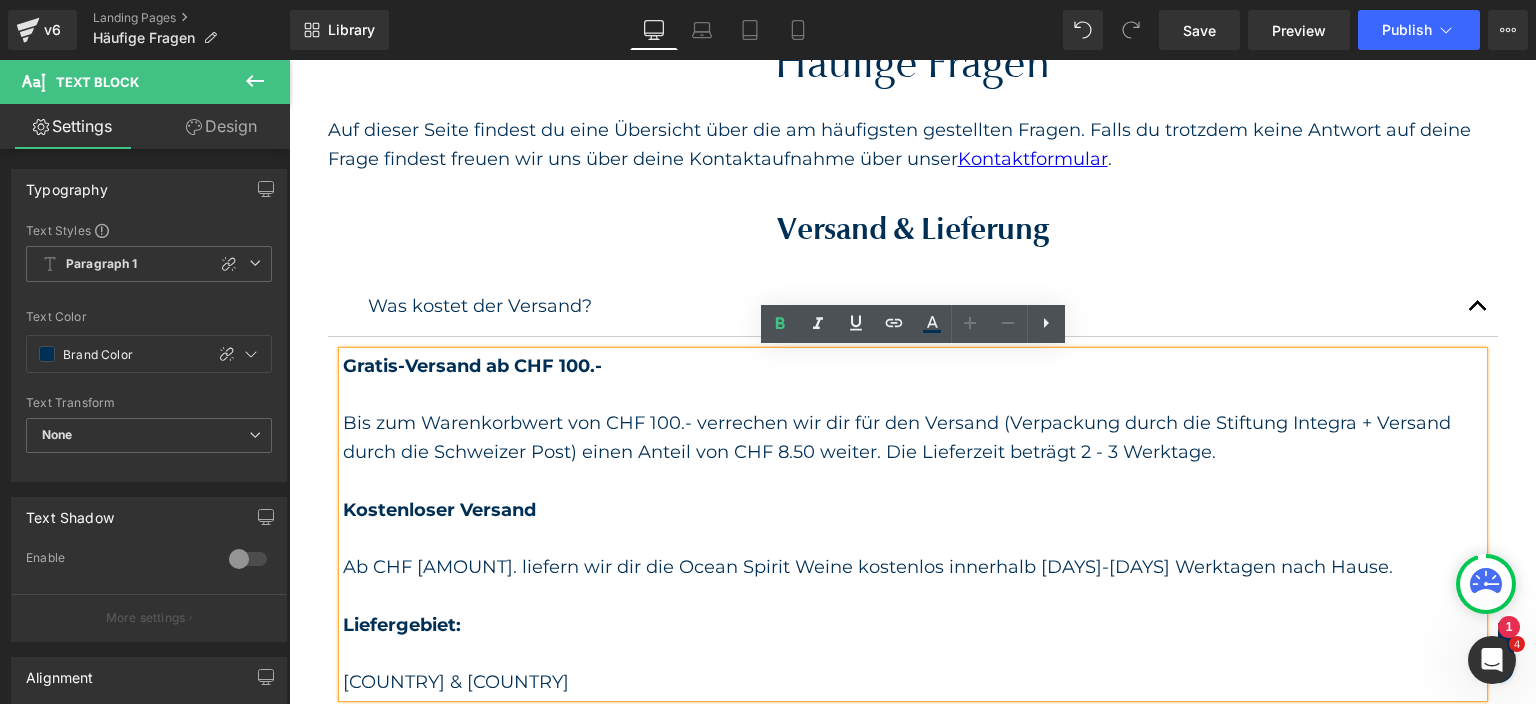click on "Gratis-Versand ab CHF 100.-" at bounding box center [472, 366] 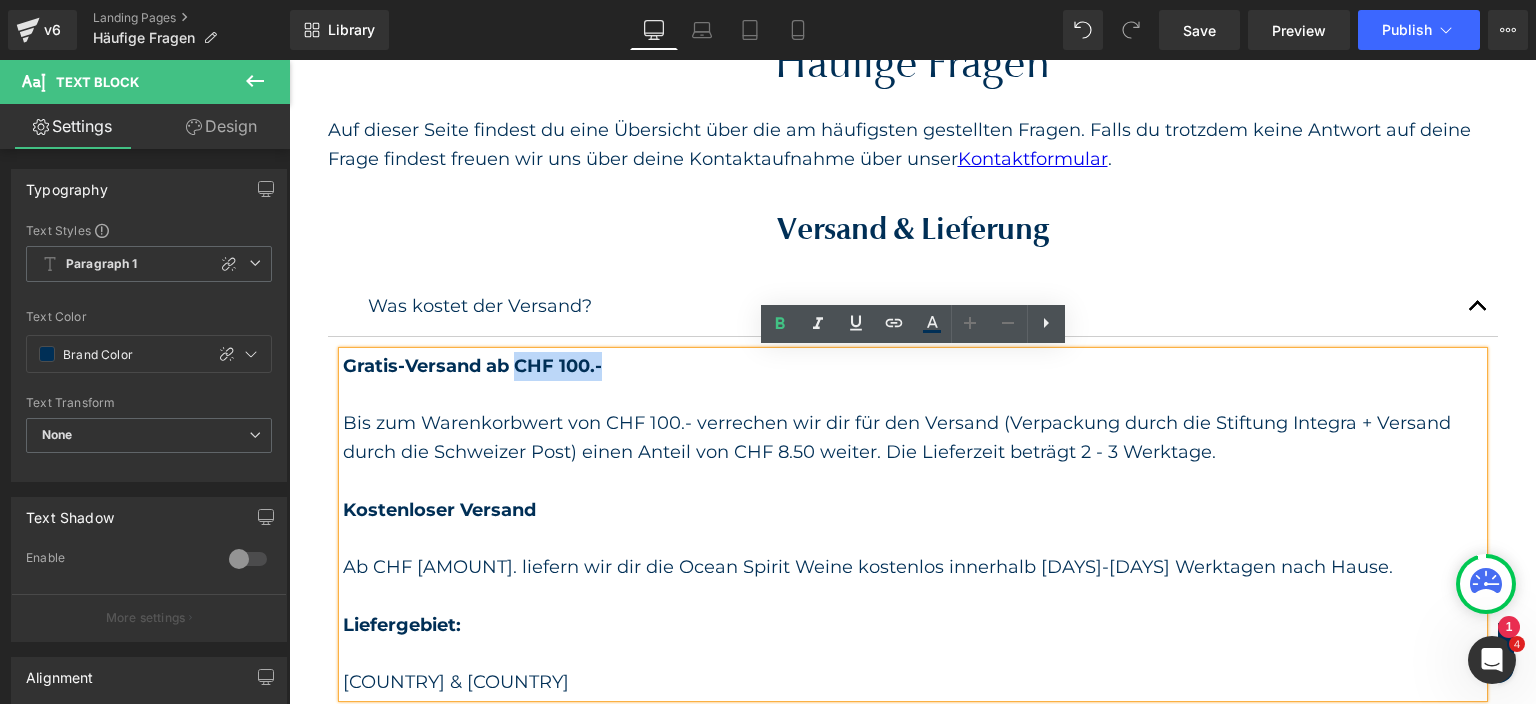 drag, startPoint x: 518, startPoint y: 370, endPoint x: 612, endPoint y: 368, distance: 94.02127 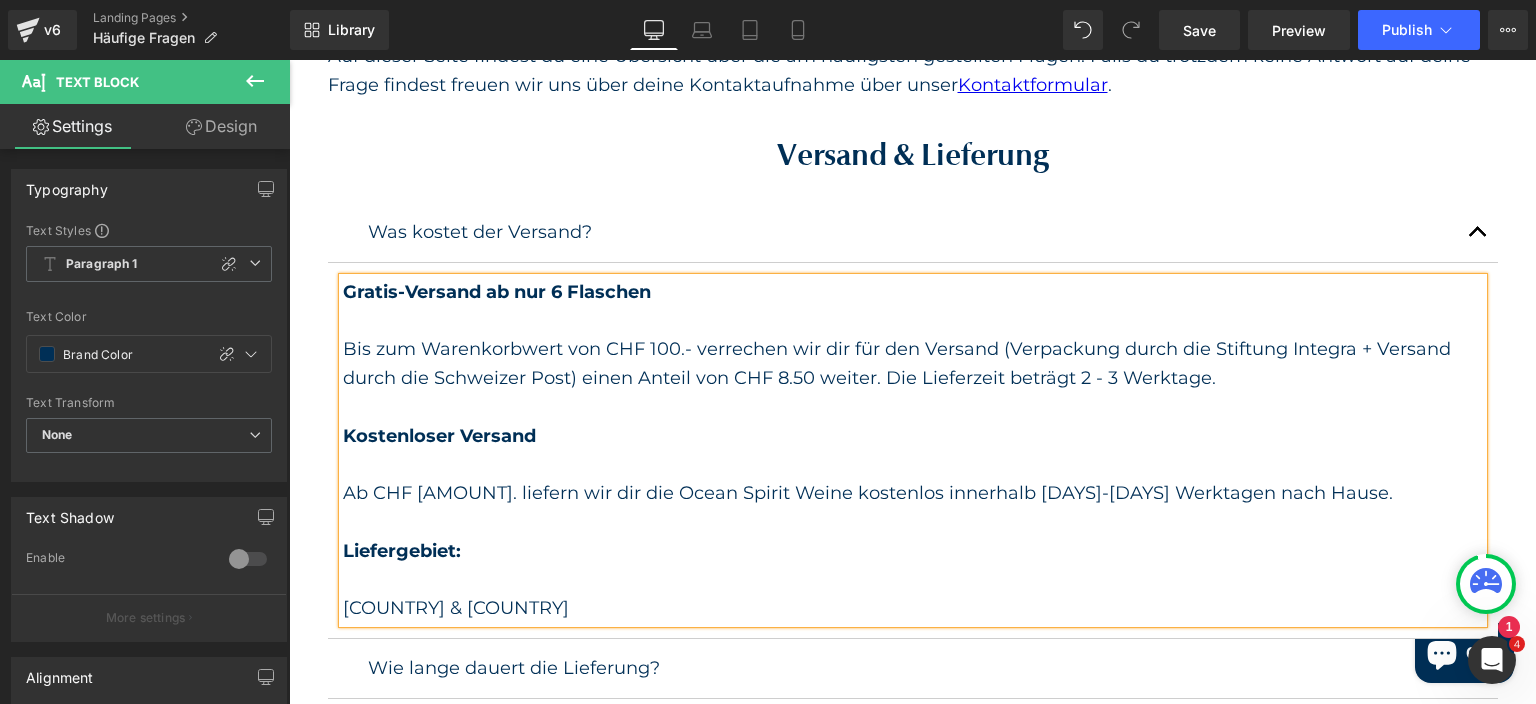 scroll, scrollTop: 324, scrollLeft: 0, axis: vertical 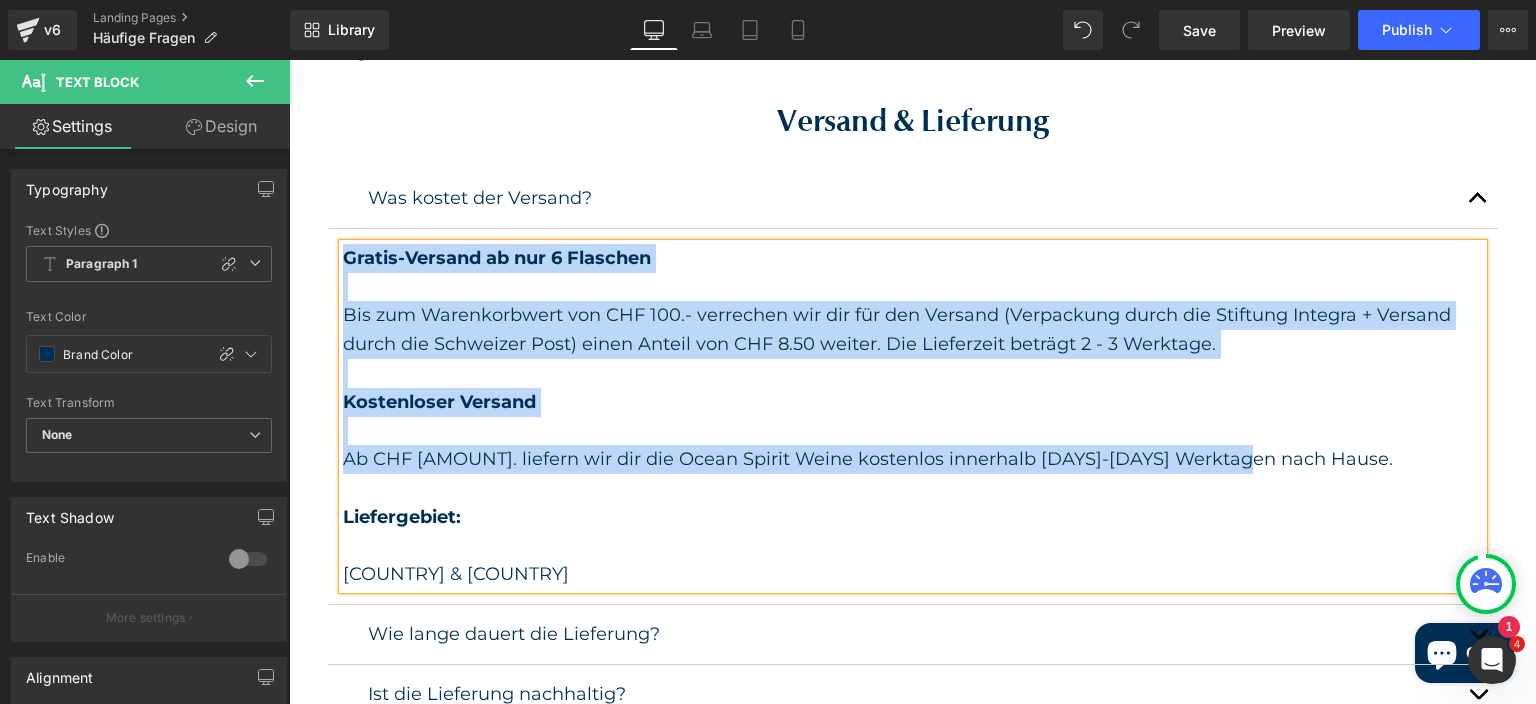 drag, startPoint x: 1271, startPoint y: 464, endPoint x: 340, endPoint y: 258, distance: 953.51825 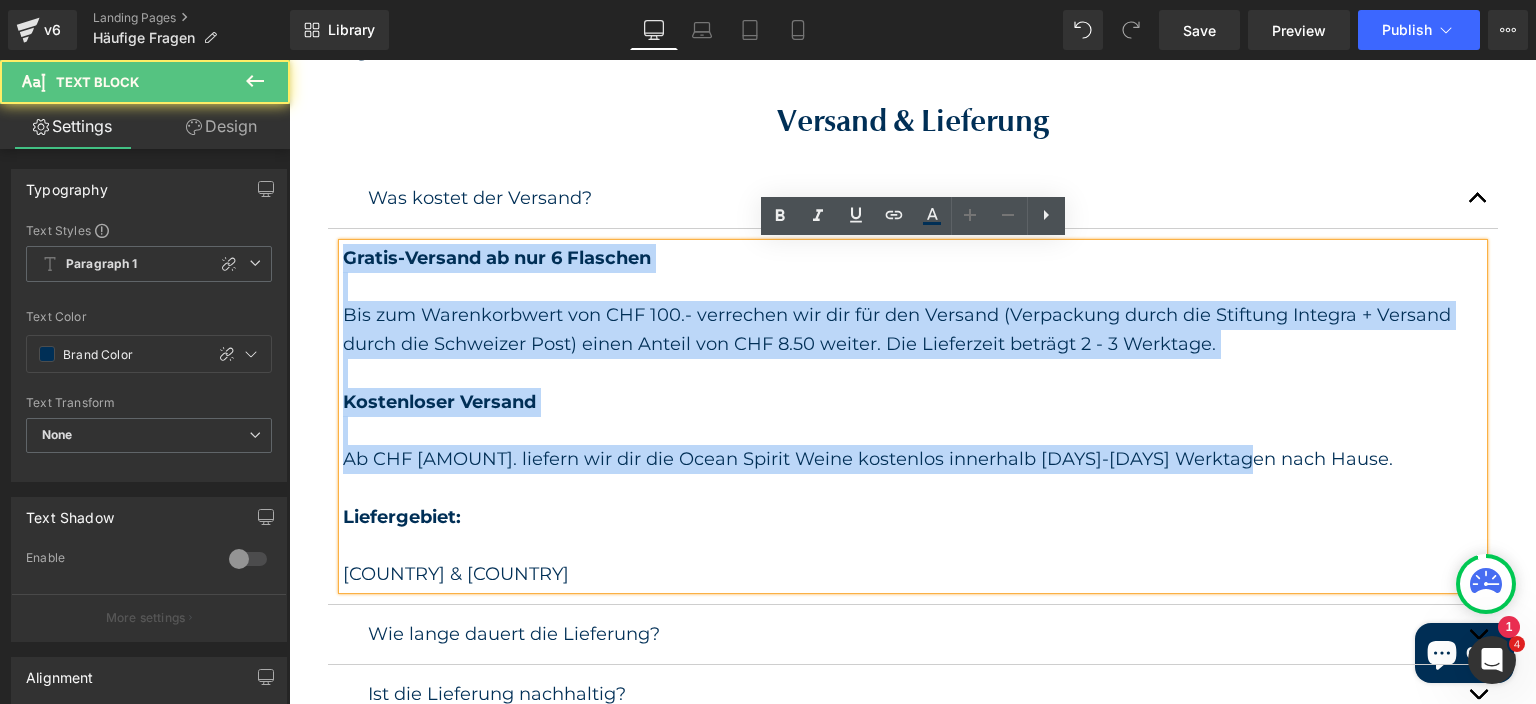 click on "Gratis-Versand ab nur 6 Flaschen" at bounding box center (497, 258) 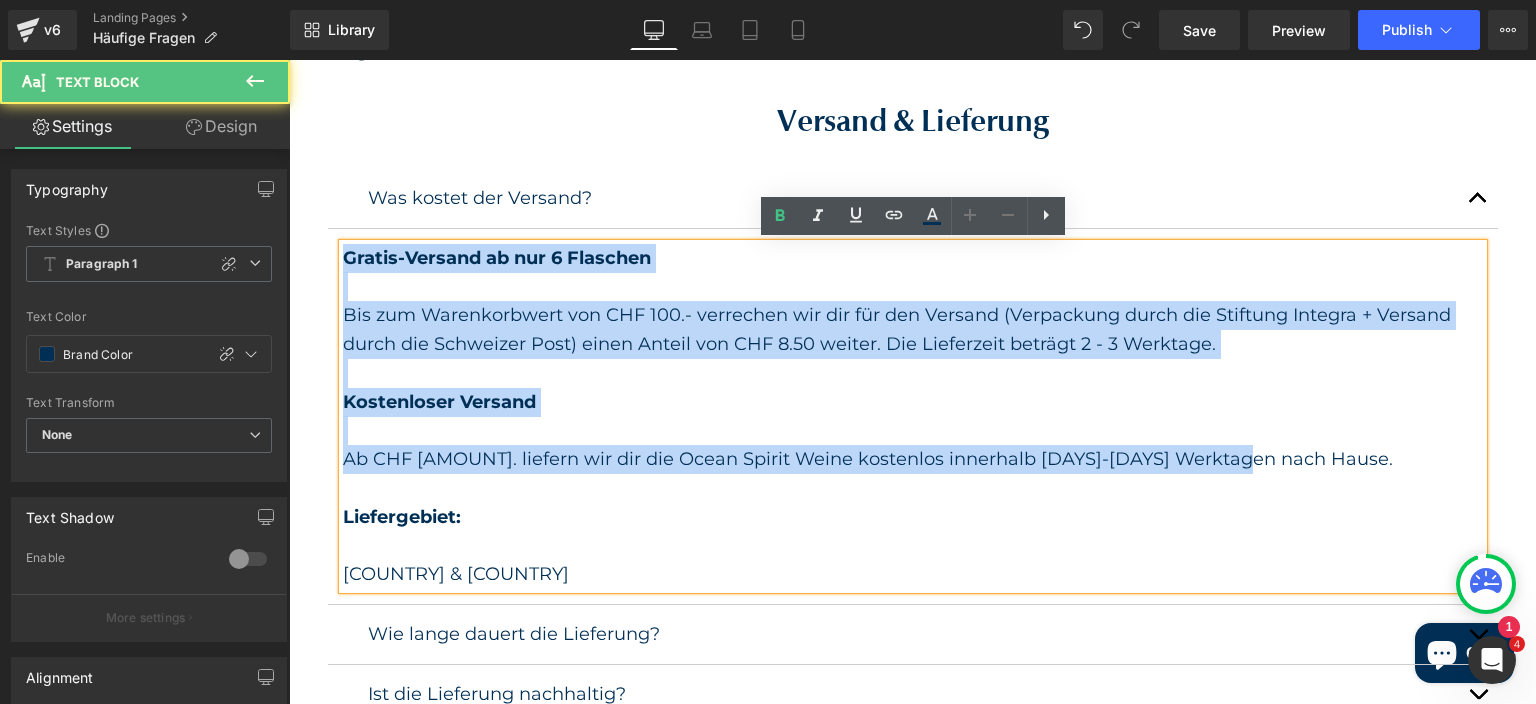 drag, startPoint x: 1254, startPoint y: 466, endPoint x: 228, endPoint y: 244, distance: 1049.7428 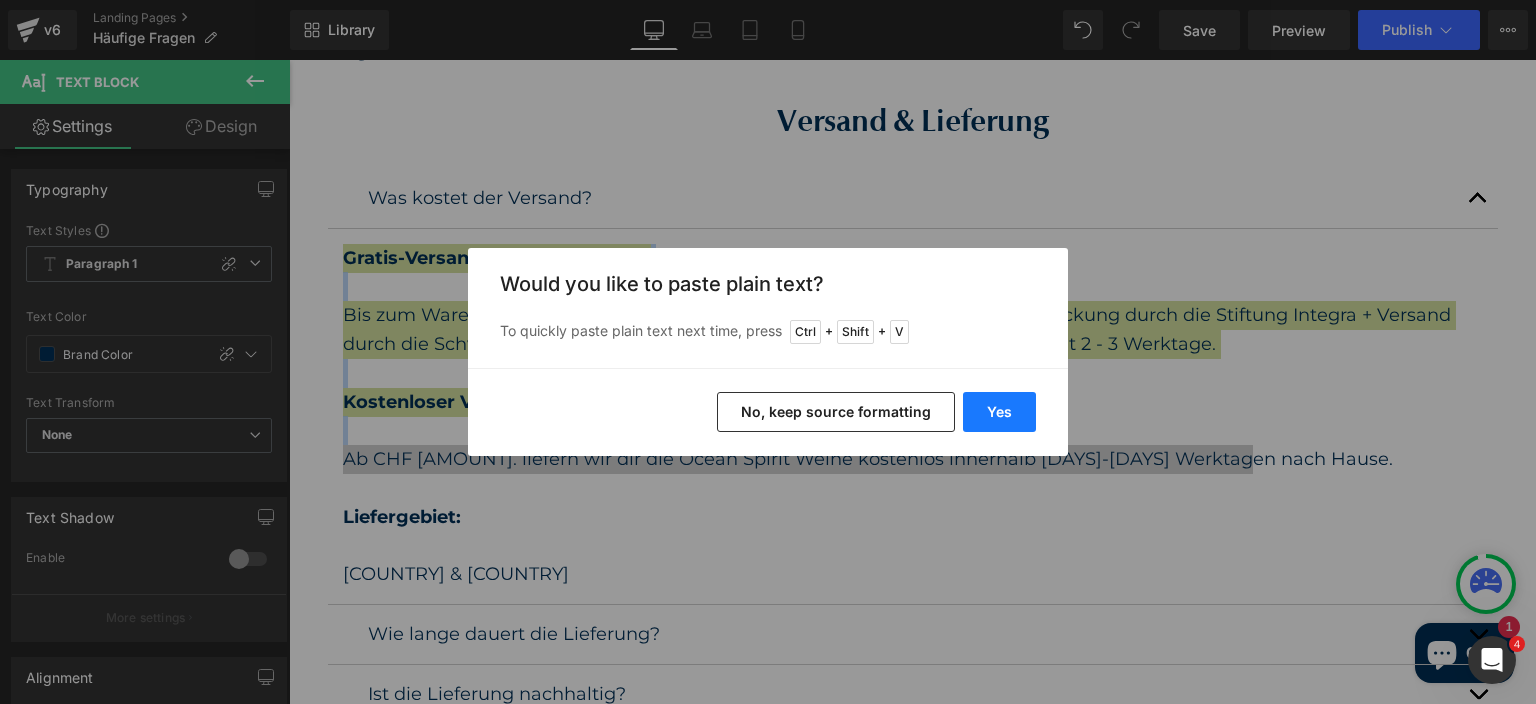click on "Yes" at bounding box center (999, 412) 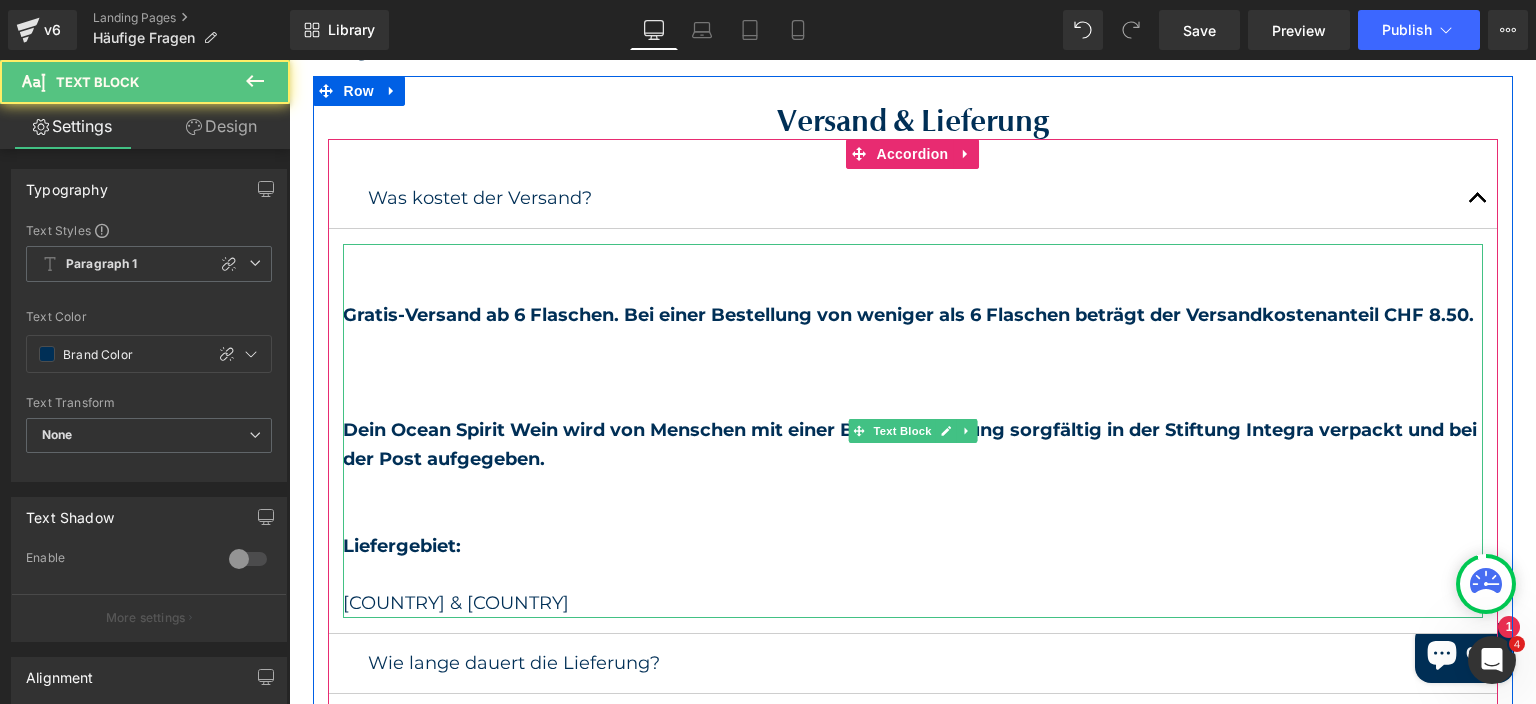 click on "Gratis-Versand ab 6 Flaschen. Bei einer Bestellung von weniger als 6 Flaschen beträgt der Versandkostenanteil CHF 8.50.   Dein Ocean Spirit Wein wird von Menschen mit einer Beeinträchtigung sorgfältig in der Stiftung Integra verpackt und bei der Post aufgegeben.  Liefergebiet: [COUNTRY] & [COUNTRY]" at bounding box center (913, 431) 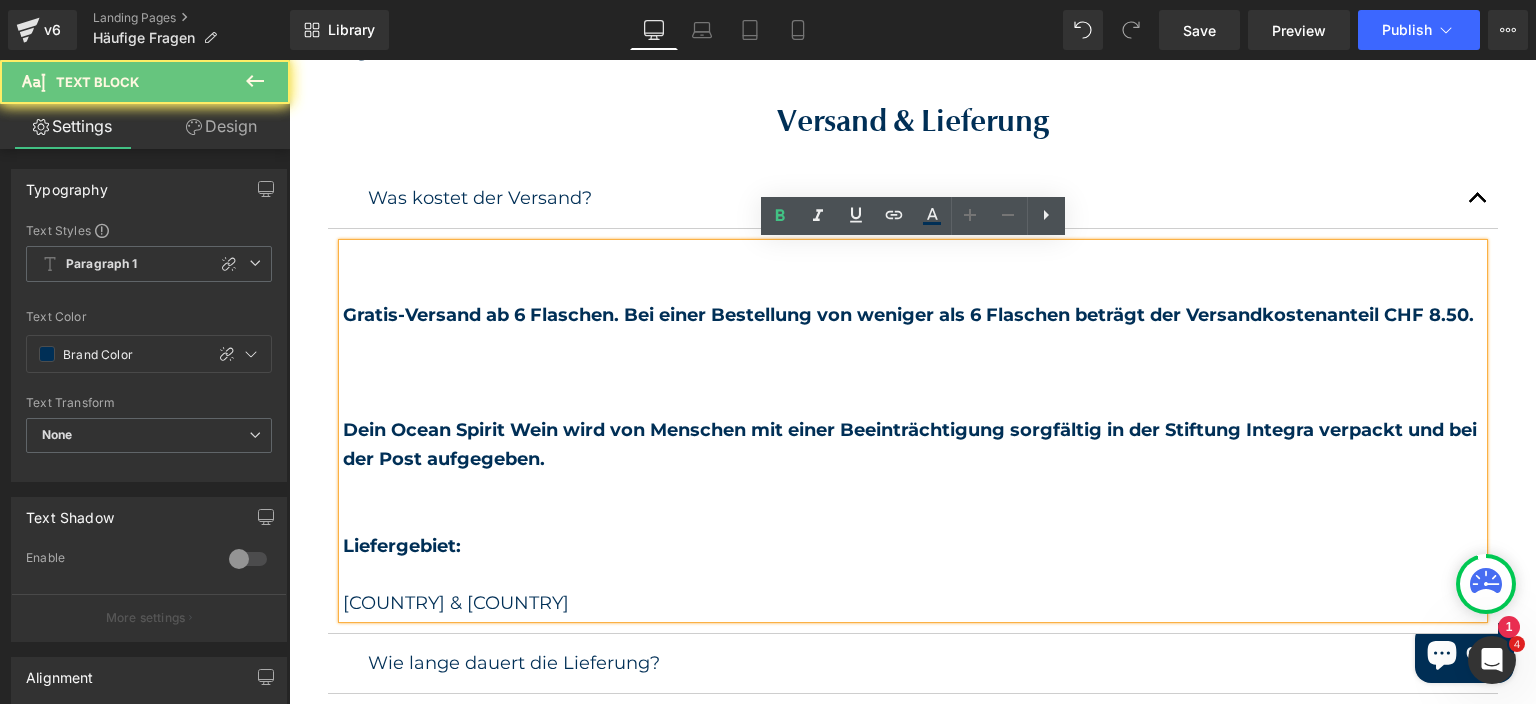 click on "Gratis-Versand ab 6 Flaschen. Bei einer Bestellung von weniger als 6 Flaschen beträgt der Versandkostenanteil CHF 8.50.   Dein Ocean Spirit Wein wird von Menschen mit einer Beeinträchtigung sorgfältig in der Stiftung Integra verpackt und bei der Post aufgegeben.  Liefergebiet: [COUNTRY] & [COUNTRY]" at bounding box center [913, 431] 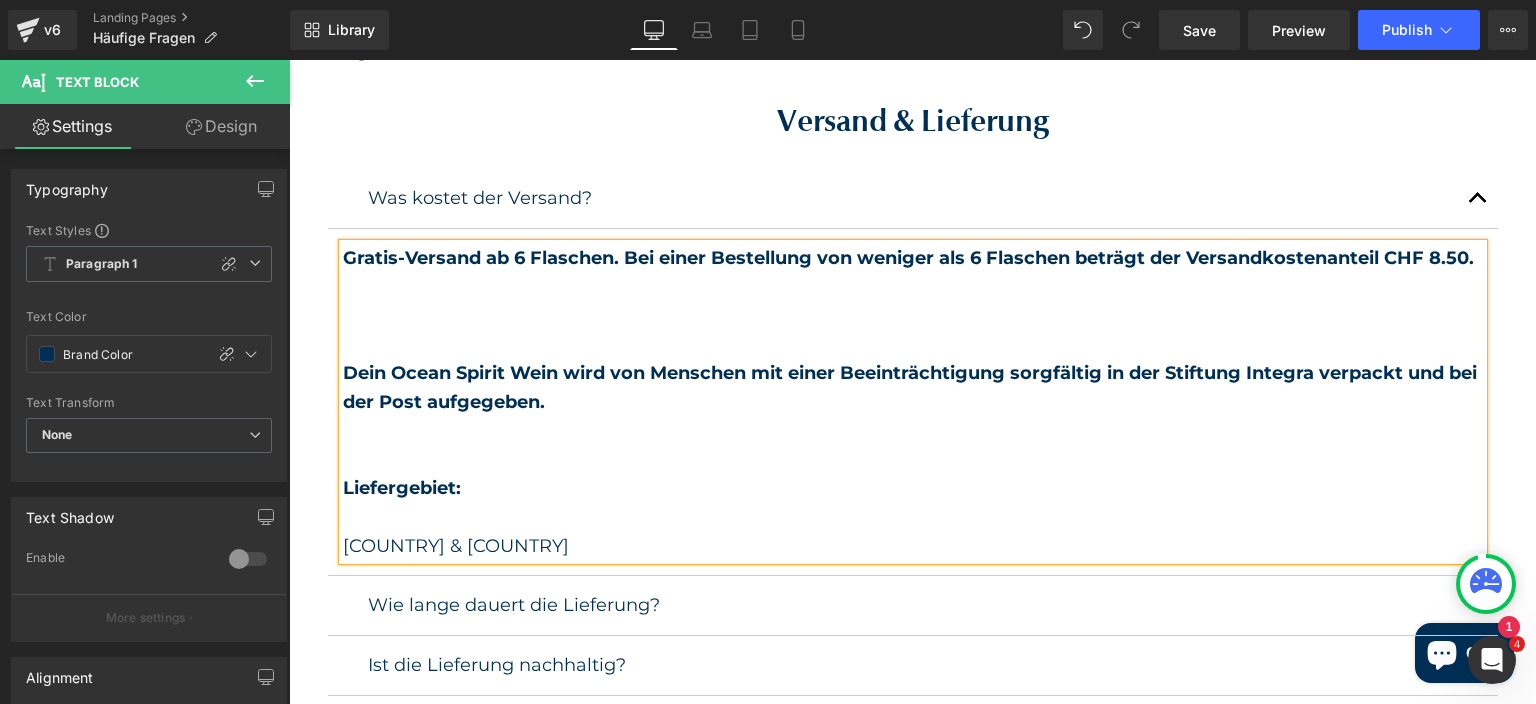 click on "Gratis-Versand ab [NUMBER] Flaschen. Bei einer Bestellung von weniger als [NUMBER] Flaschen beträgt der Versandkostenanteil CHF [AMOUNT]. Dein Ocean Spirit Wein wird von Menschen mit einer Beeinträchtigung sorgfältig in der Stiftung Integra verpackt und bei der Post aufgegeben." at bounding box center (910, 330) 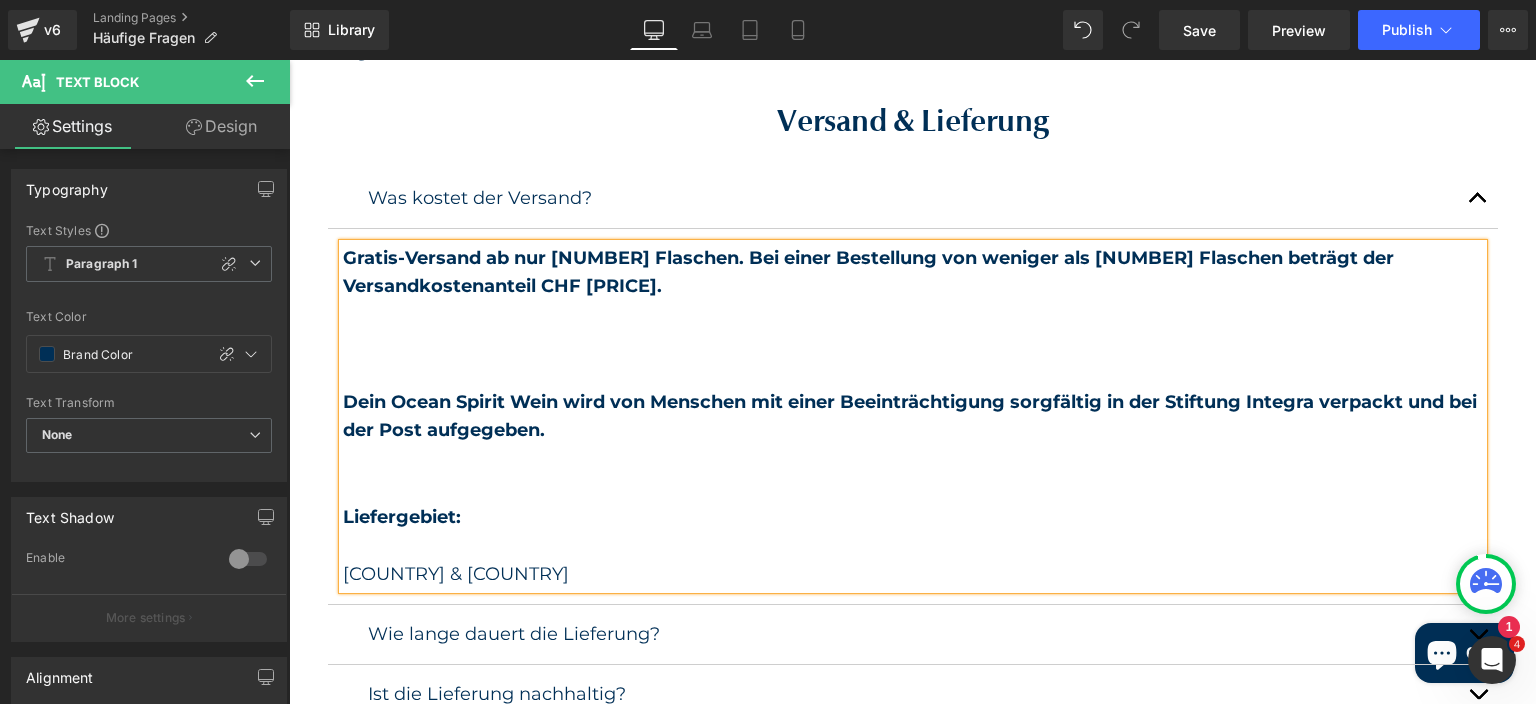 click on "Gratis-Versand ab nur 6 Flaschen. Bei einer Bestellung von weniger als 6 Flaschen beträgt der Versandkostenanteil CHF 8.50. Dein Ocean Spirit Wein wird von Menschen mit einer Beeinträchtigung sorgfältig in der Stiftung Integra verpackt und bei der Post aufgegeben. Liefergebiet: Schweiz  Fürstentum Liechtenstein" at bounding box center (913, 417) 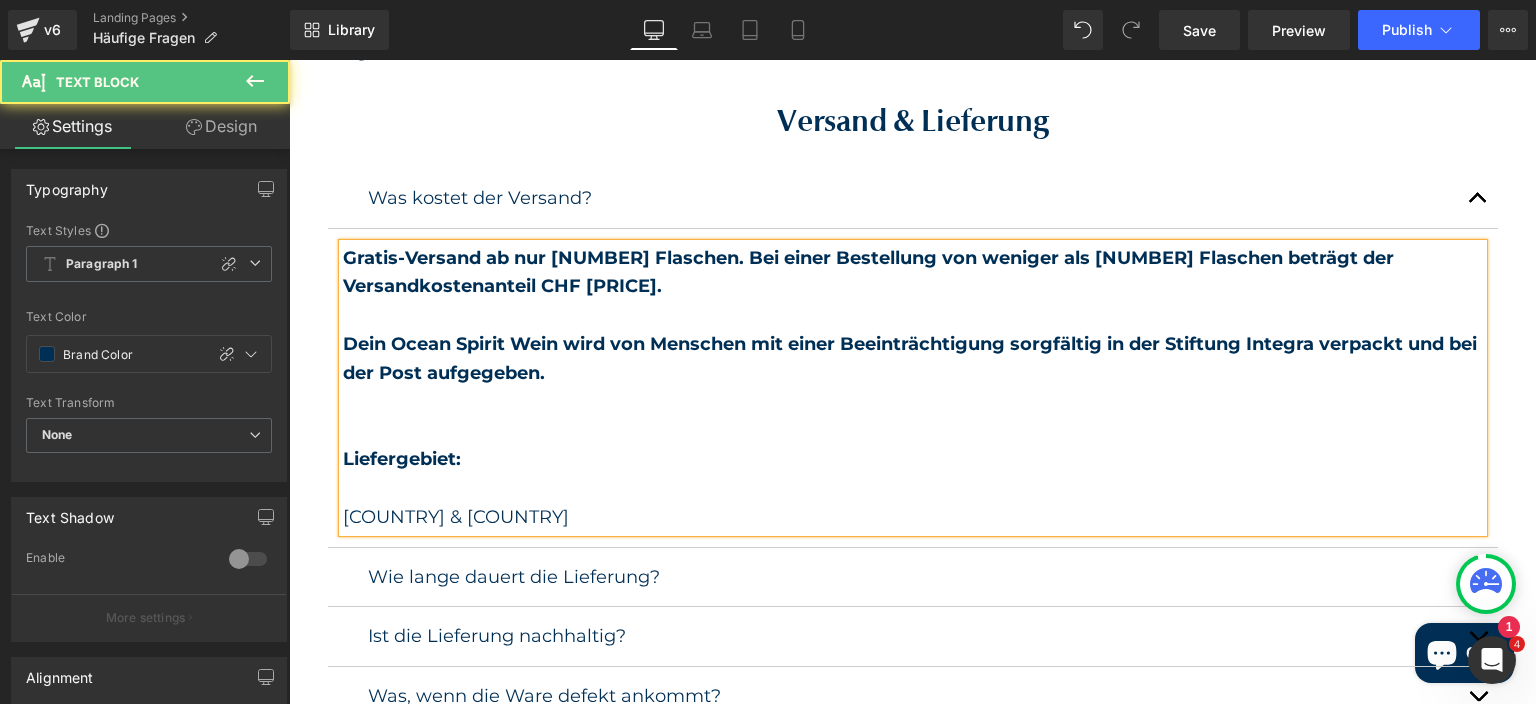 drag, startPoint x: 627, startPoint y: 379, endPoint x: 336, endPoint y: 252, distance: 317.50592 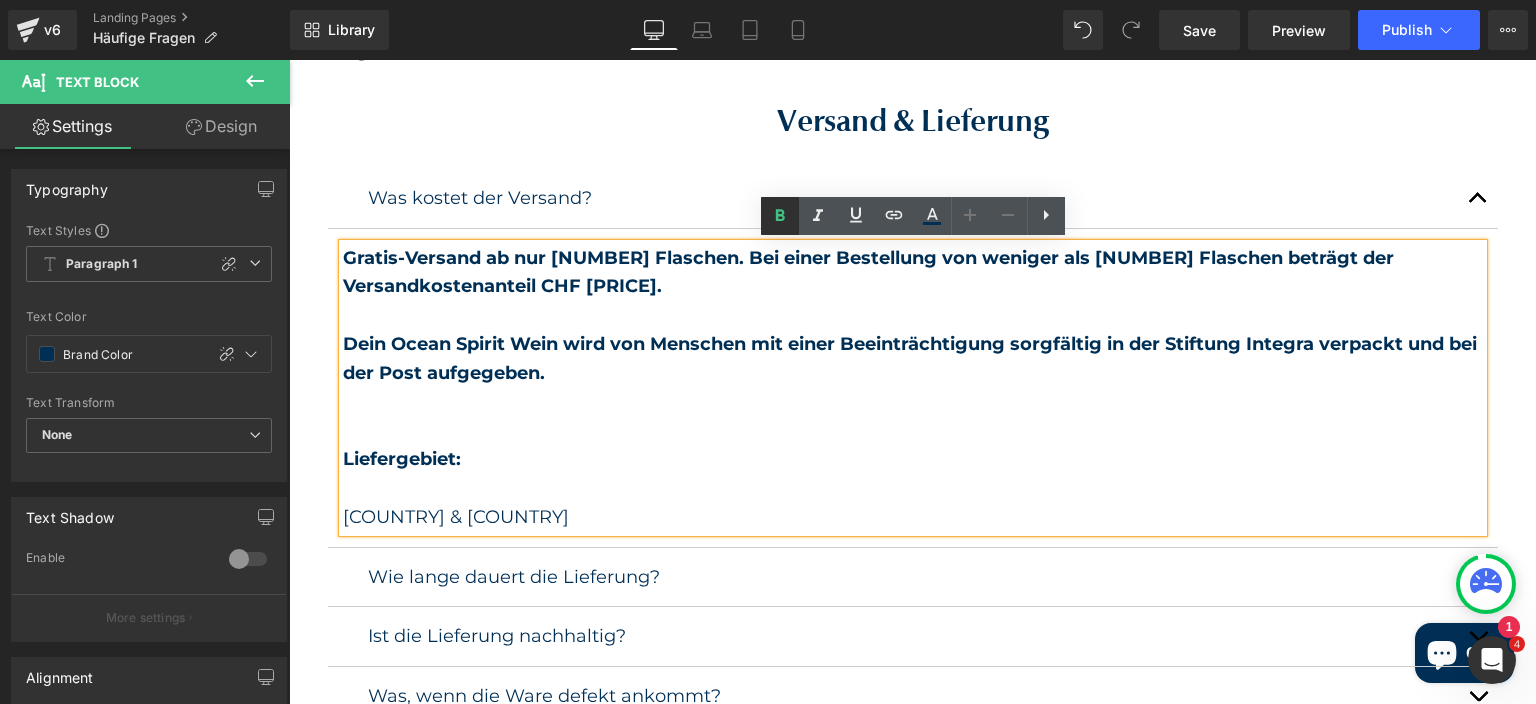 click 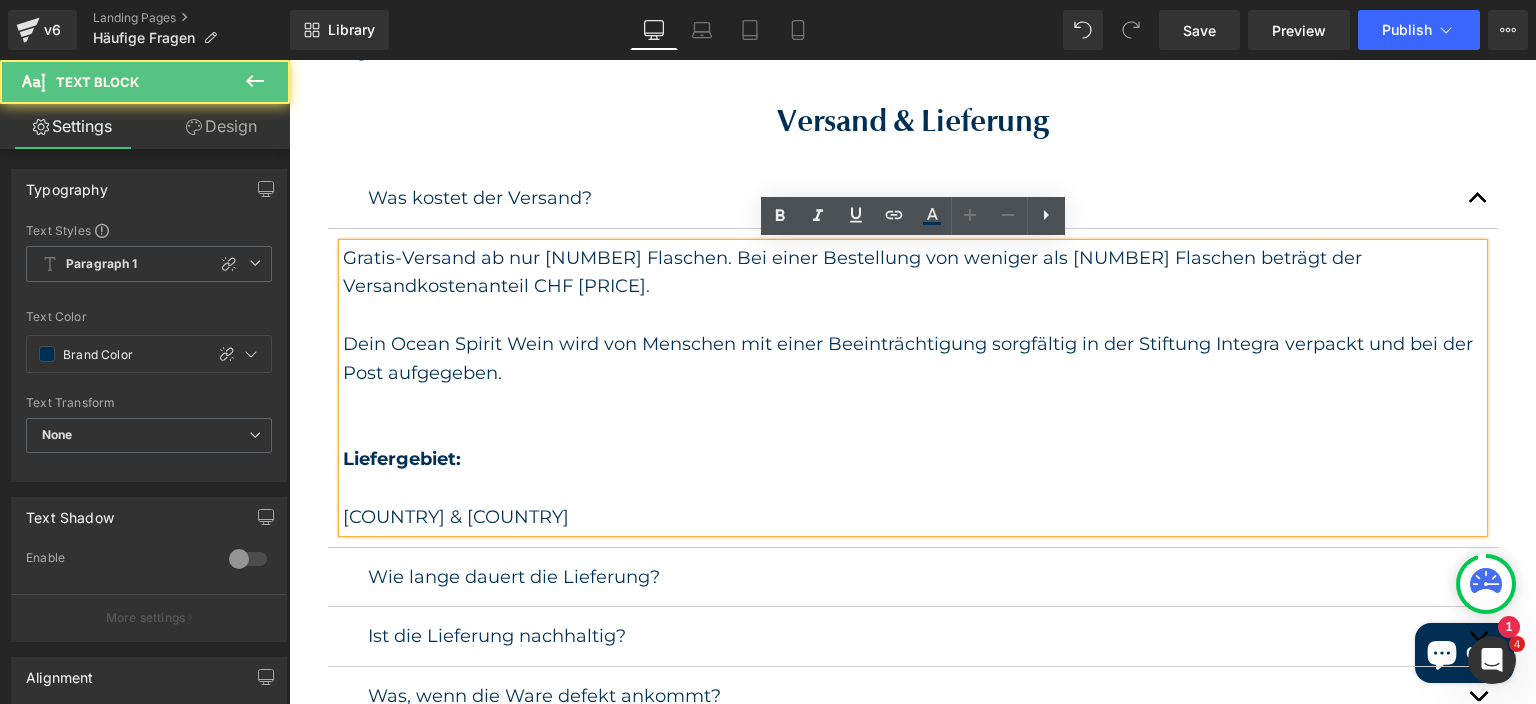 click on "Gratis-Versand ab nur 6 Flaschen. Bei einer Bestellung von weniger als 6 Flaschen beträgt der Versandkostenanteil CHF 8.50.  Dein Ocean Spirit Wein wird von Menschen mit einer Beeinträchtigung sorgfältig in der Stiftung Integra verpackt und bei der Post aufgegeben.  Liefergebiet: [COUNTRY] & [COUNTRY]" at bounding box center (913, 388) 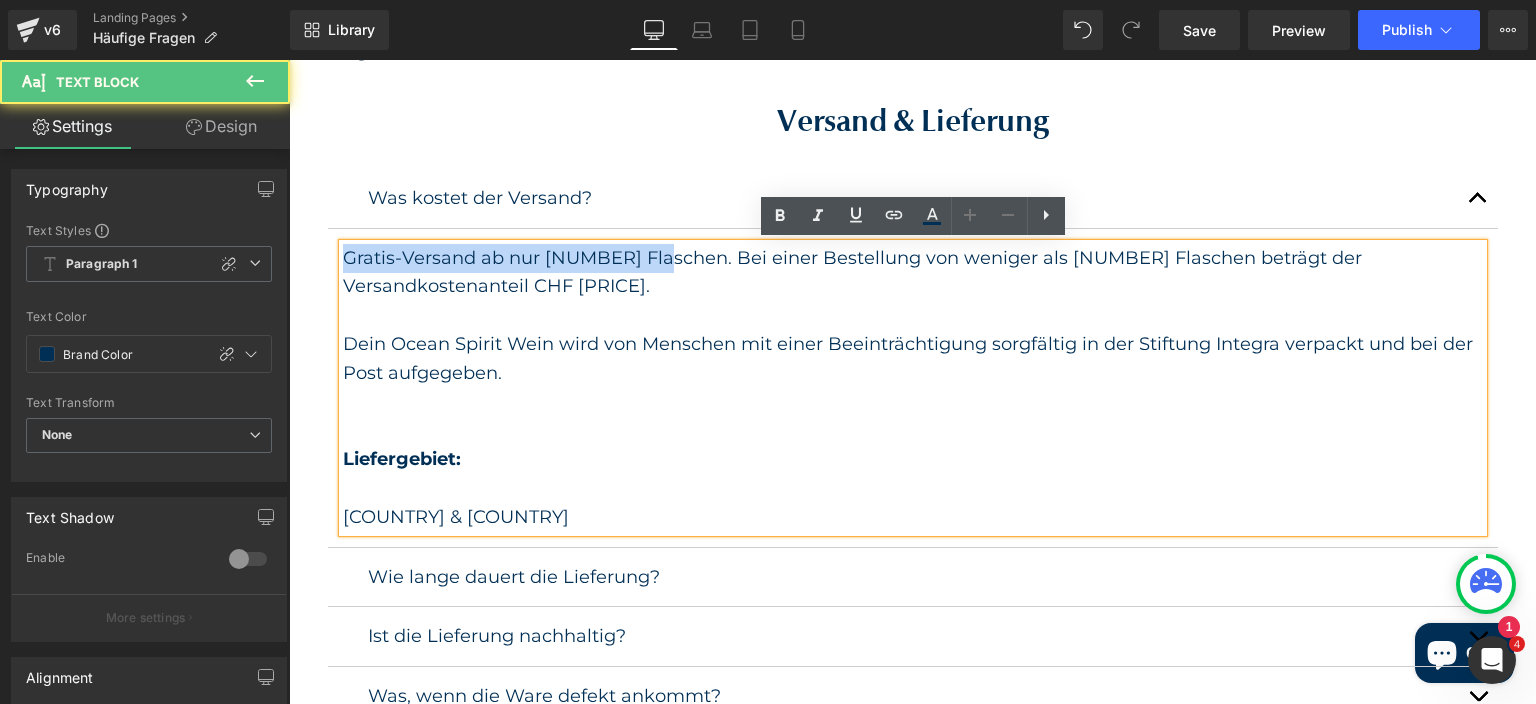 drag, startPoint x: 618, startPoint y: 264, endPoint x: 313, endPoint y: 264, distance: 305 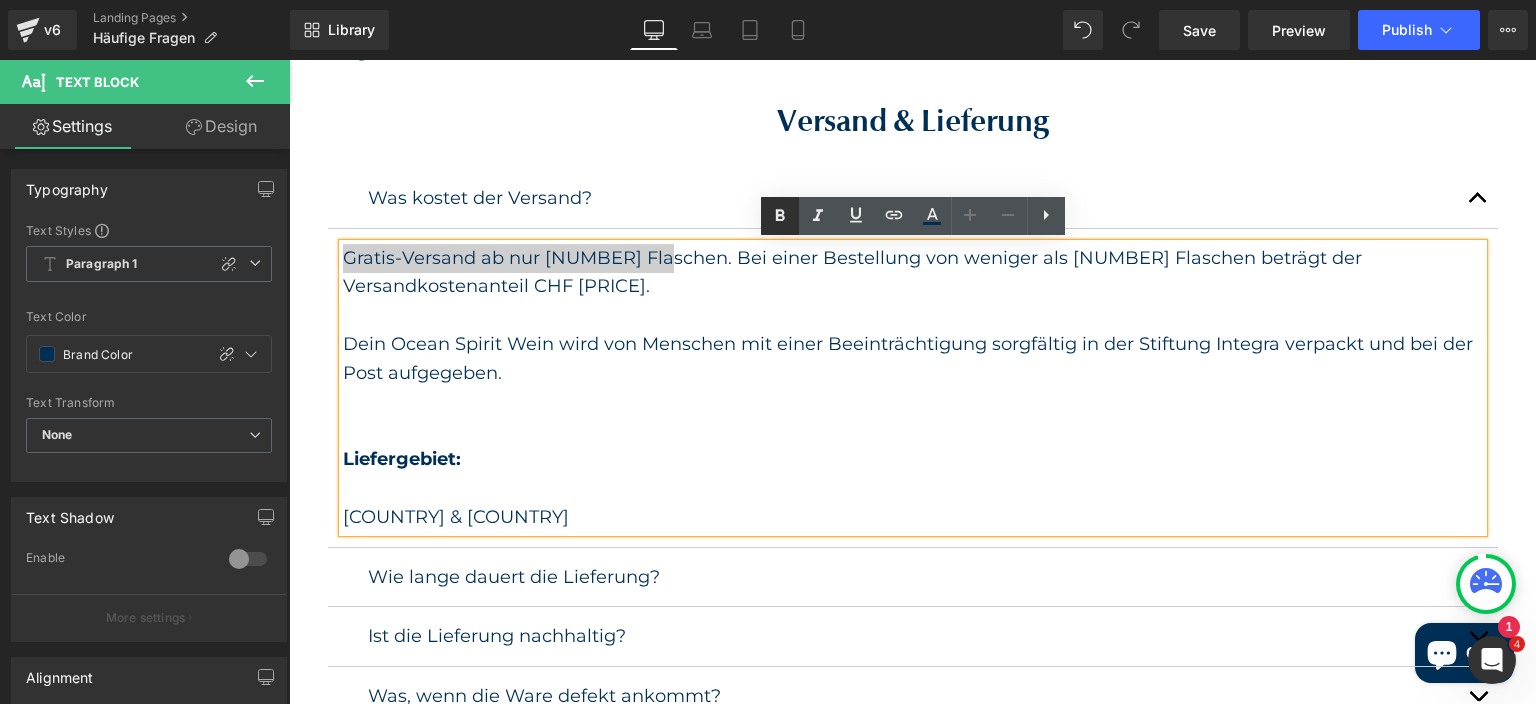 click 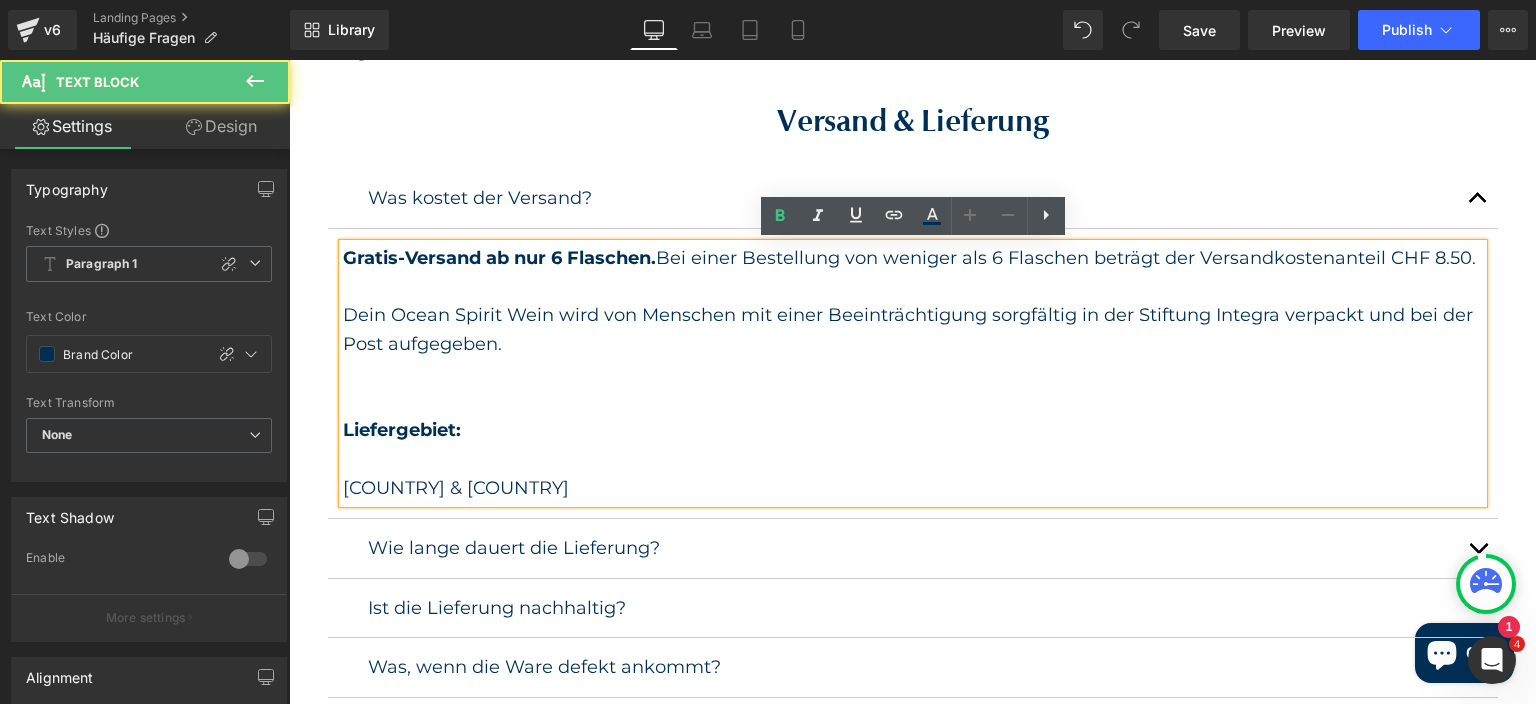 click on "Gratis-Versand ab nur 6 Flaschen.  Bei einer Bestellung von weniger als 6 Flaschen beträgt der Versandkostenanteil CHF 8.50.  Dein Ocean Spirit Wein wird von Menschen mit einer Beeinträchtigung sorgfältig in der Stiftung Integra verpackt und bei der Post aufgegeben.  Liefergebiet: [COUNTRY] & [COUNTRY]" at bounding box center [913, 373] 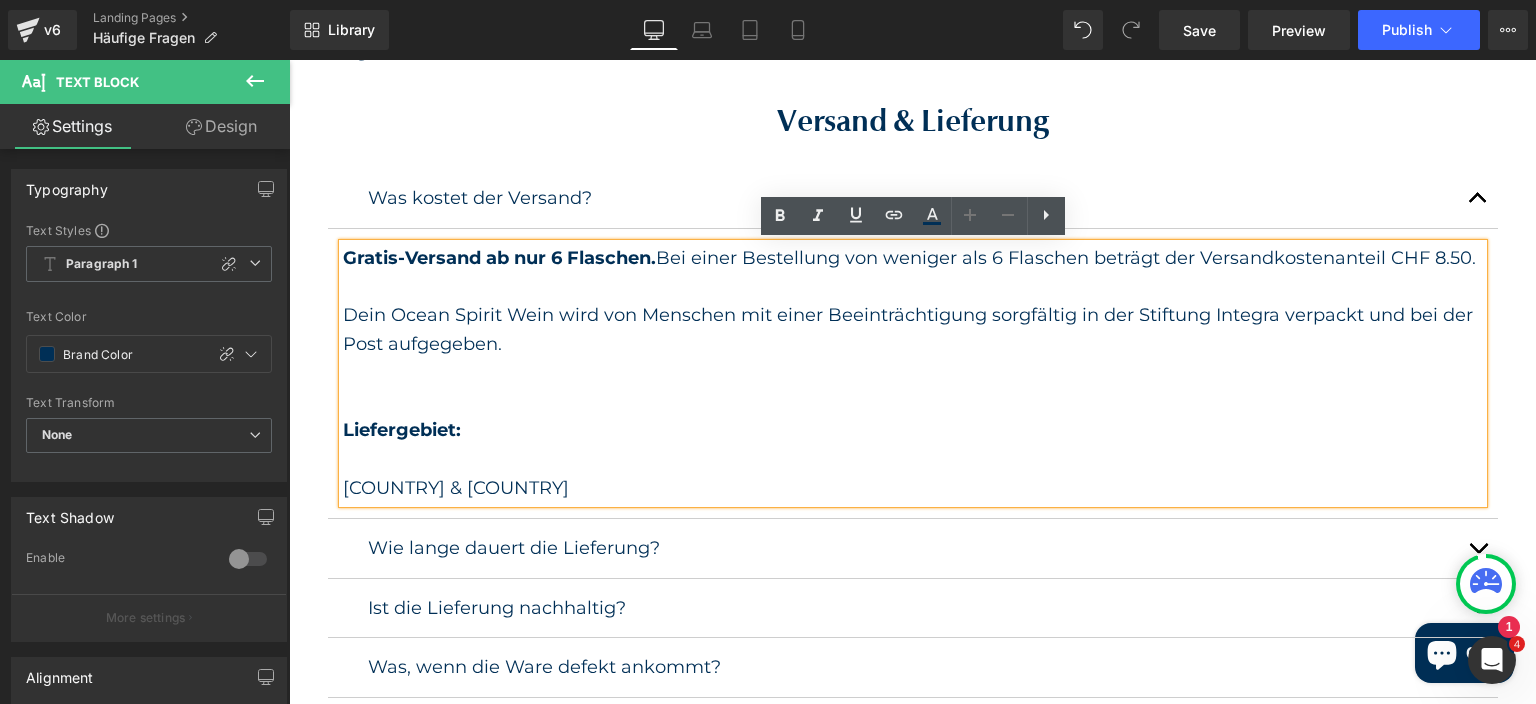 click on "Gratis-Versand ab nur 6 Flaschen.  Bei einer Bestellung von weniger als 6 Flaschen beträgt der Versandkostenanteil CHF 8.50.  Dein Ocean Spirit Wein wird von Menschen mit einer Beeinträchtigung sorgfältig in der Stiftung Integra verpackt und bei der Post aufgegeben.  Liefergebiet: [COUNTRY] & [COUNTRY]" at bounding box center (913, 373) 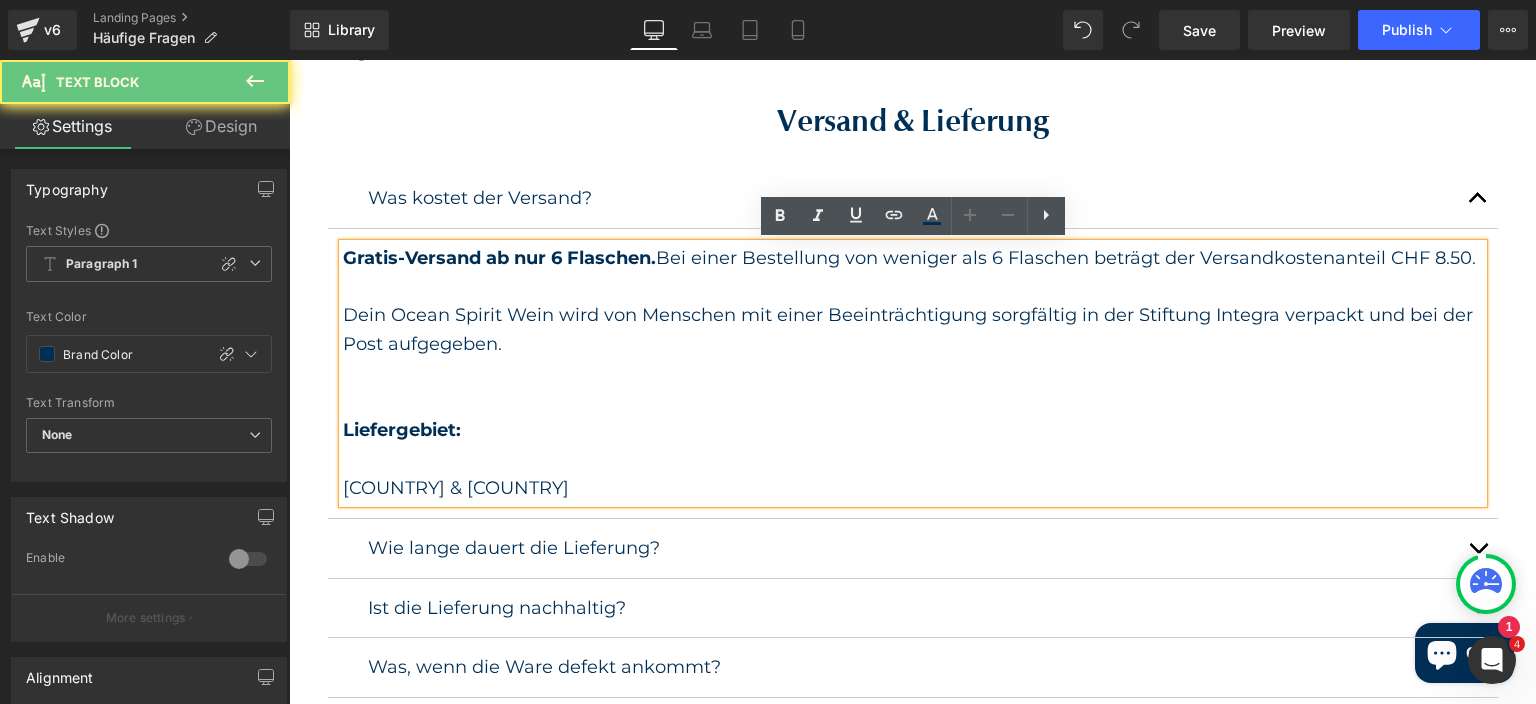 click on "Gratis-Versand ab nur 6 Flaschen.  Bei einer Bestellung von weniger als 6 Flaschen beträgt der Versandkostenanteil CHF 8.50.  Dein Ocean Spirit Wein wird von Menschen mit einer Beeinträchtigung sorgfältig in der Stiftung Integra verpackt und bei der Post aufgegeben.  Liefergebiet: [COUNTRY] & [COUNTRY]" at bounding box center (913, 373) 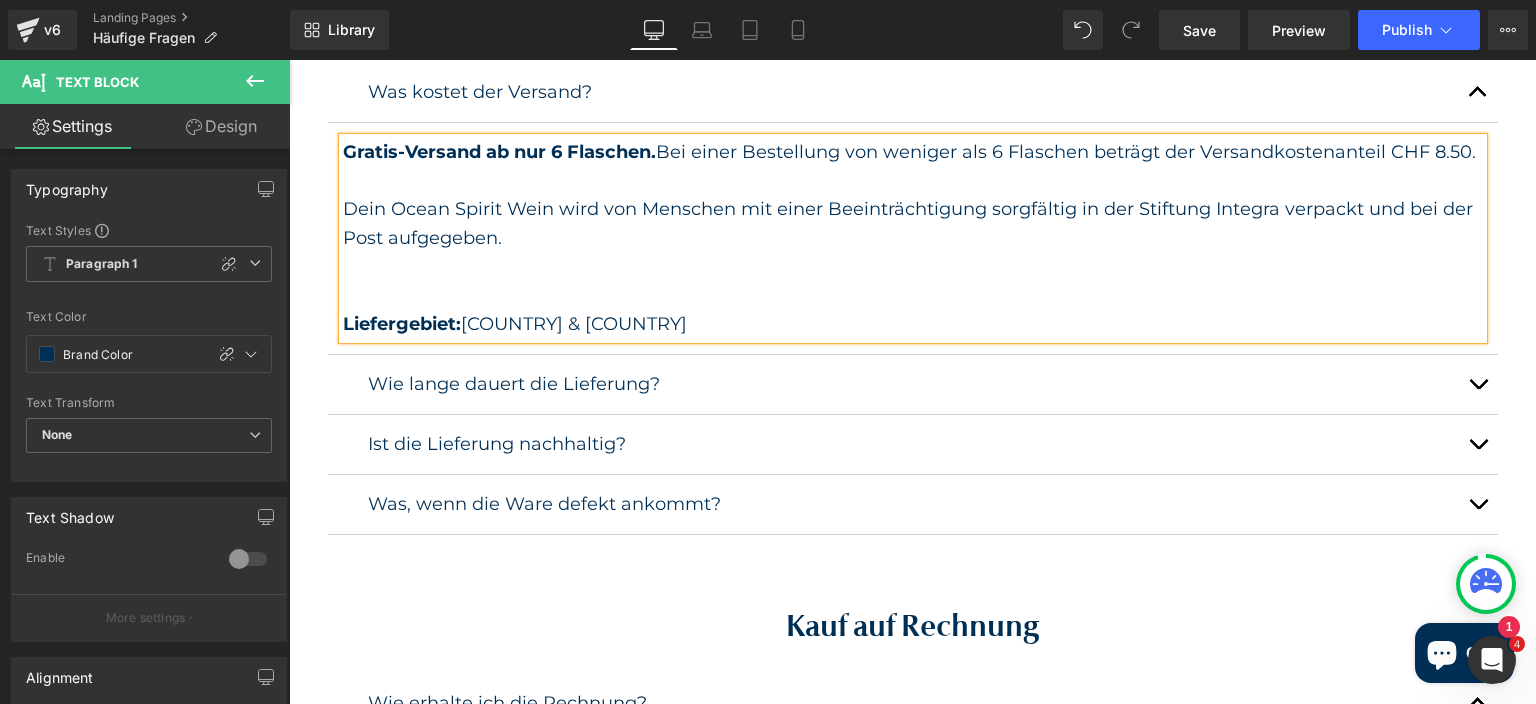 scroll, scrollTop: 432, scrollLeft: 0, axis: vertical 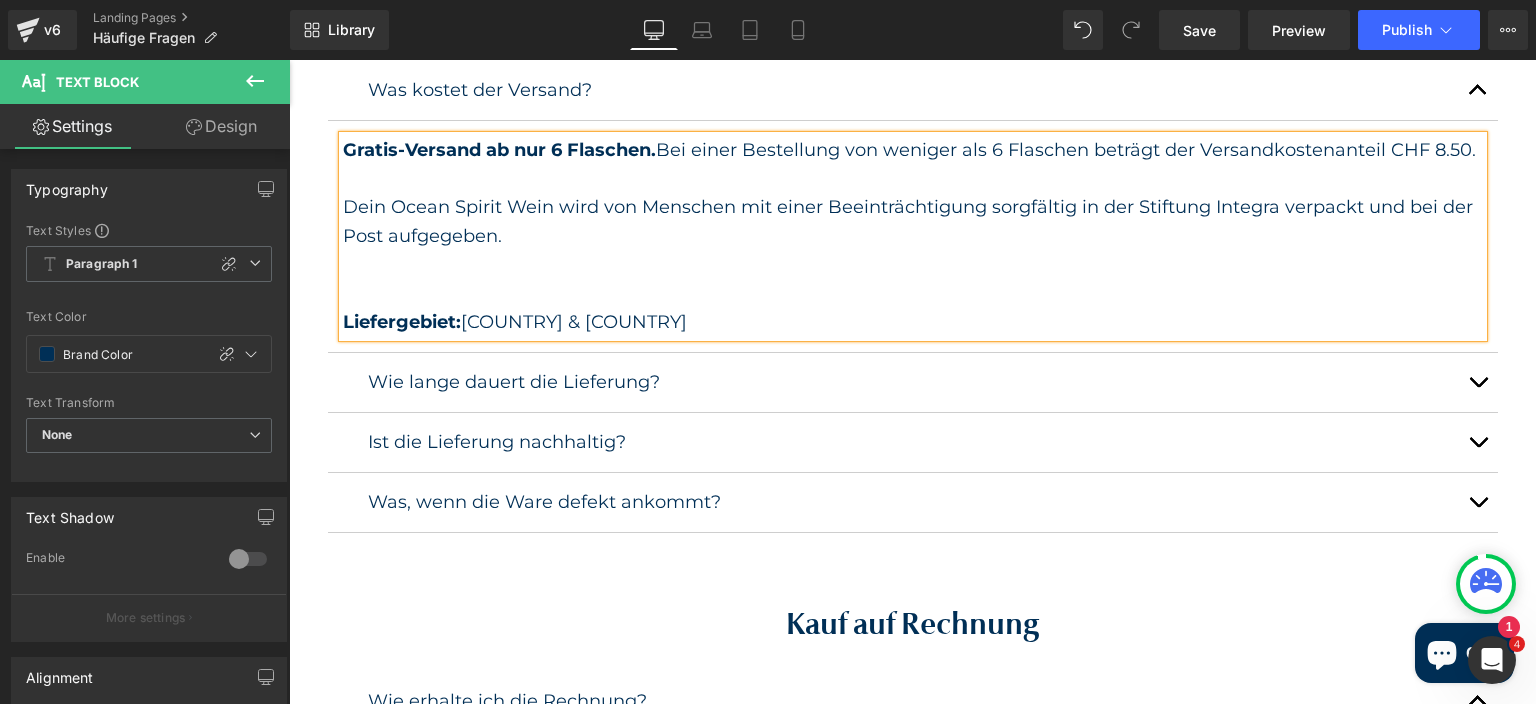 click at bounding box center (1478, 387) 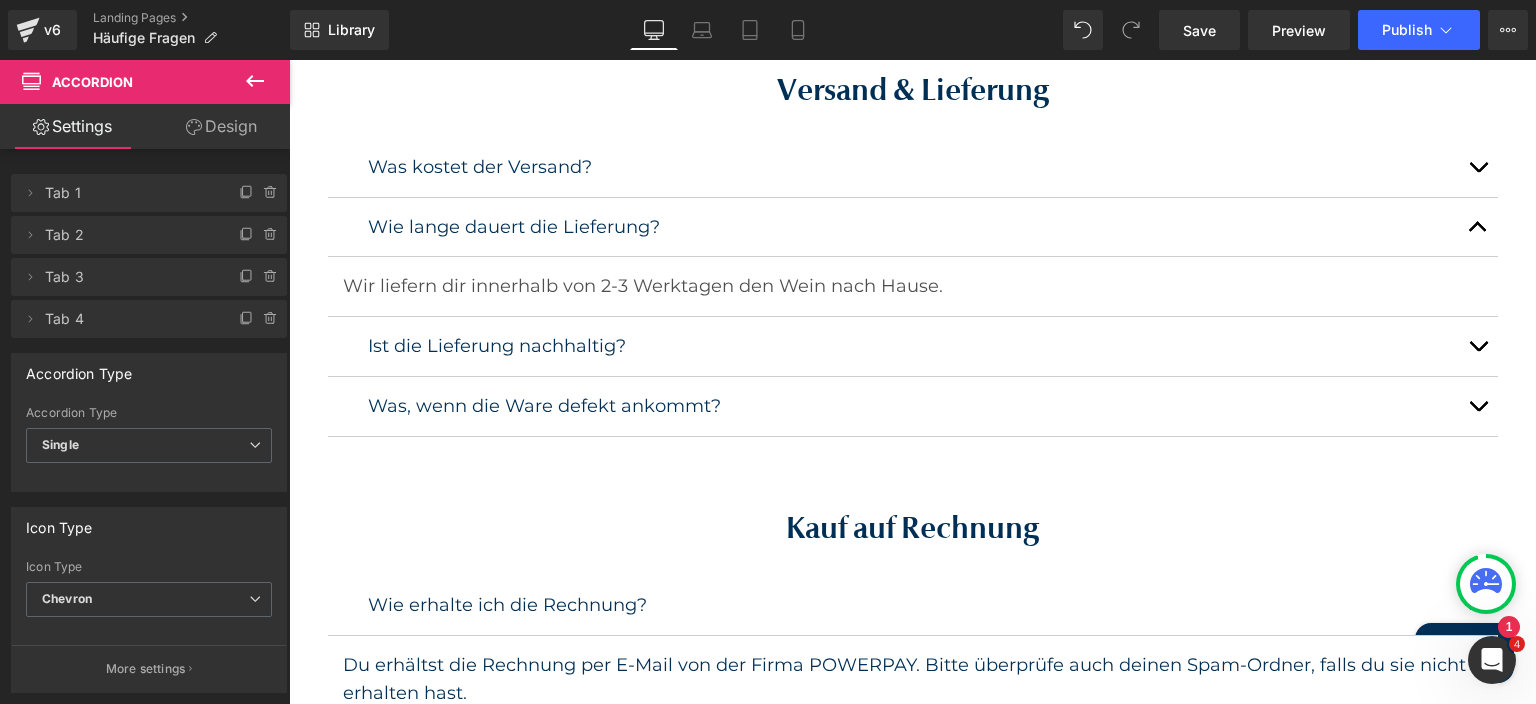 scroll, scrollTop: 324, scrollLeft: 0, axis: vertical 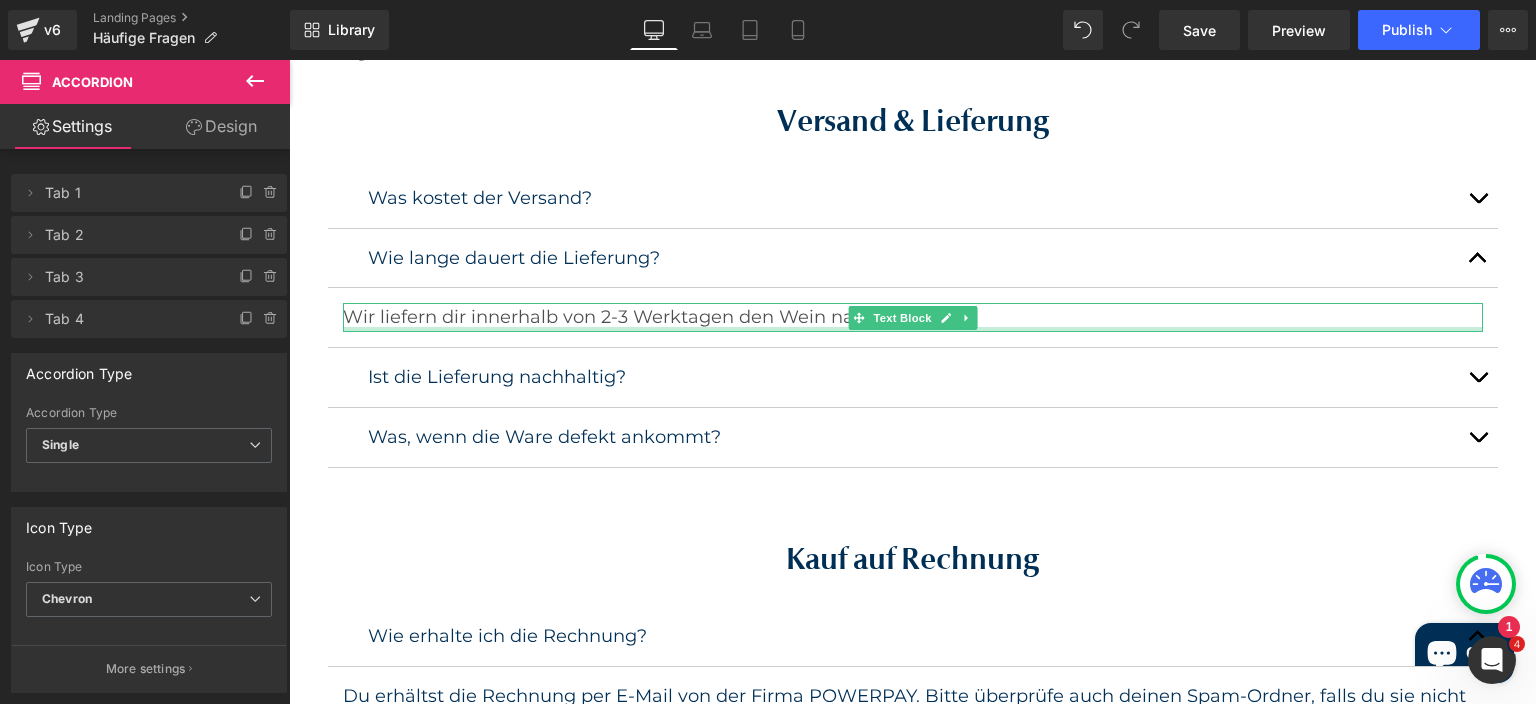 click on "Wir liefern dir innerhalb von 2-3 Werktagen den Wein nach Hause." at bounding box center [913, 317] 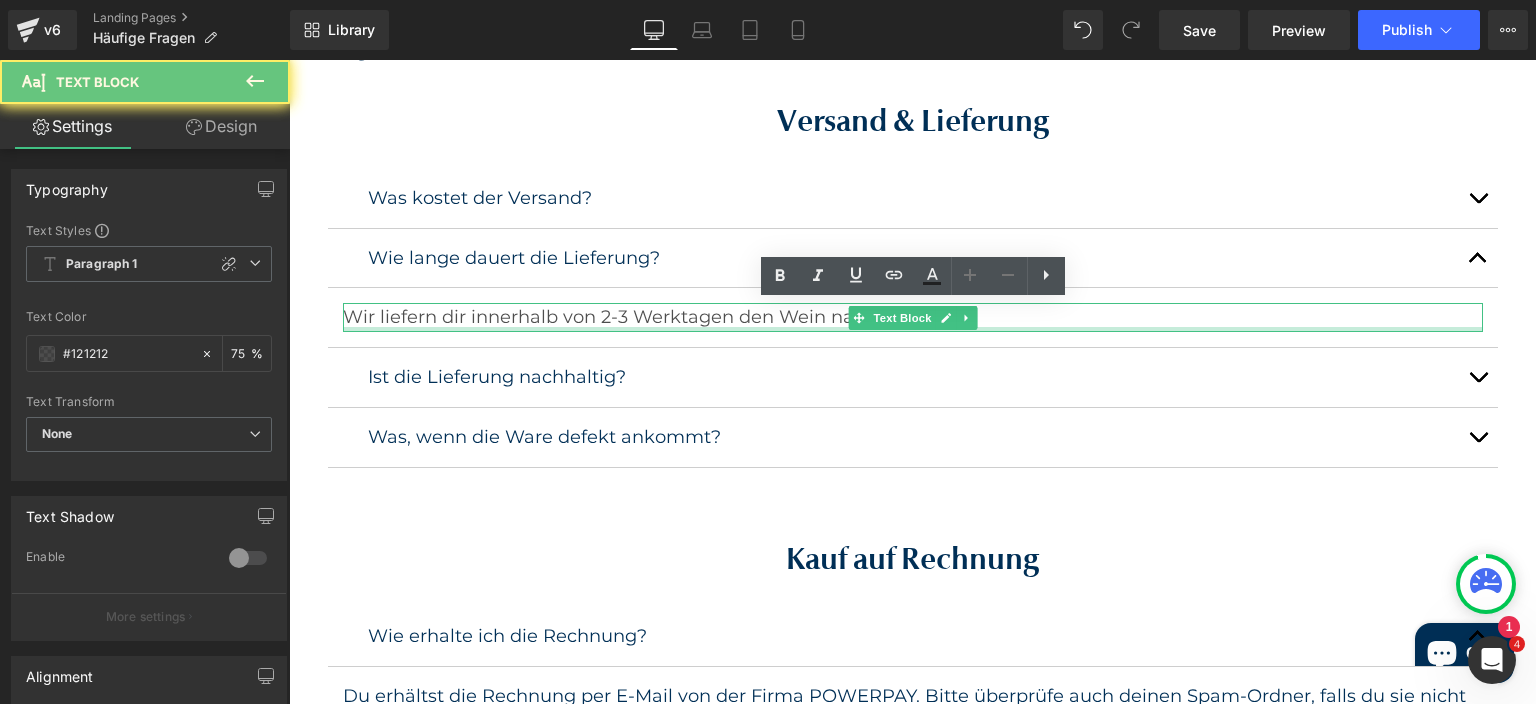 click on "Wir liefern dir innerhalb von 2-3 Werktagen den Wein nach Hause." at bounding box center (913, 317) 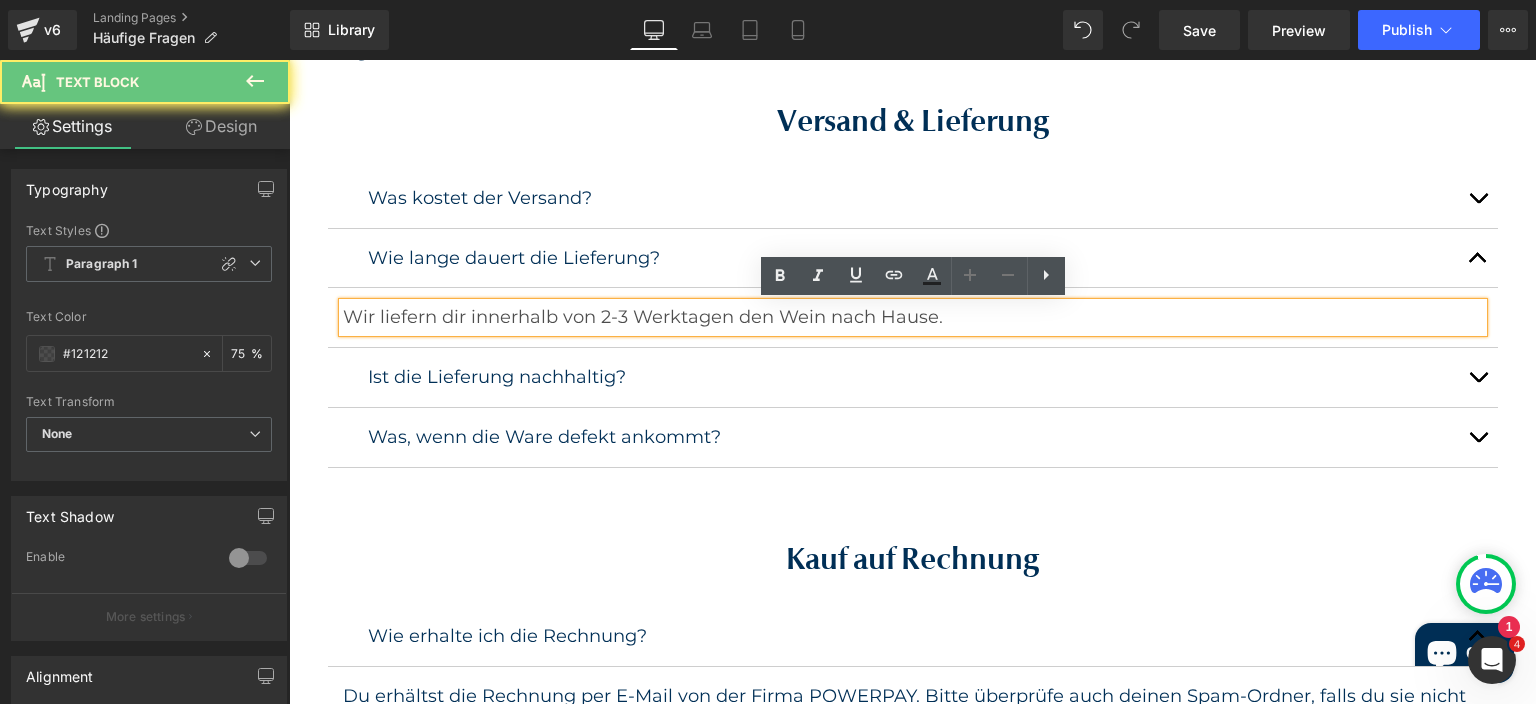click on "Wir liefern dir innerhalb von 2-3 Werktagen den Wein nach Hause." at bounding box center (913, 317) 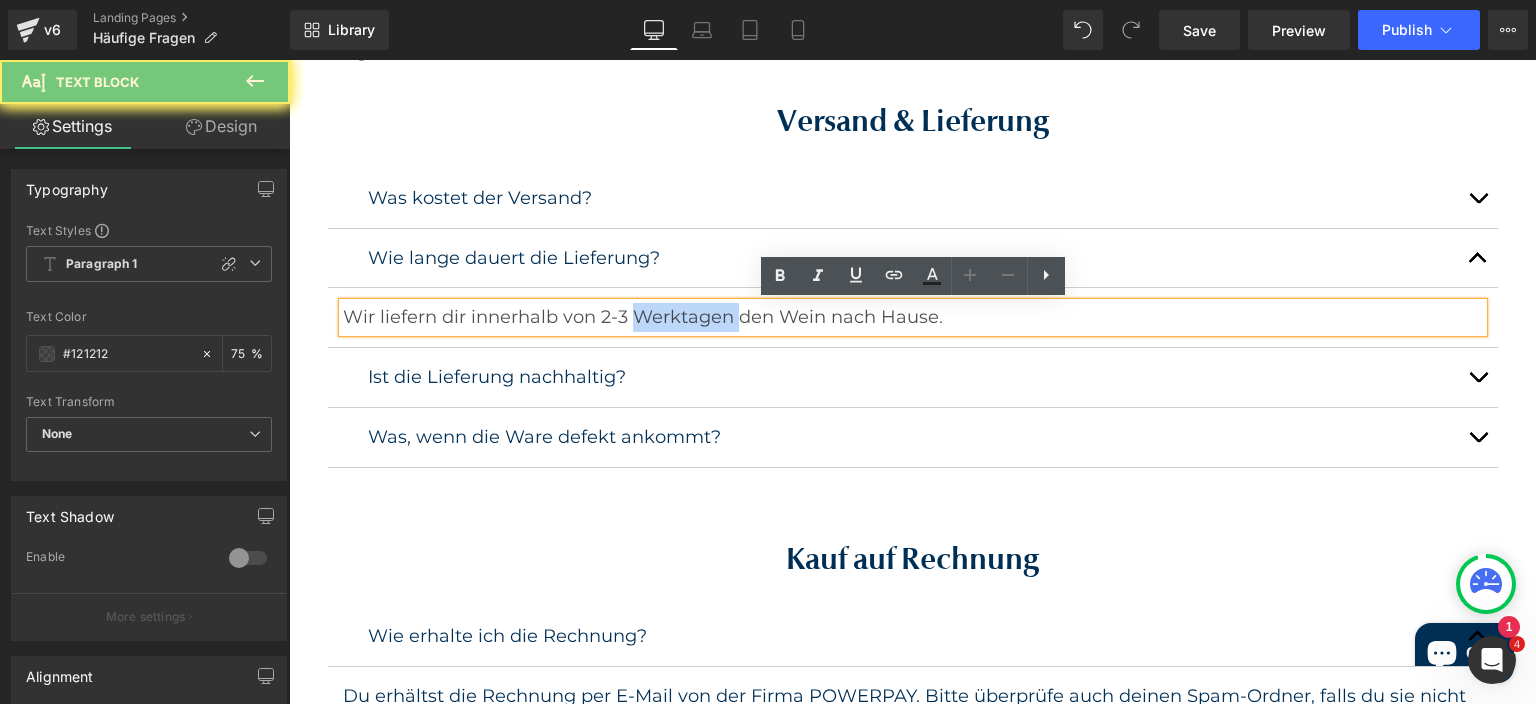 click on "Wir liefern dir innerhalb von 2-3 Werktagen den Wein nach Hause." at bounding box center (913, 317) 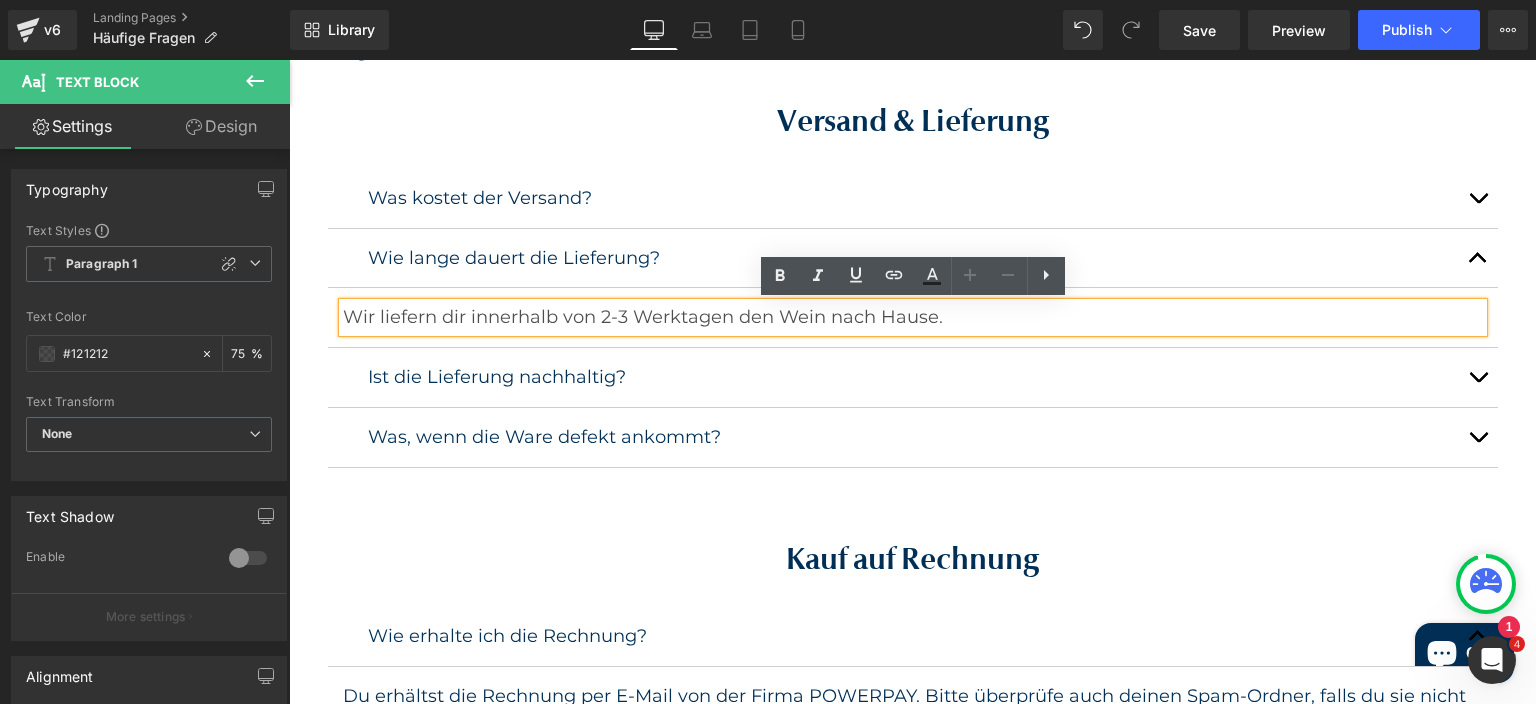 click on "Wir liefern dir innerhalb von 2-3 Werktagen den Wein nach Hause." at bounding box center [913, 317] 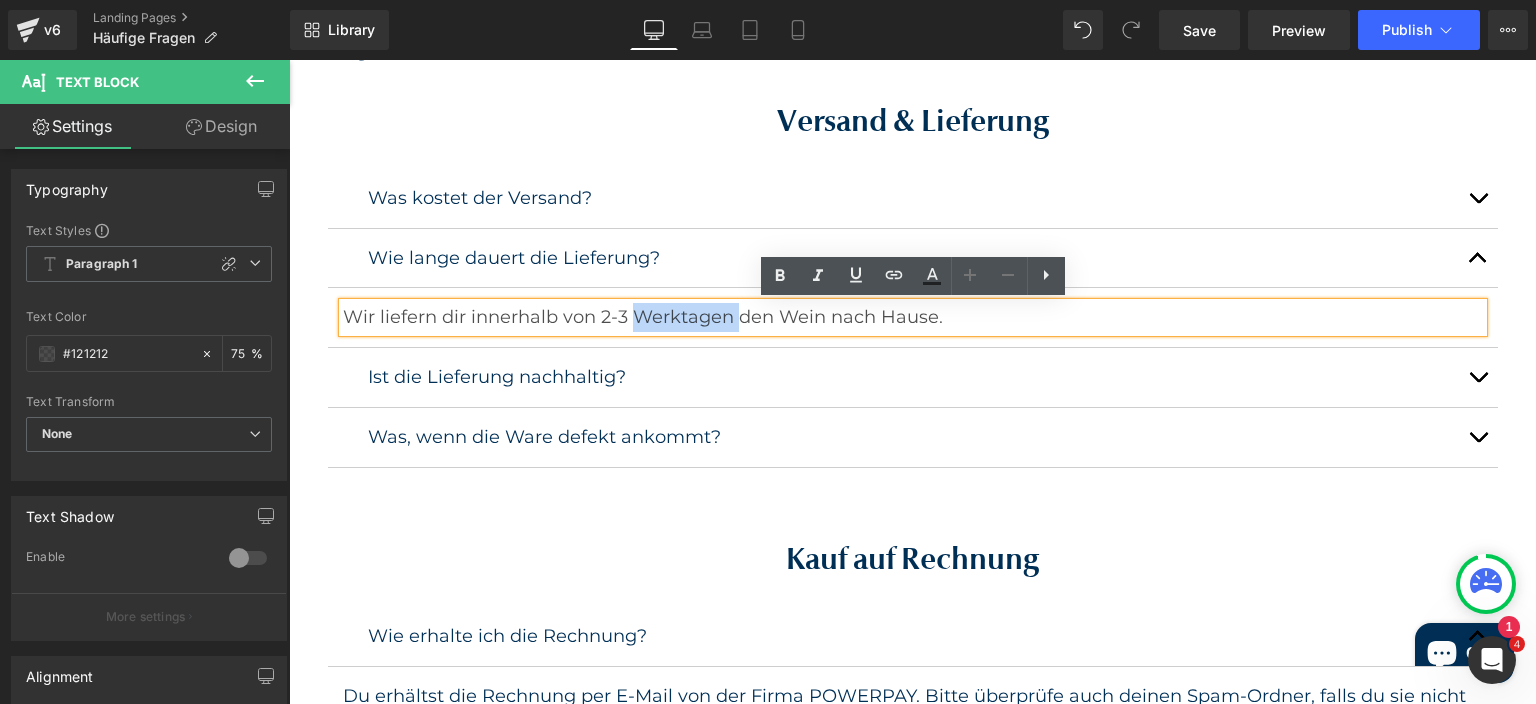 click on "Wir liefern dir innerhalb von 2-3 Werktagen den Wein nach Hause." at bounding box center [913, 317] 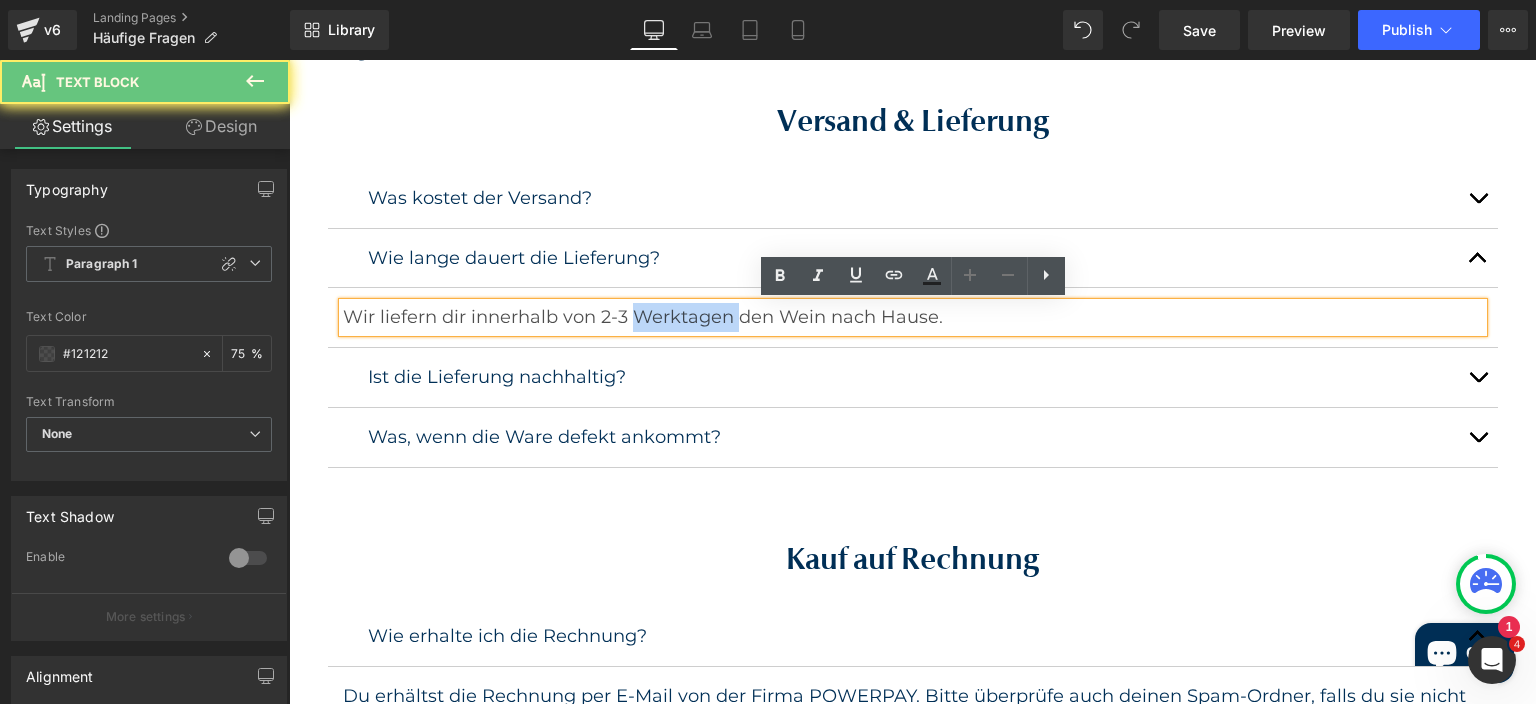 click on "Wir liefern dir innerhalb von 2-3 Werktagen den Wein nach Hause." at bounding box center [913, 317] 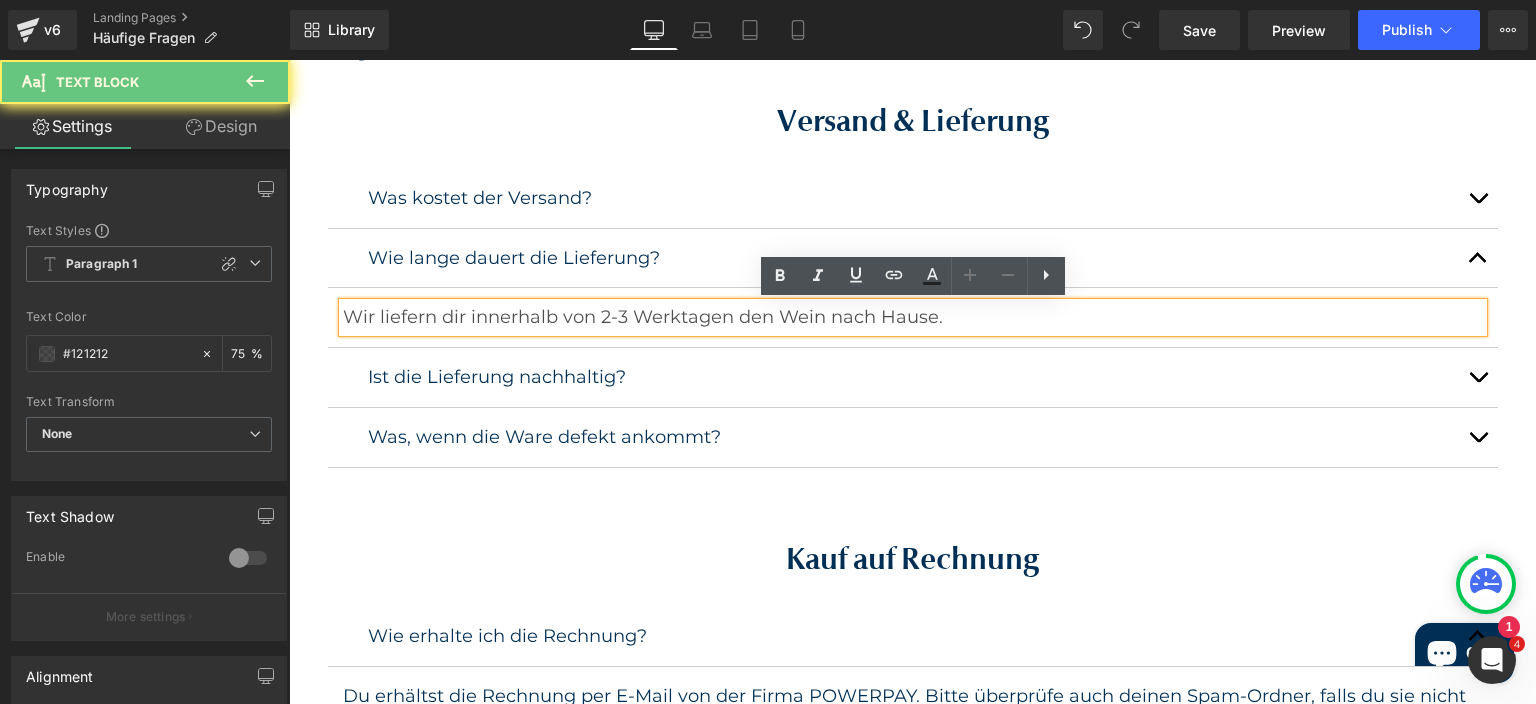 click on "Wir liefern dir innerhalb von 2-3 Werktagen den Wein nach Hause." at bounding box center [913, 317] 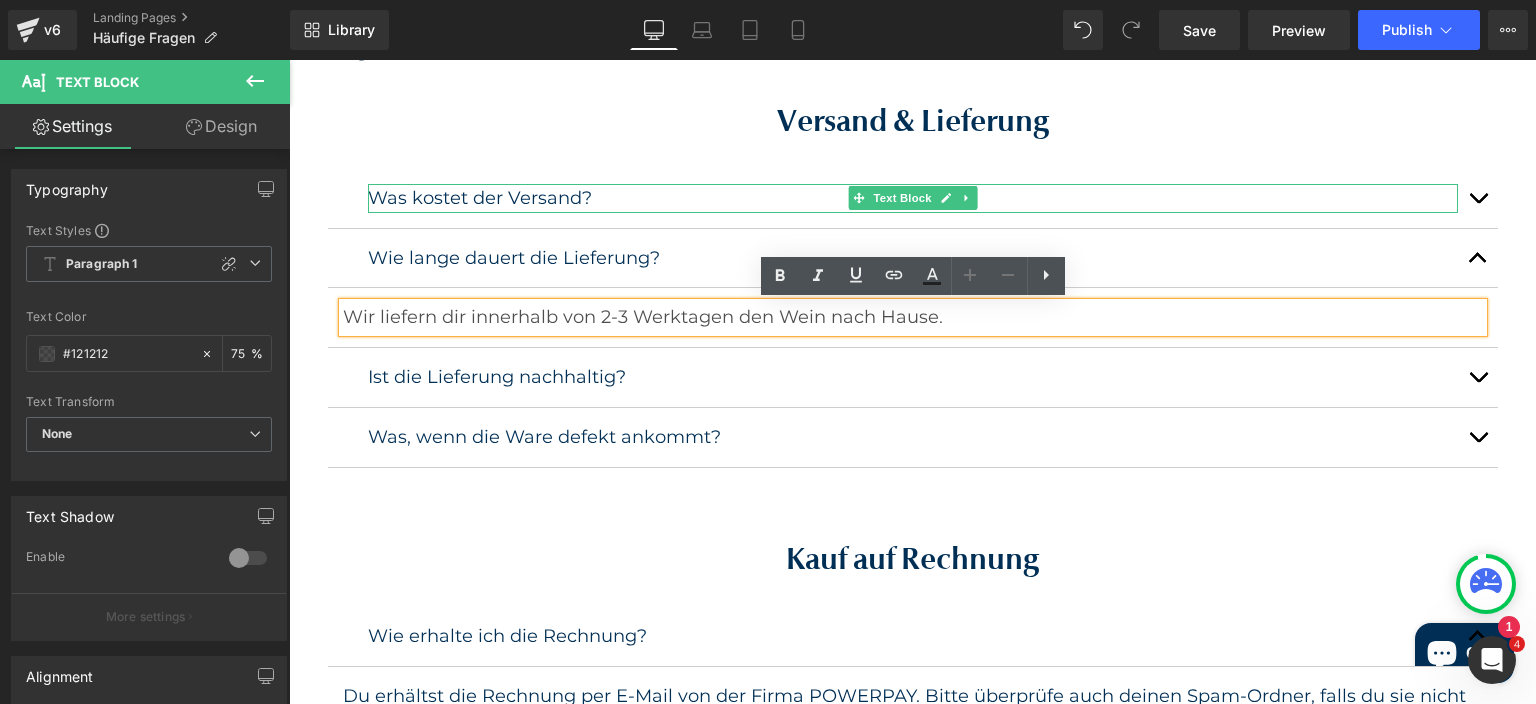click on "Was kostet der Versand?" at bounding box center [913, 198] 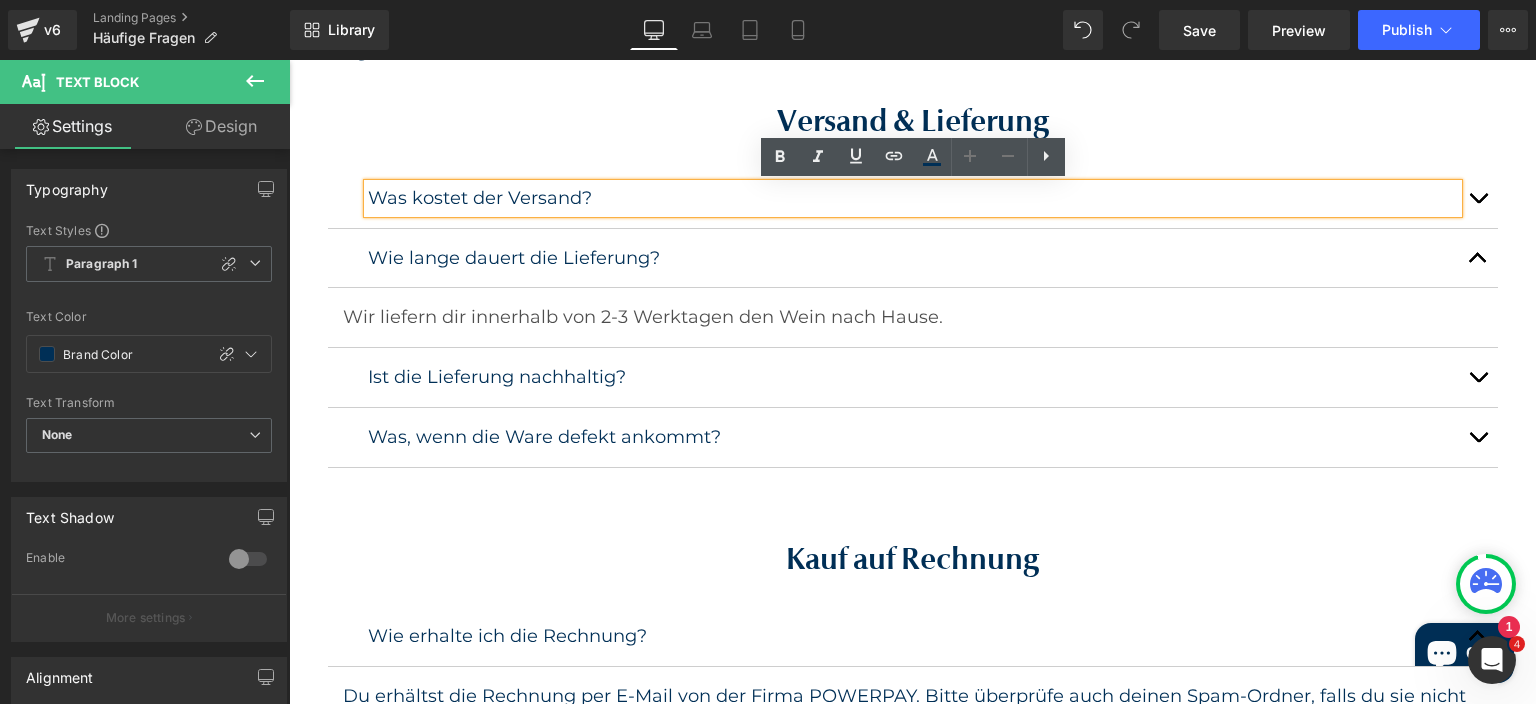 click at bounding box center [1478, 203] 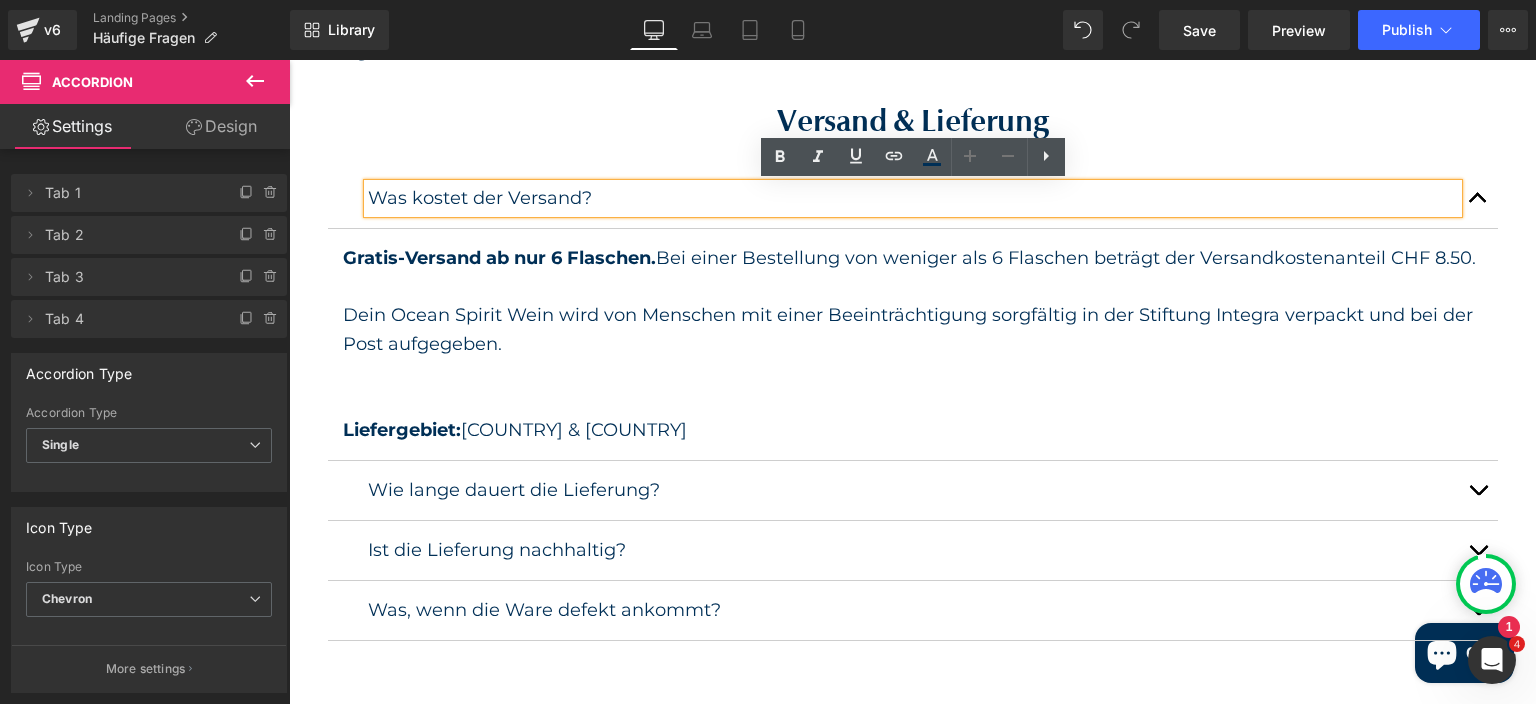 click at bounding box center [1478, 198] 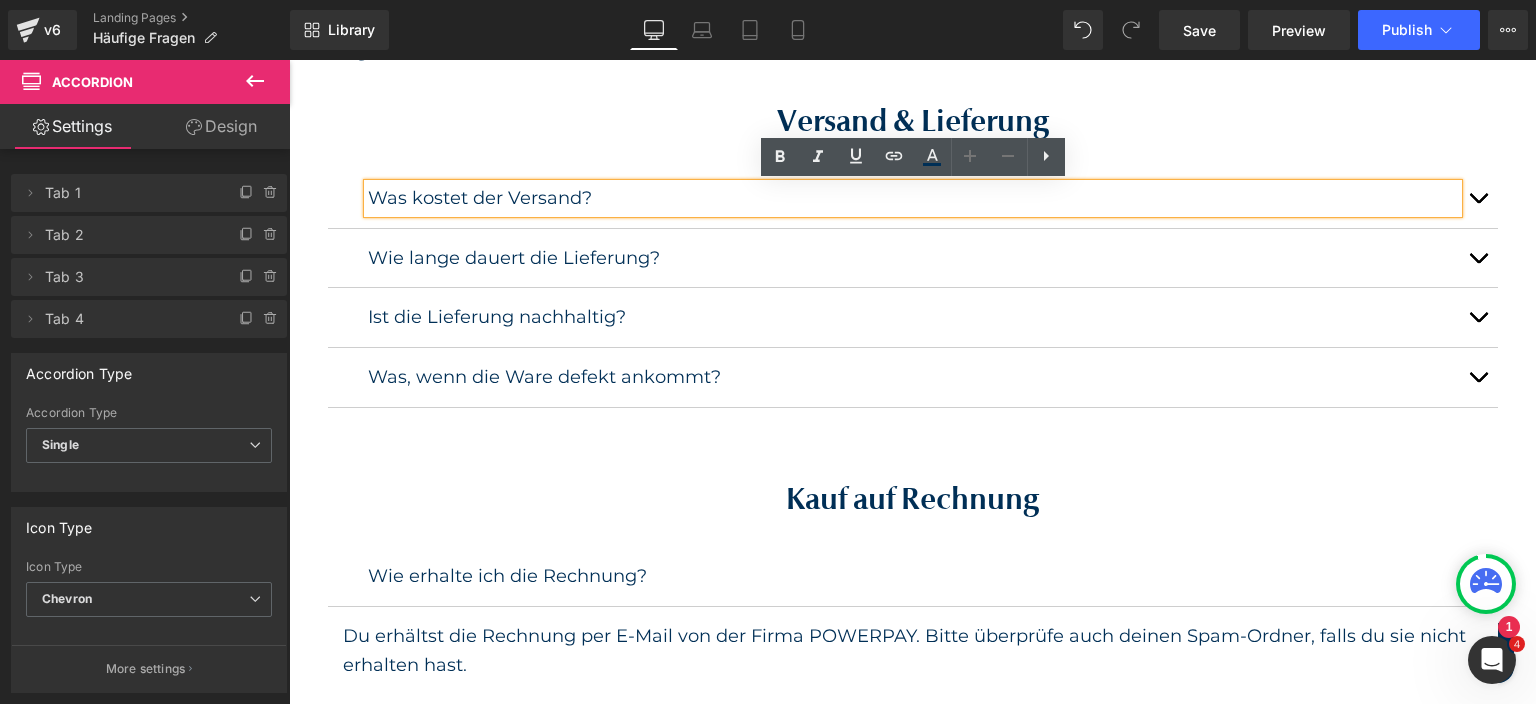 click at bounding box center [1478, 258] 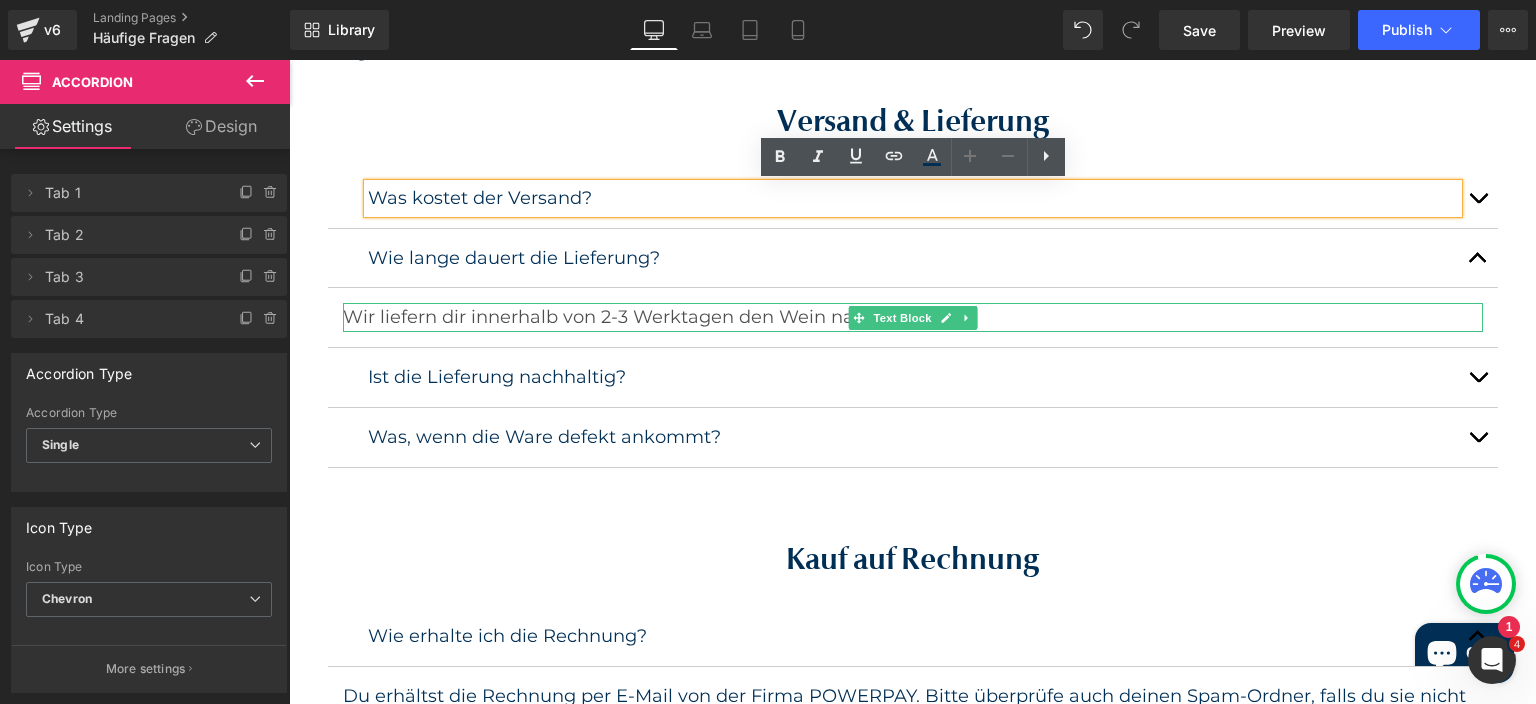 click on "Wir liefern dir innerhalb von 2-3 Werktagen den Wein nach Hause." at bounding box center [913, 317] 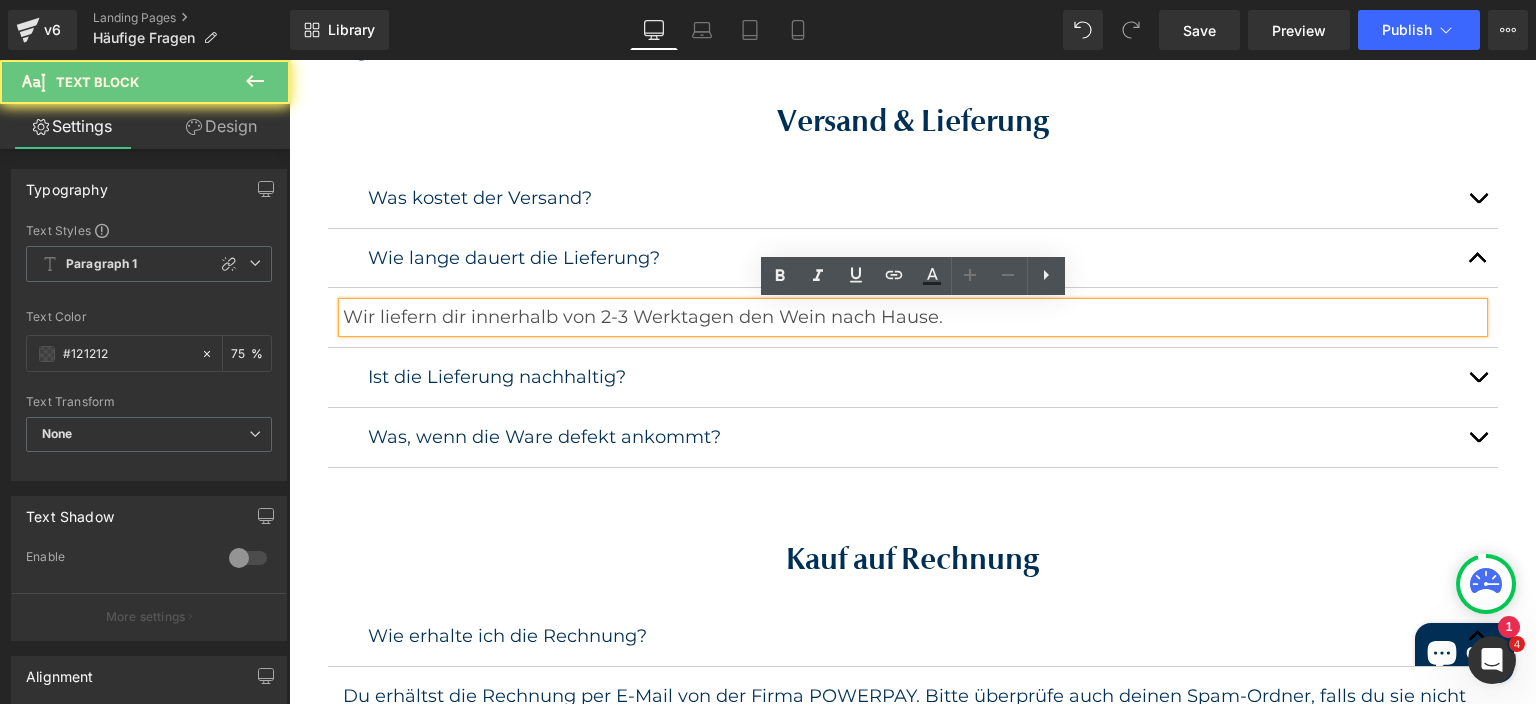 click on "Wir liefern dir innerhalb von 2-3 Werktagen den Wein nach Hause." at bounding box center (913, 317) 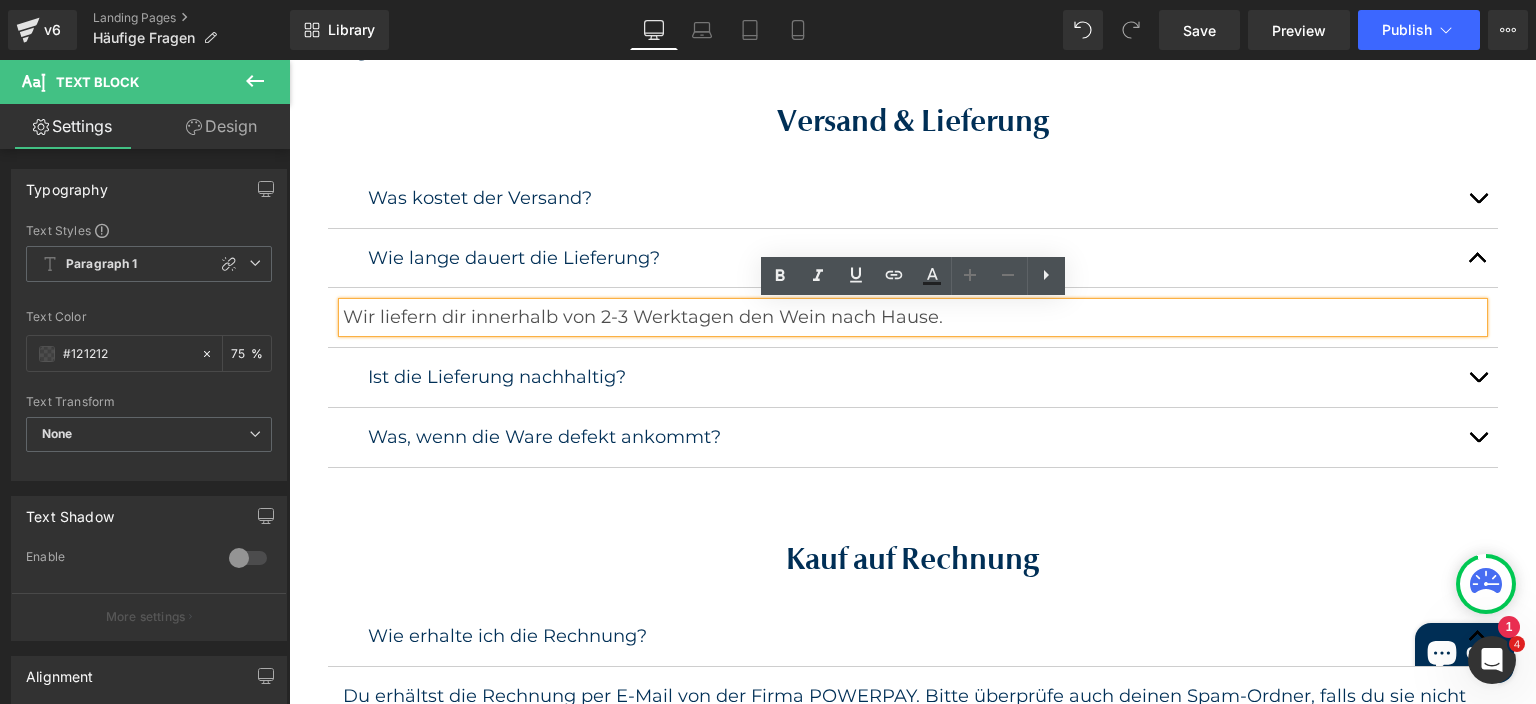 click at bounding box center [1478, 382] 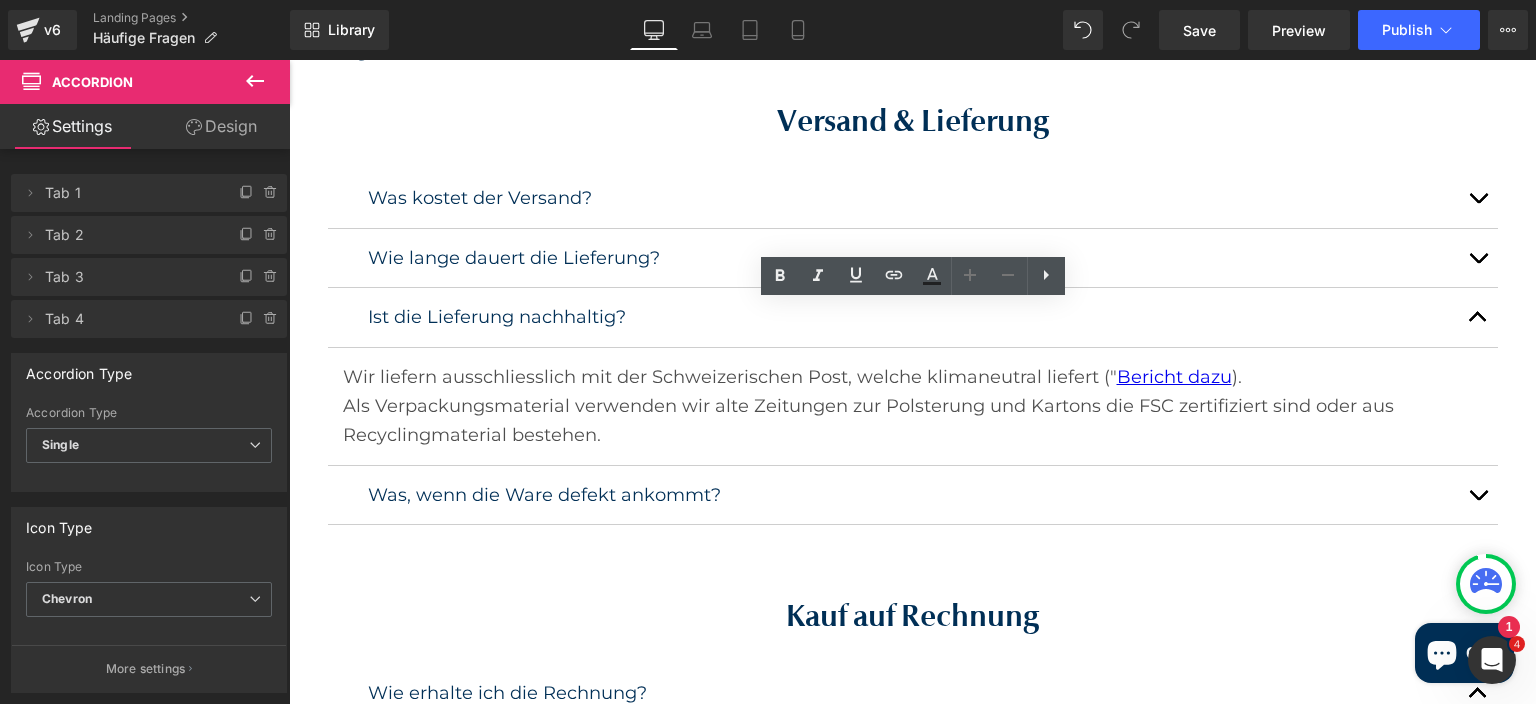 click on "Ist die Lieferung nachhaltig?
Text Block" at bounding box center [913, 318] 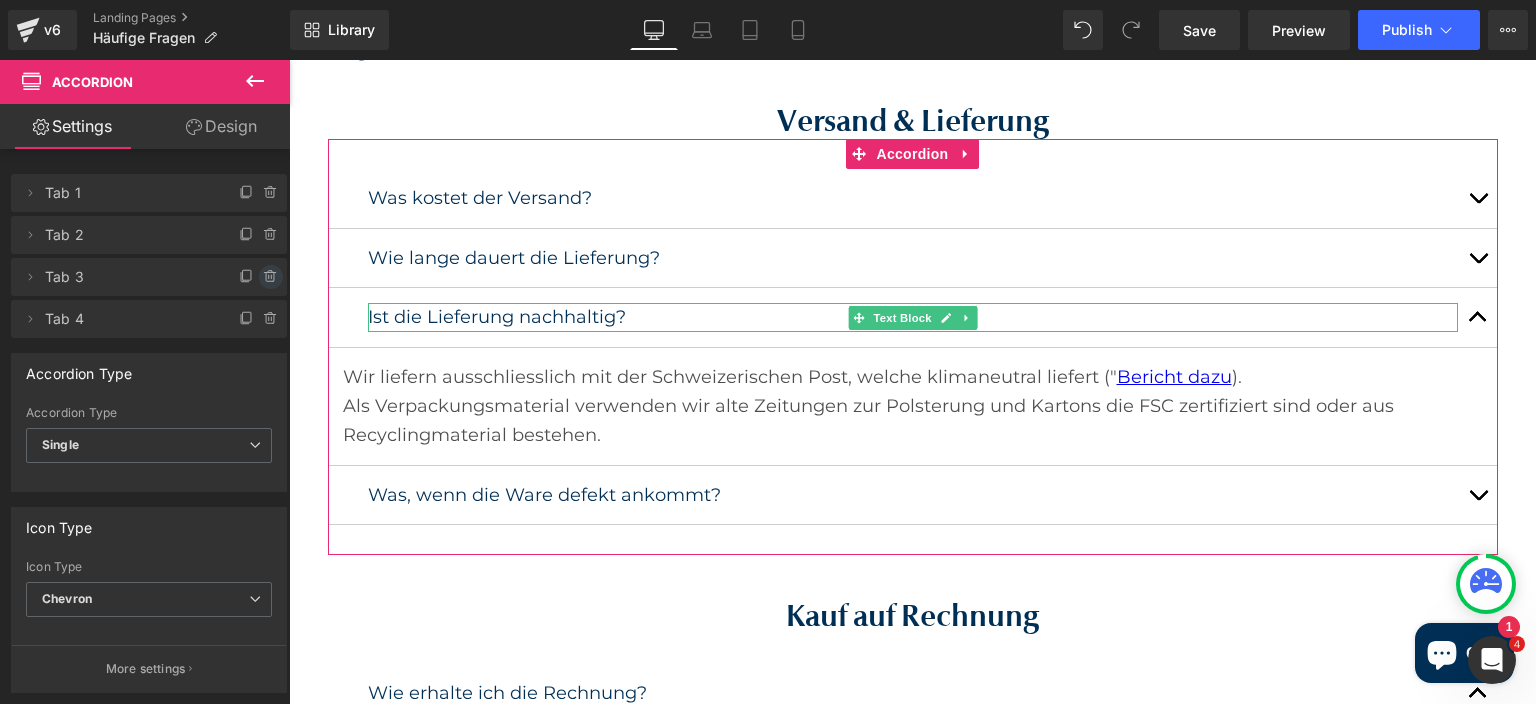 click 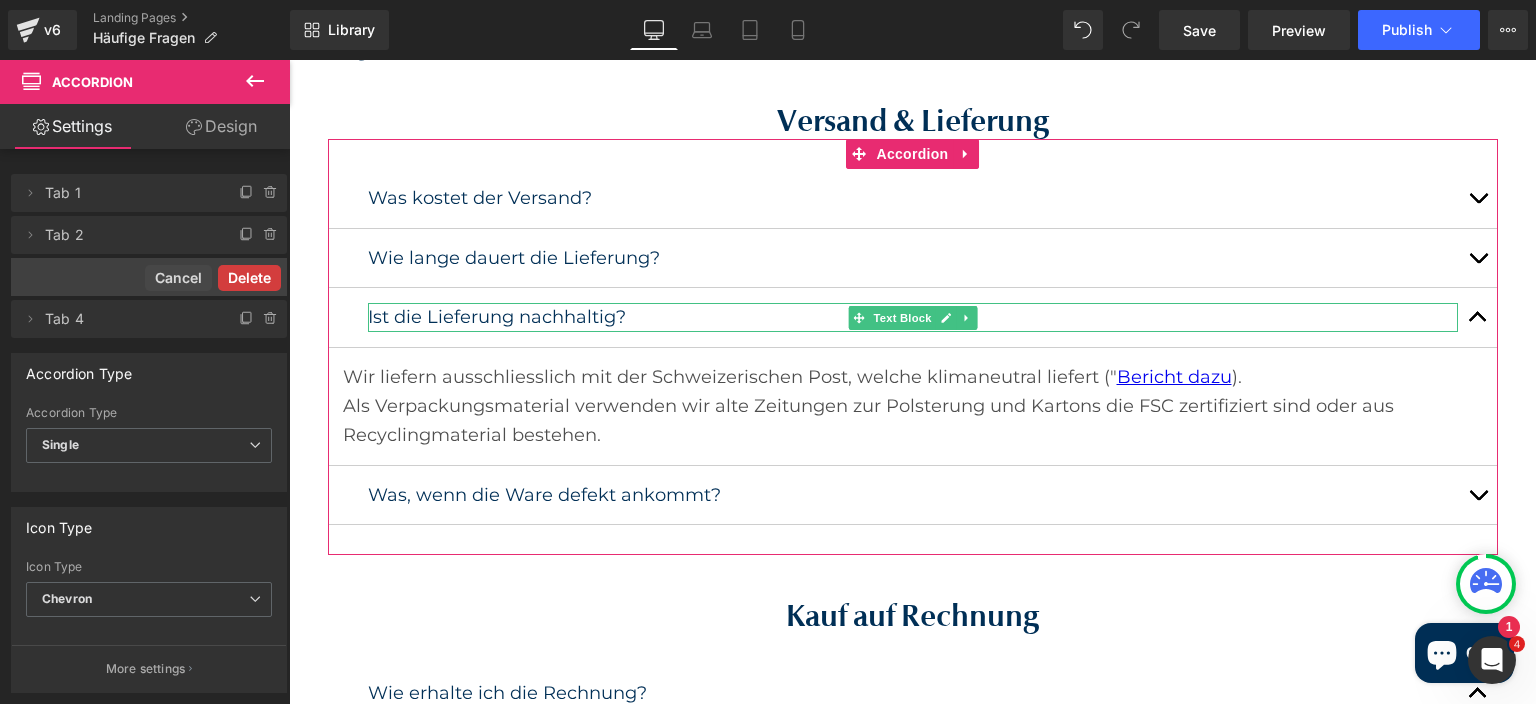 click on "Delete" at bounding box center [249, 278] 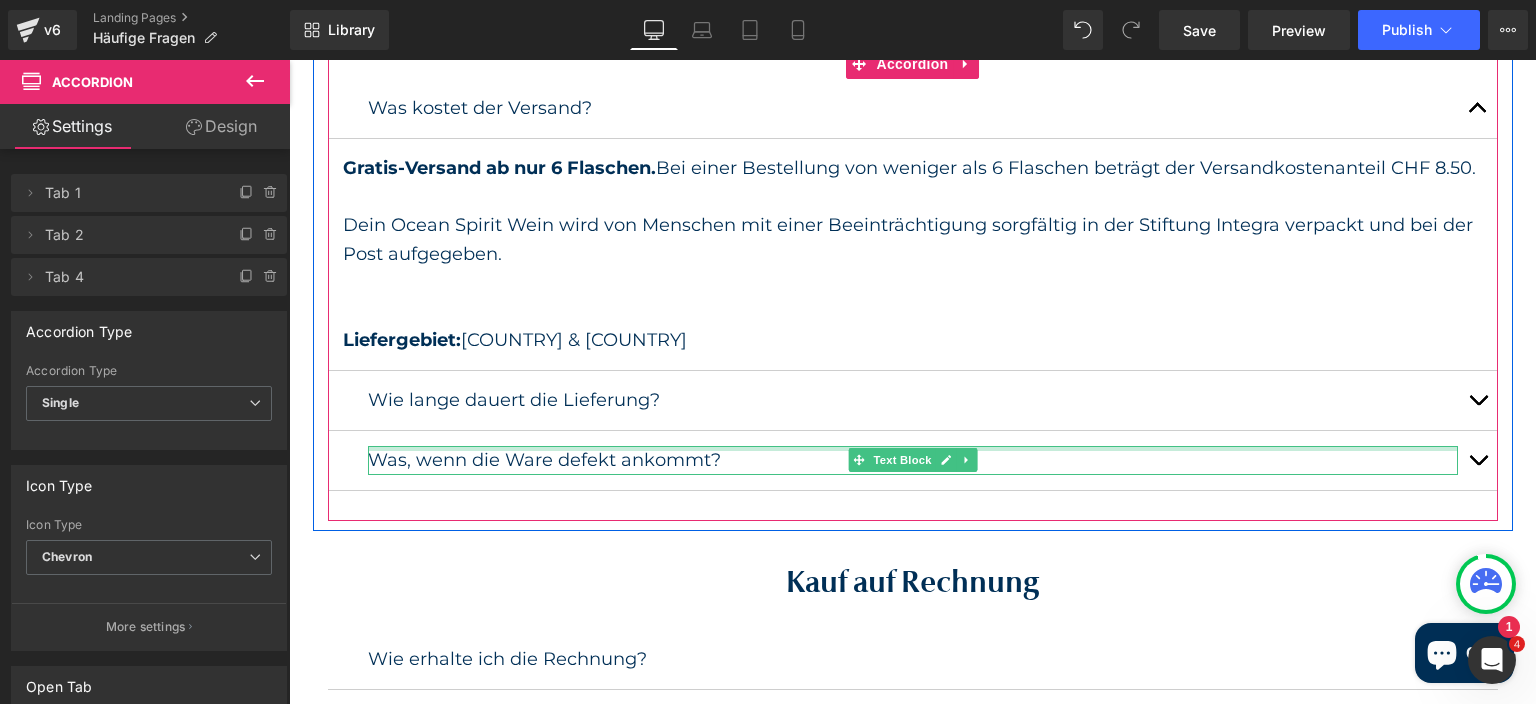 scroll, scrollTop: 432, scrollLeft: 0, axis: vertical 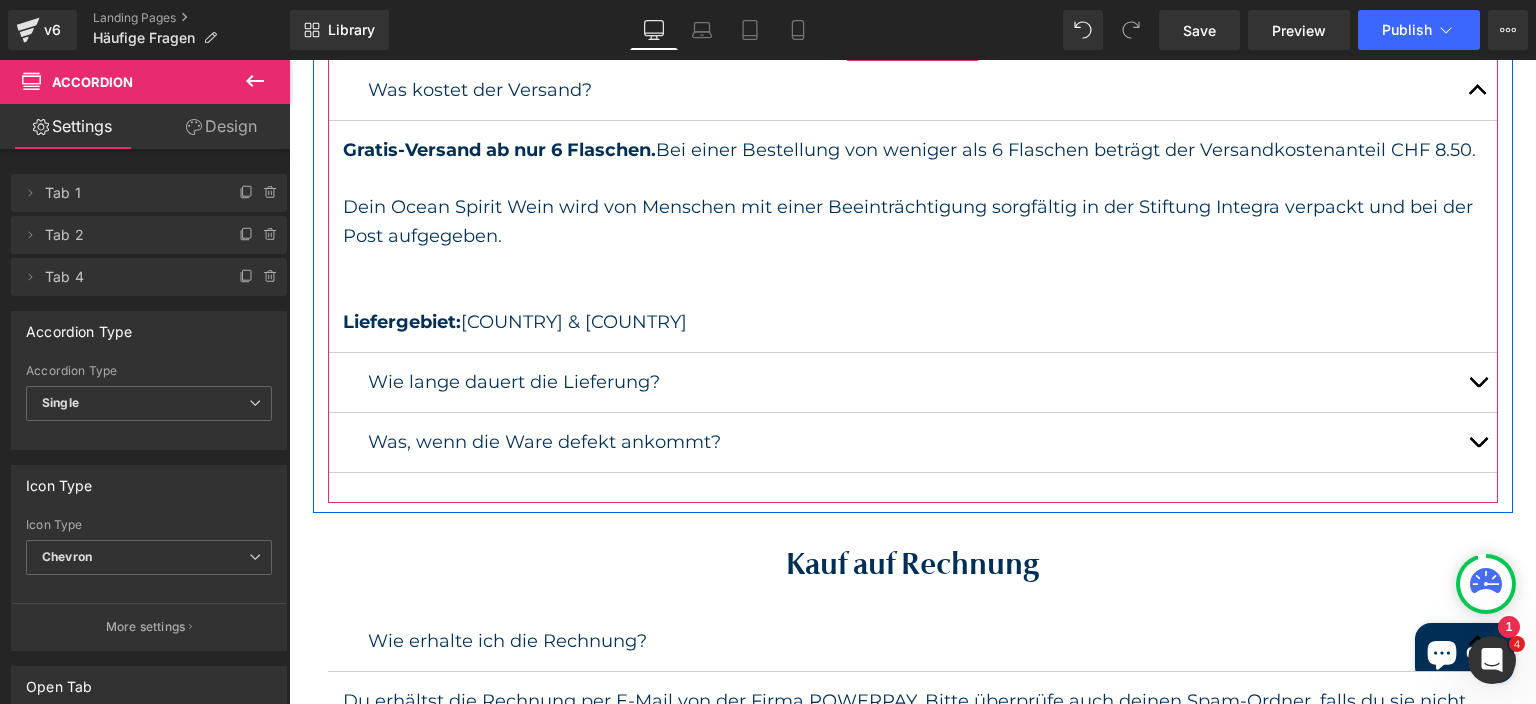 click at bounding box center (1478, 442) 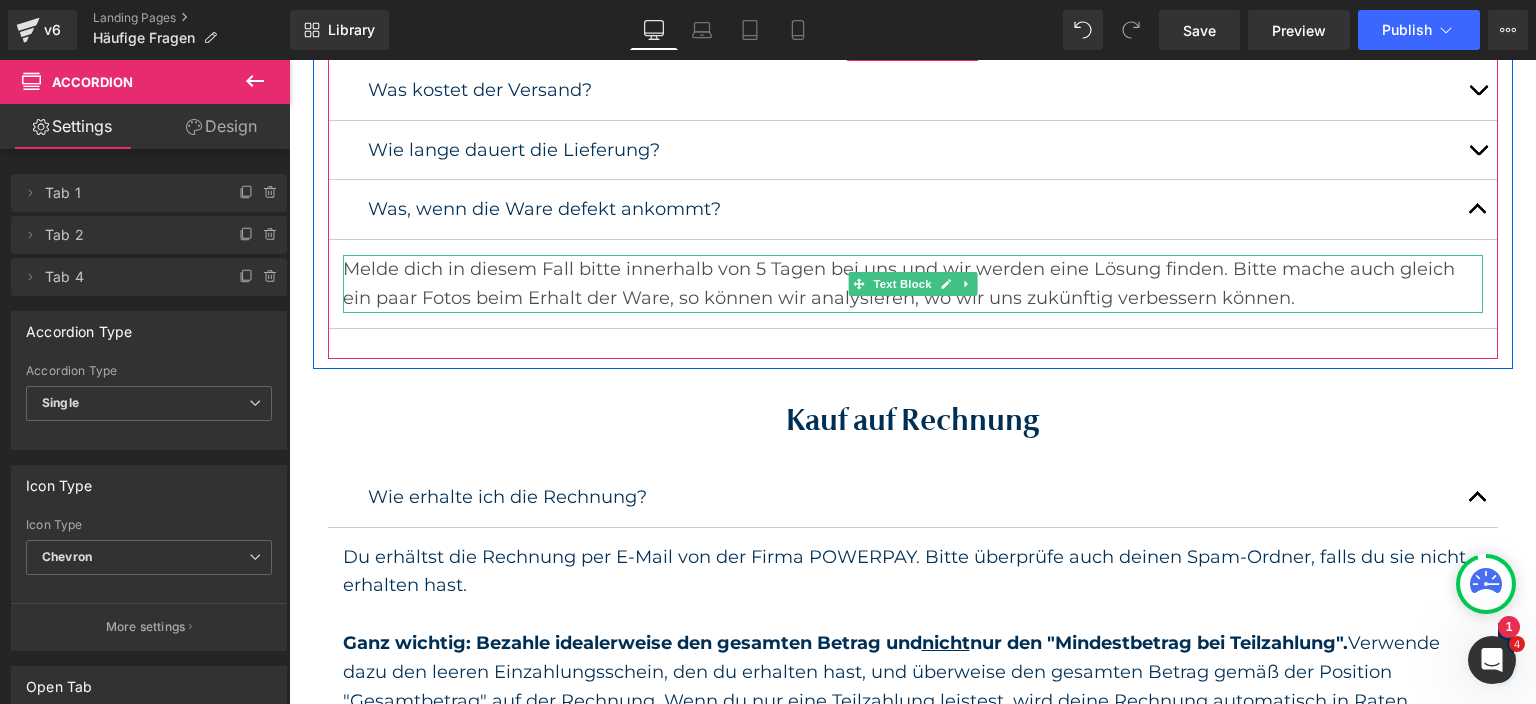 click on "Melde dich in diesem Fall bitte innerhalb von 5 Tagen bei uns und wir werden eine Lösung finden. Bitte mache auch gleich ein paar Fotos beim Erhalt der Ware, so können wir analysieren, wo wir uns zukünftig verbessern können." at bounding box center (913, 284) 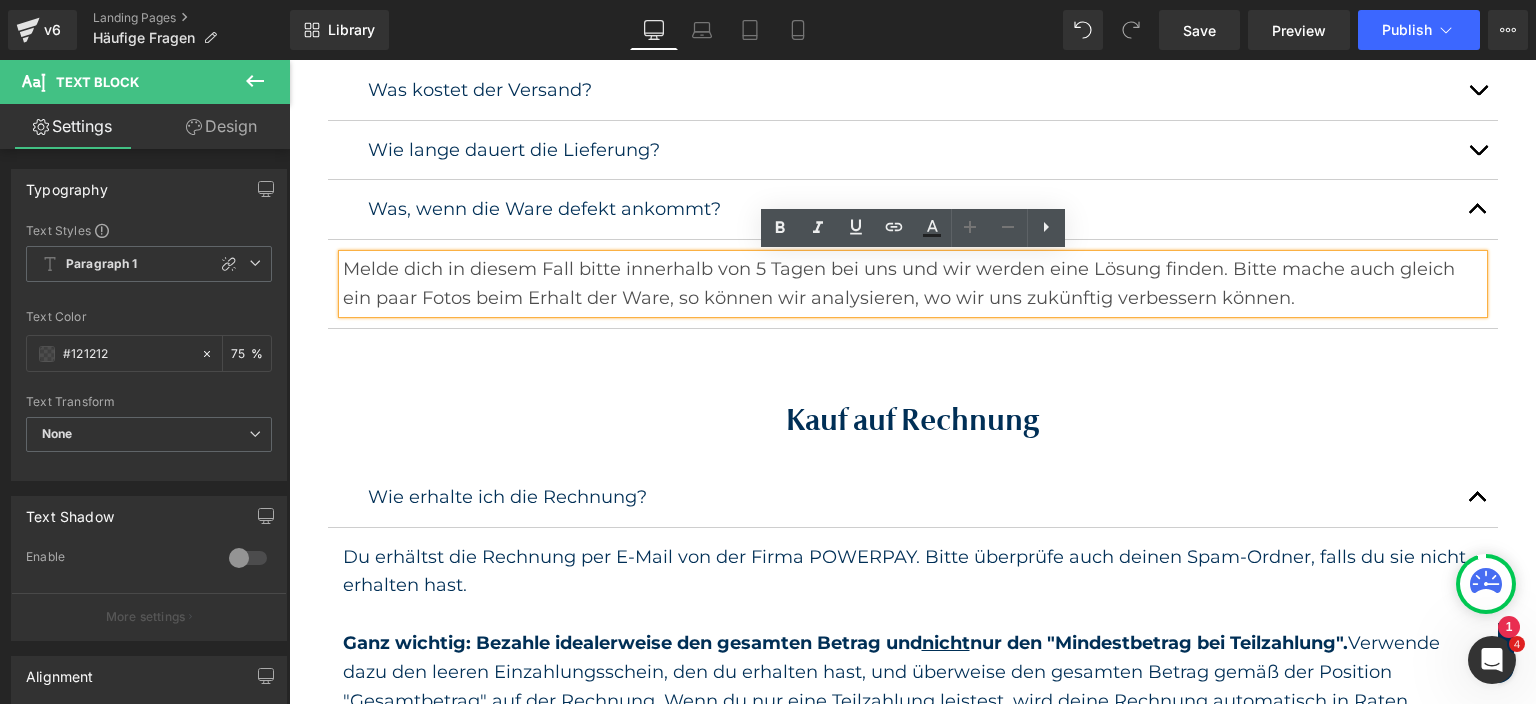 click on "Melde dich in diesem Fall bitte innerhalb von 5 Tagen bei uns und wir werden eine Lösung finden. Bitte mache auch gleich ein paar Fotos beim Erhalt der Ware, so können wir analysieren, wo wir uns zukünftig verbessern können." at bounding box center (913, 284) 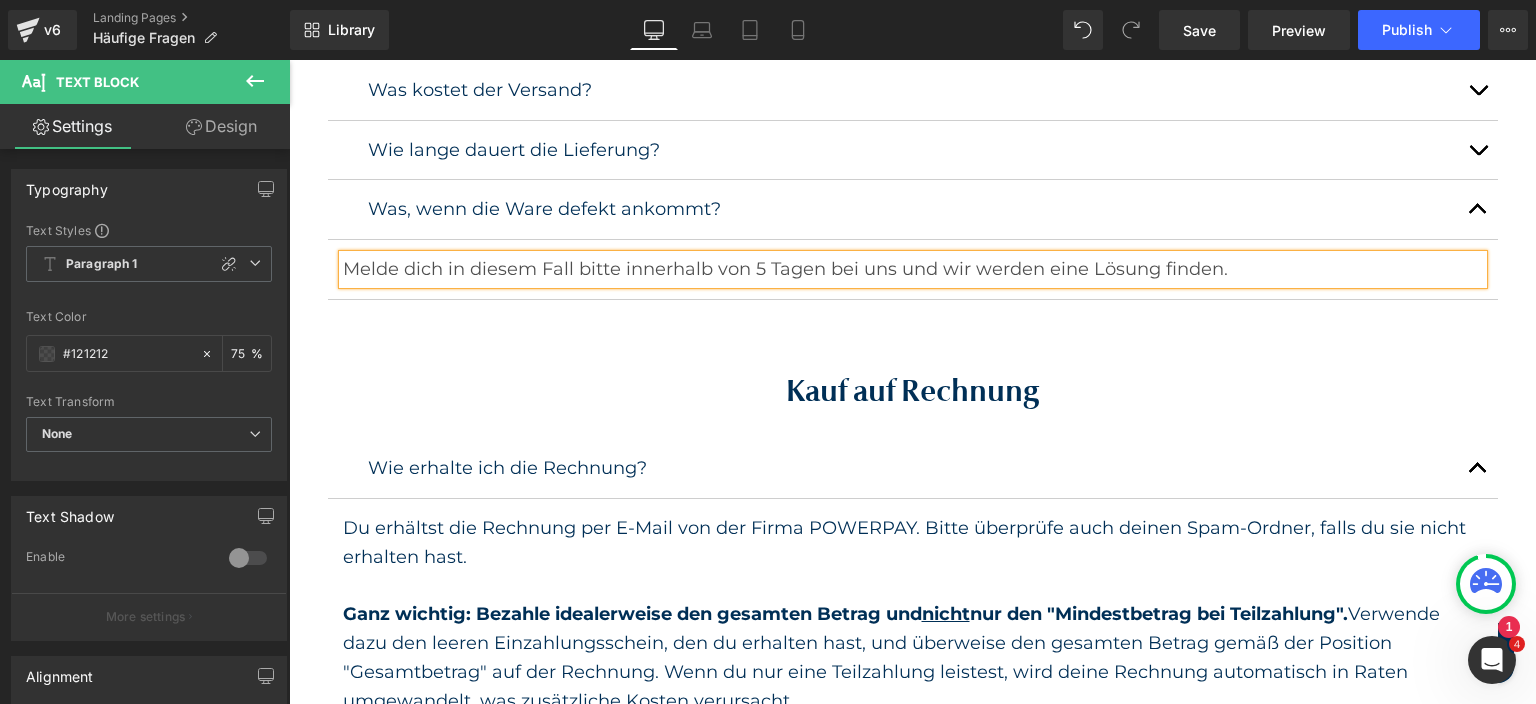 click on "Melde dich in diesem Fall bitte innerhalb von 5 Tagen bei uns und wir werden eine Lösung finden." at bounding box center (913, 269) 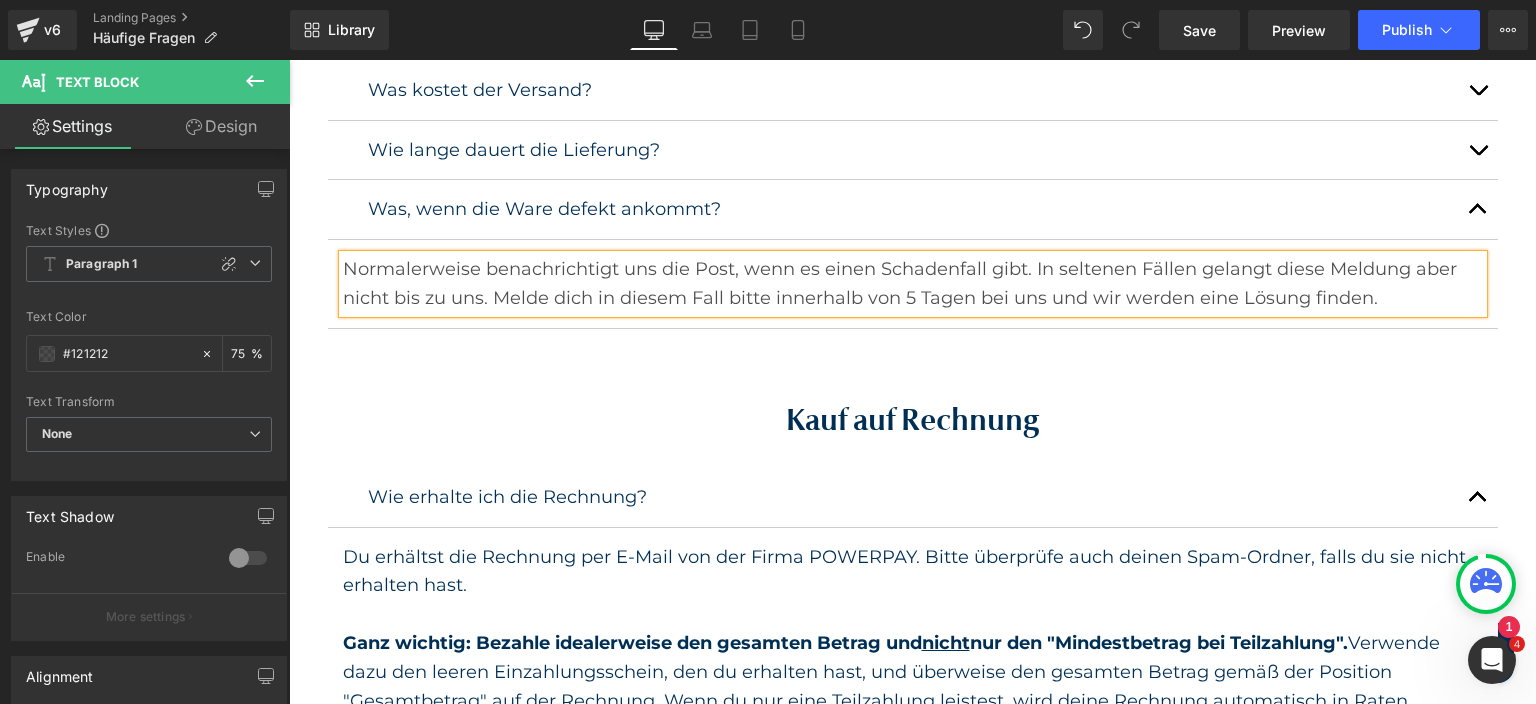 drag, startPoint x: 1389, startPoint y: 300, endPoint x: 498, endPoint y: 302, distance: 891.00226 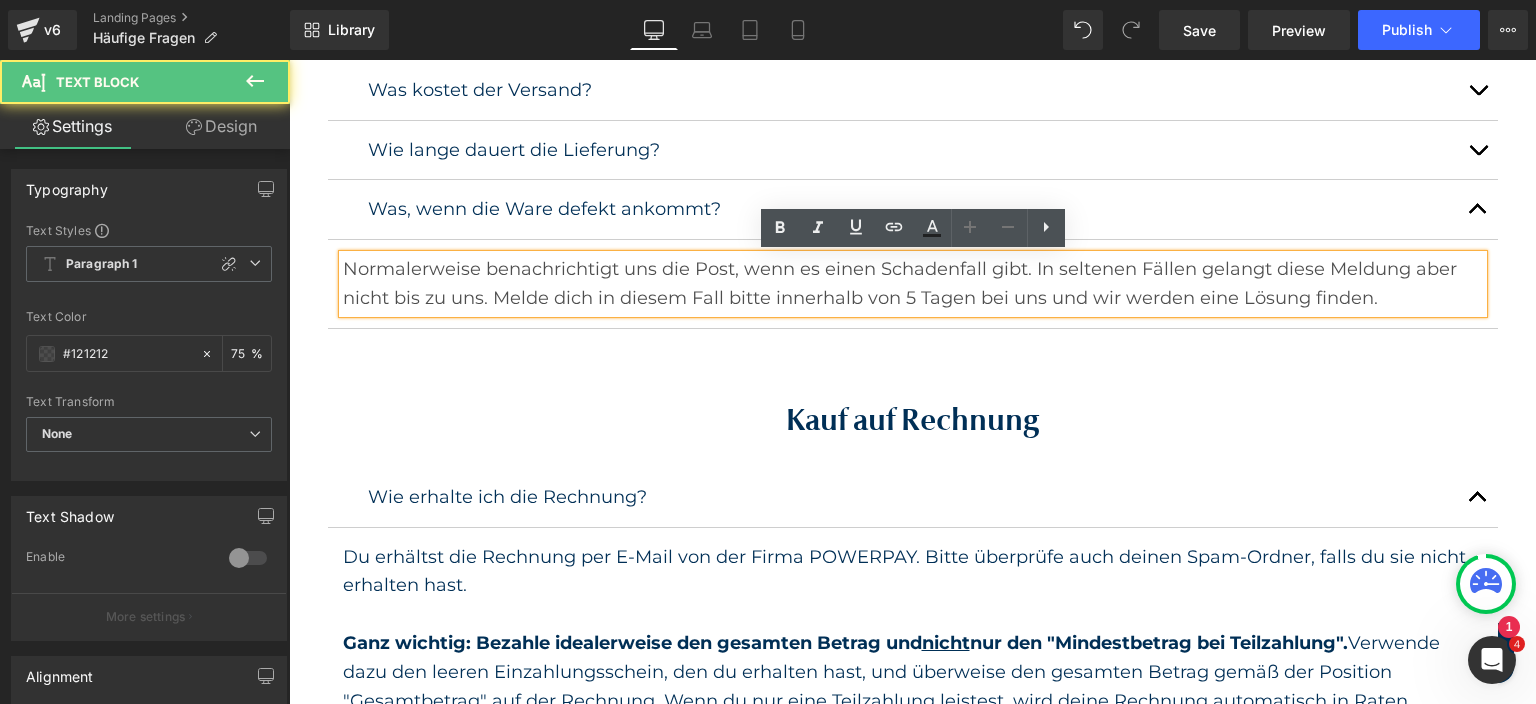 click on "Normalerweise benachrichtigt uns die Post, wenn es einen Schadenfall gibt. In seltenen Fällen gelangt diese Meldung aber nicht bis zu uns. Melde dich in diesem Fall bitte innerhalb von 5 Tagen bei uns und wir werden eine Lösung finden." at bounding box center (913, 284) 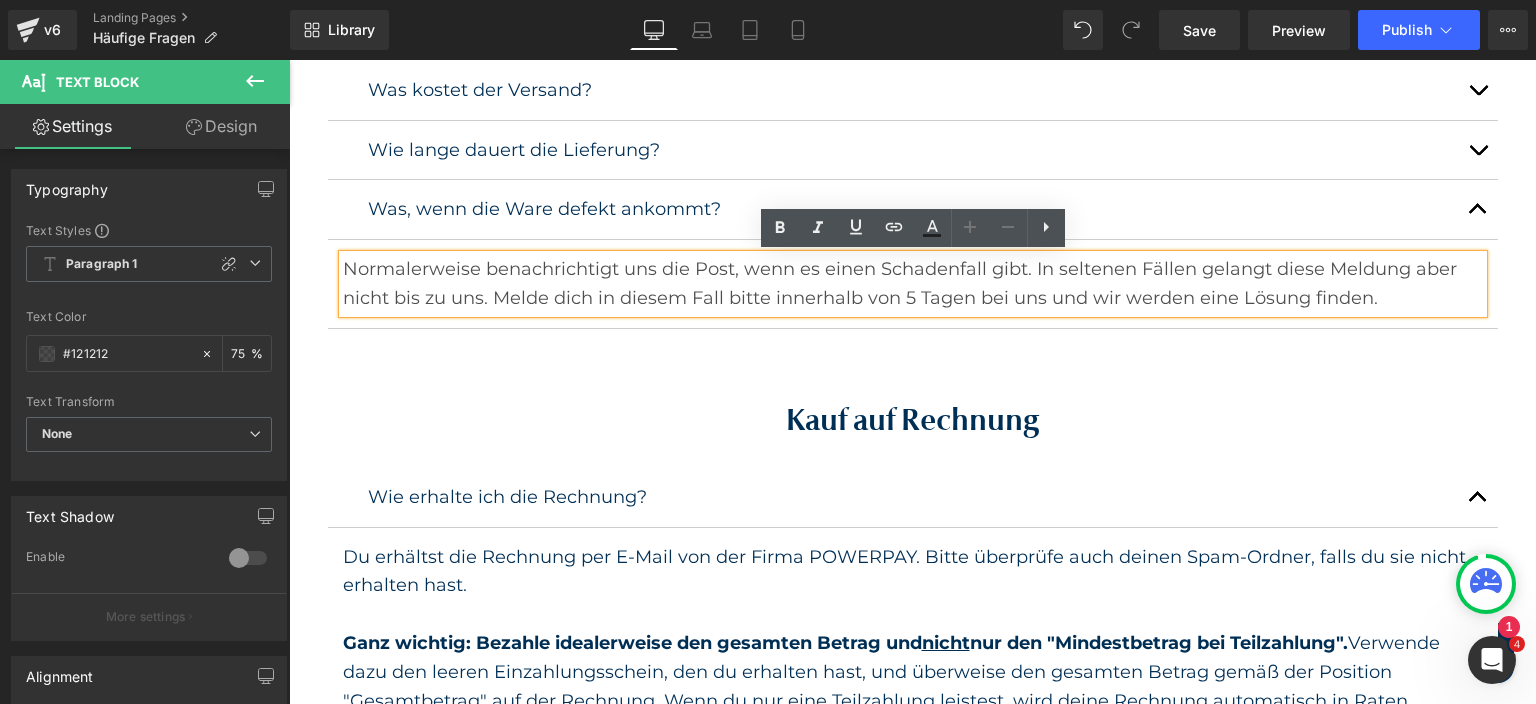 drag, startPoint x: 493, startPoint y: 303, endPoint x: 1396, endPoint y: 304, distance: 903.00055 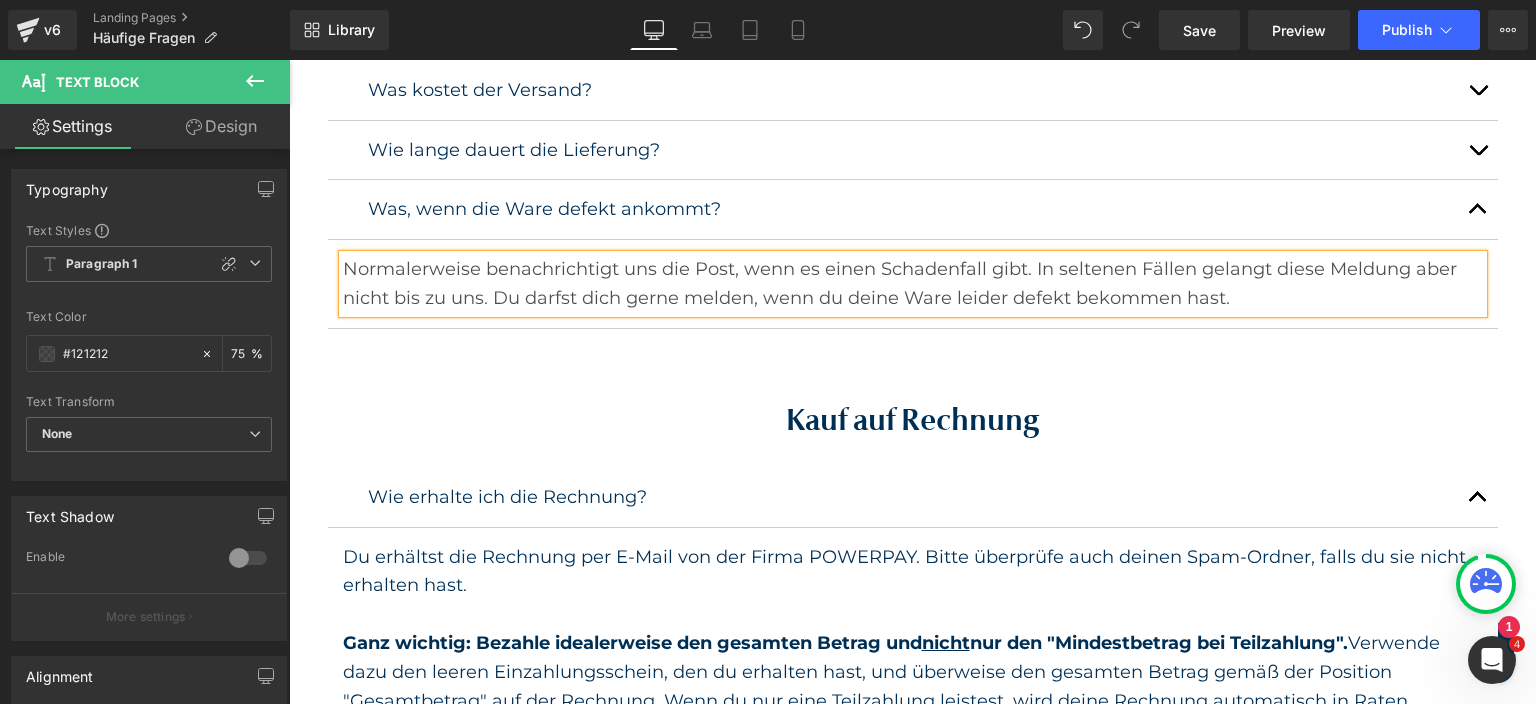 drag, startPoint x: 1123, startPoint y: 300, endPoint x: 343, endPoint y: 249, distance: 781.6655 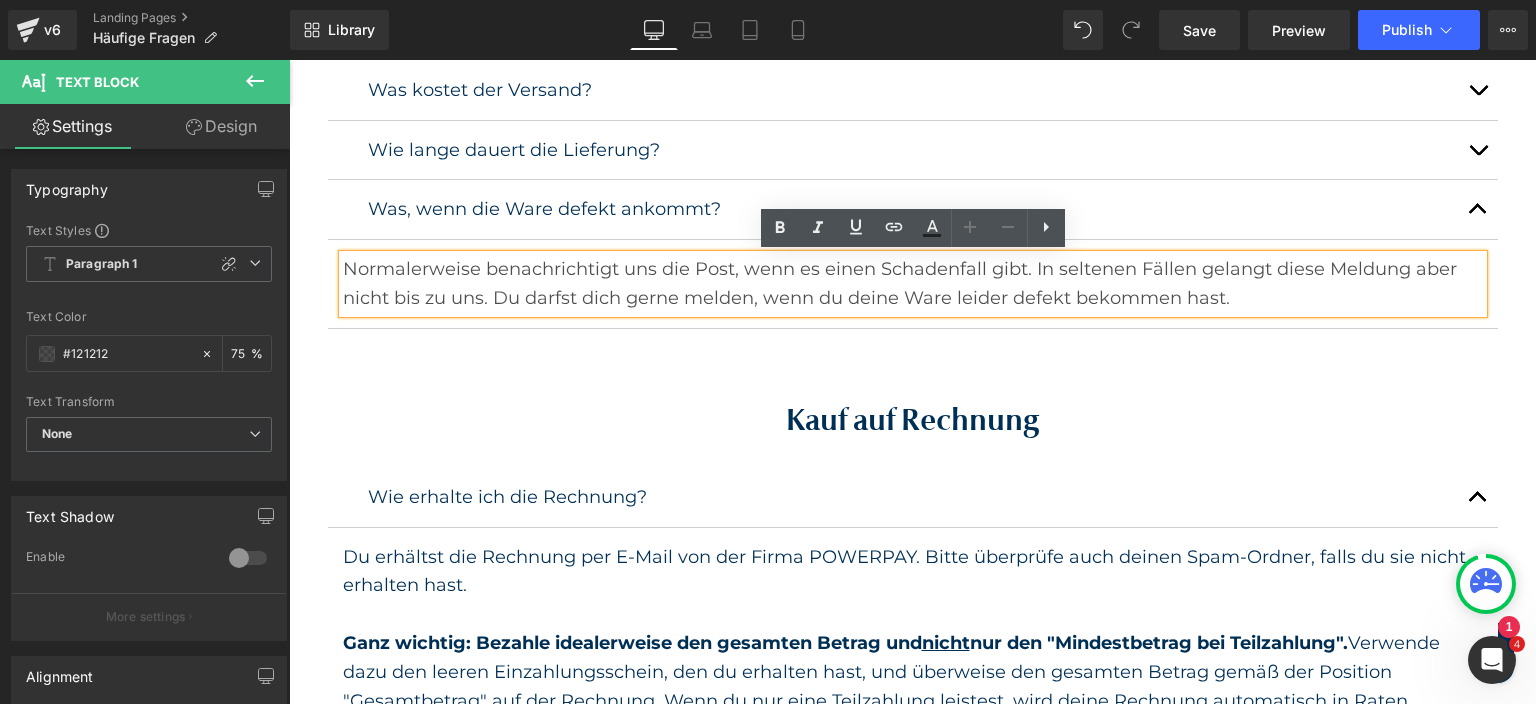 copy on "Normalerweise benachrichtigt uns die Post, wenn es einen Schadenfall gibt. In seltenen Fällen gelangt diese Meldung aber nicht bis zu uns. Du darfst dich gerne melden, wenn du deine Ware leider defekt bekommen hast." 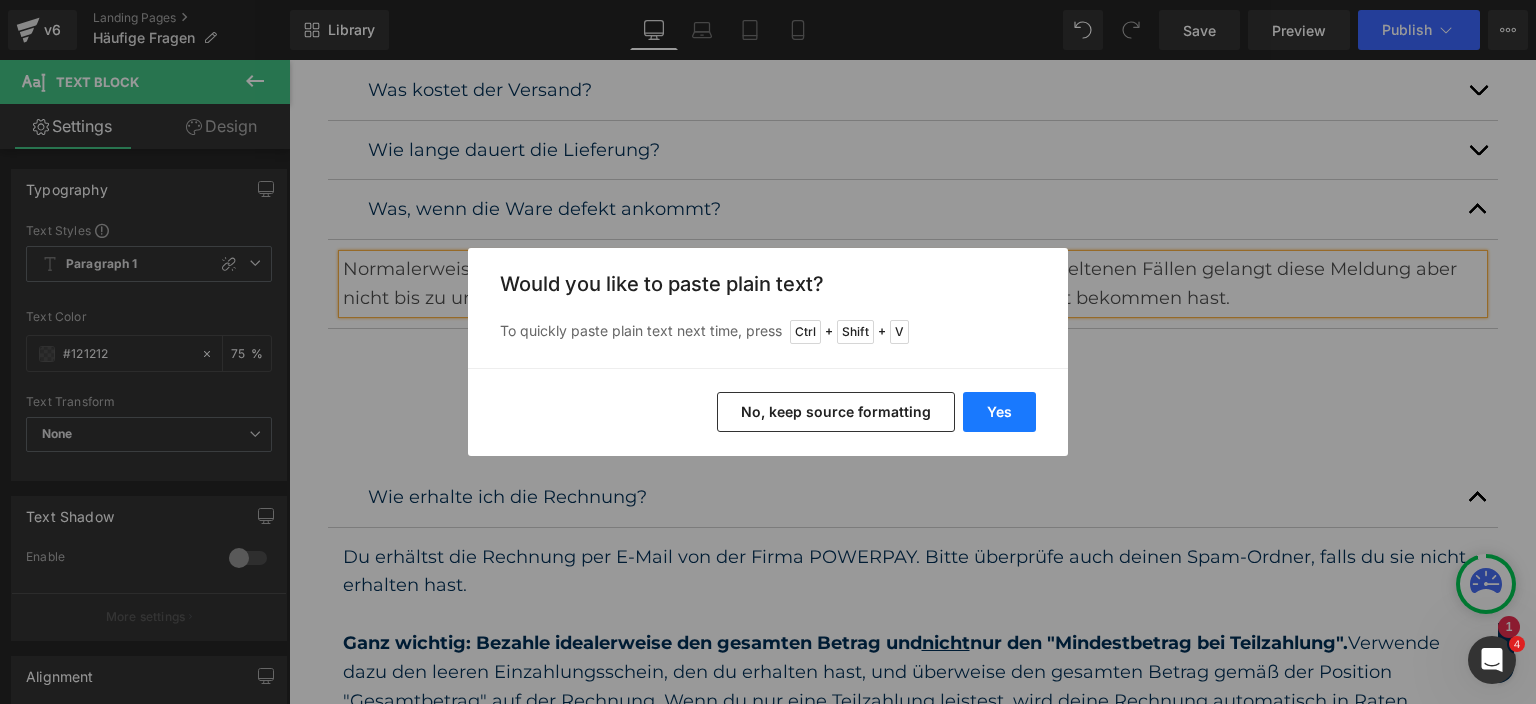 click on "Yes" at bounding box center [999, 412] 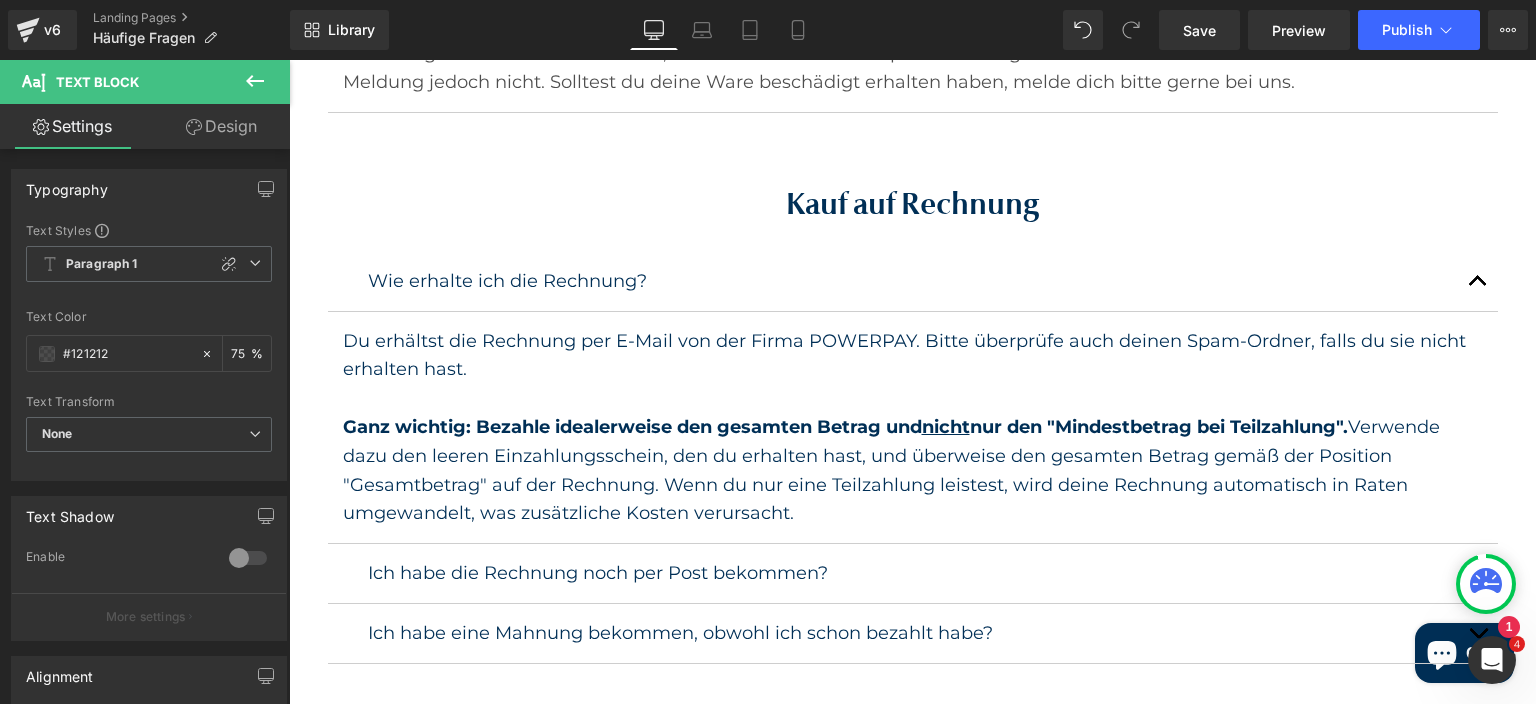 scroll, scrollTop: 756, scrollLeft: 0, axis: vertical 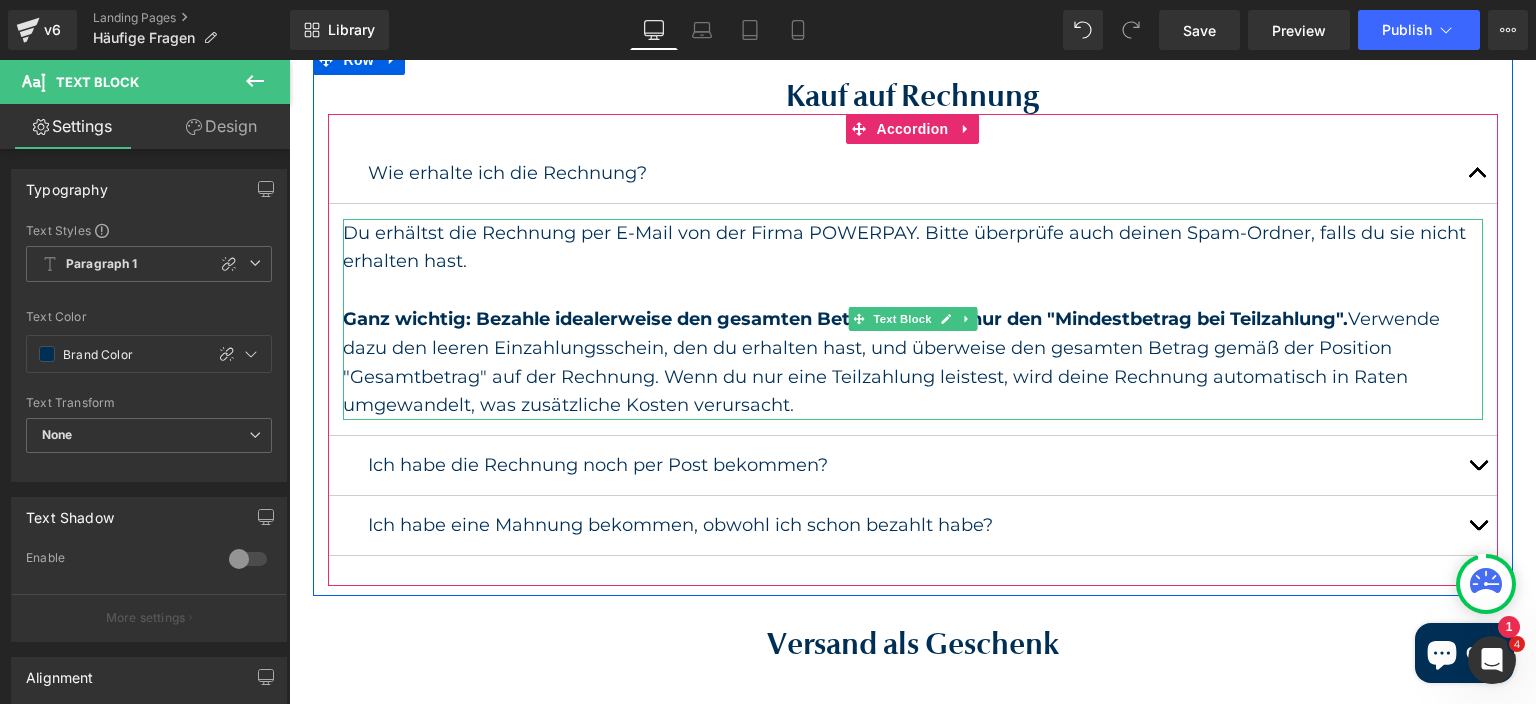 drag, startPoint x: 822, startPoint y: 401, endPoint x: 746, endPoint y: 359, distance: 86.833176 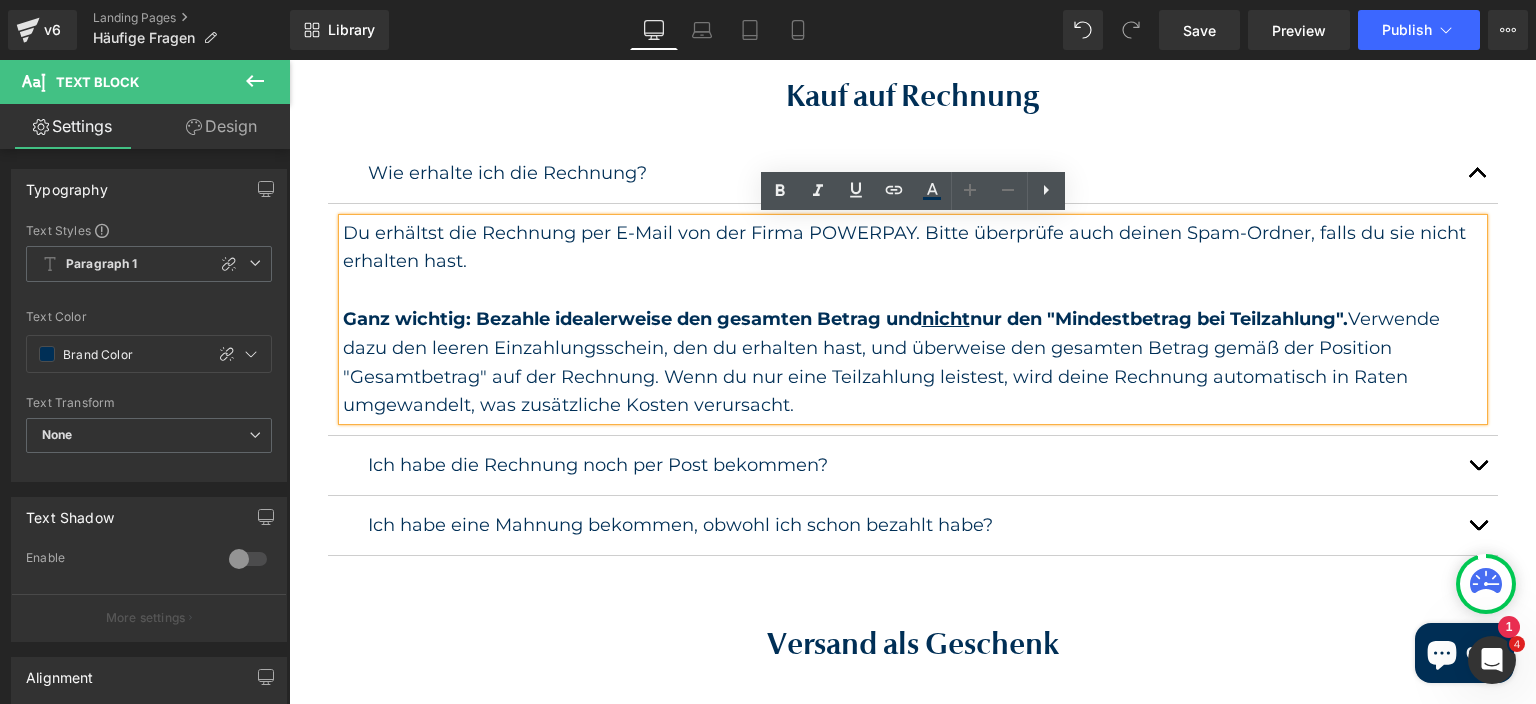 click on "Du erhältst die Rechnung per E-Mail von der Firma POWERPAY. Bitte überprüfe auch deinen Spam-Ordner, falls du sie nicht erhalten hast. Ganz wichtig: Bezahle idealerweise den gesamten Betrag und  nicht  nur den "Mindestbetrag bei Teilzahlung".  Verwende dazu den leeren Einzahlungsschein, den du erhalten hast, und überweise den gesamten Betrag gemäß der Position "Gesamtbetrag" auf der Rechnung. Wenn du nur eine Teilzahlung leistest, wird deine Rechnung automatisch in Raten umgewandelt, was zusätzliche Kosten verursacht." at bounding box center (913, 320) 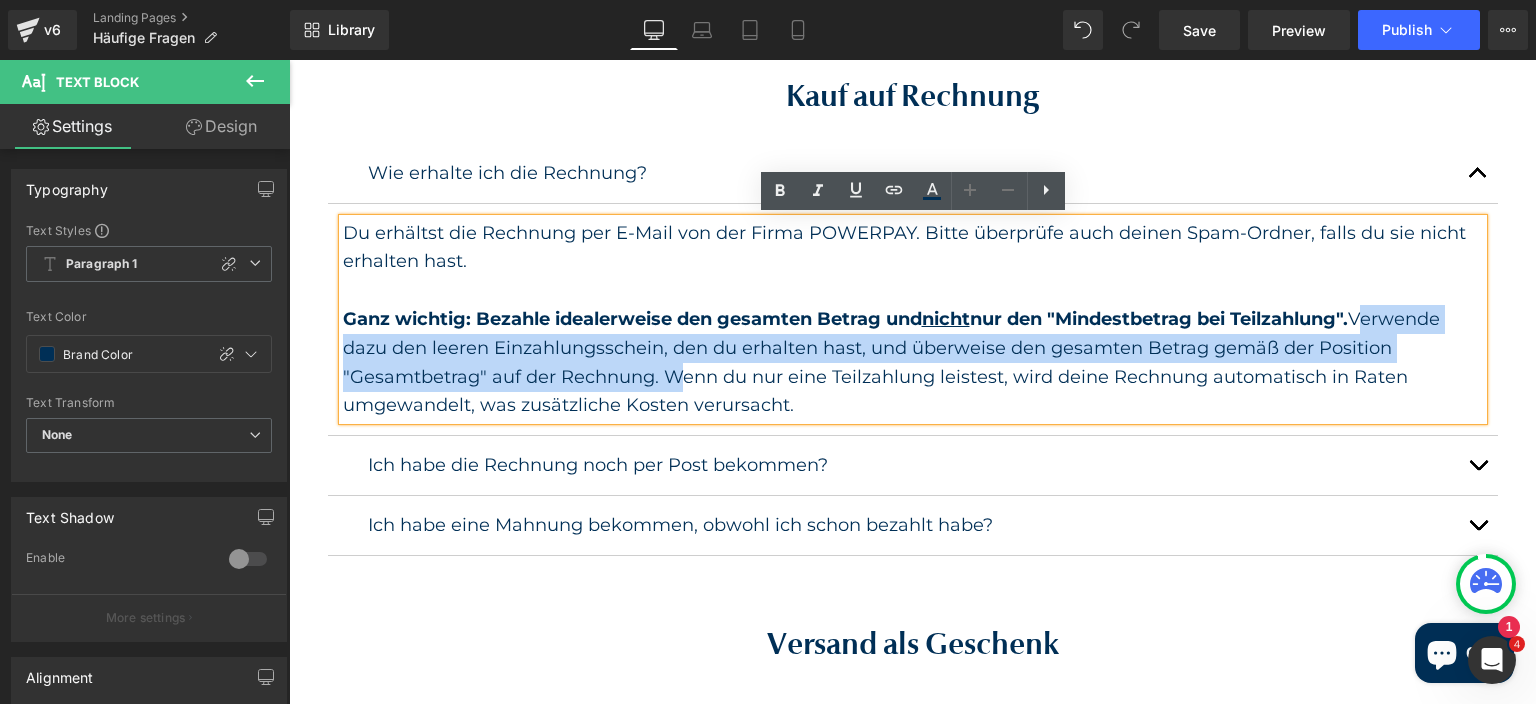 drag, startPoint x: 661, startPoint y: 377, endPoint x: 1380, endPoint y: 322, distance: 721.1005 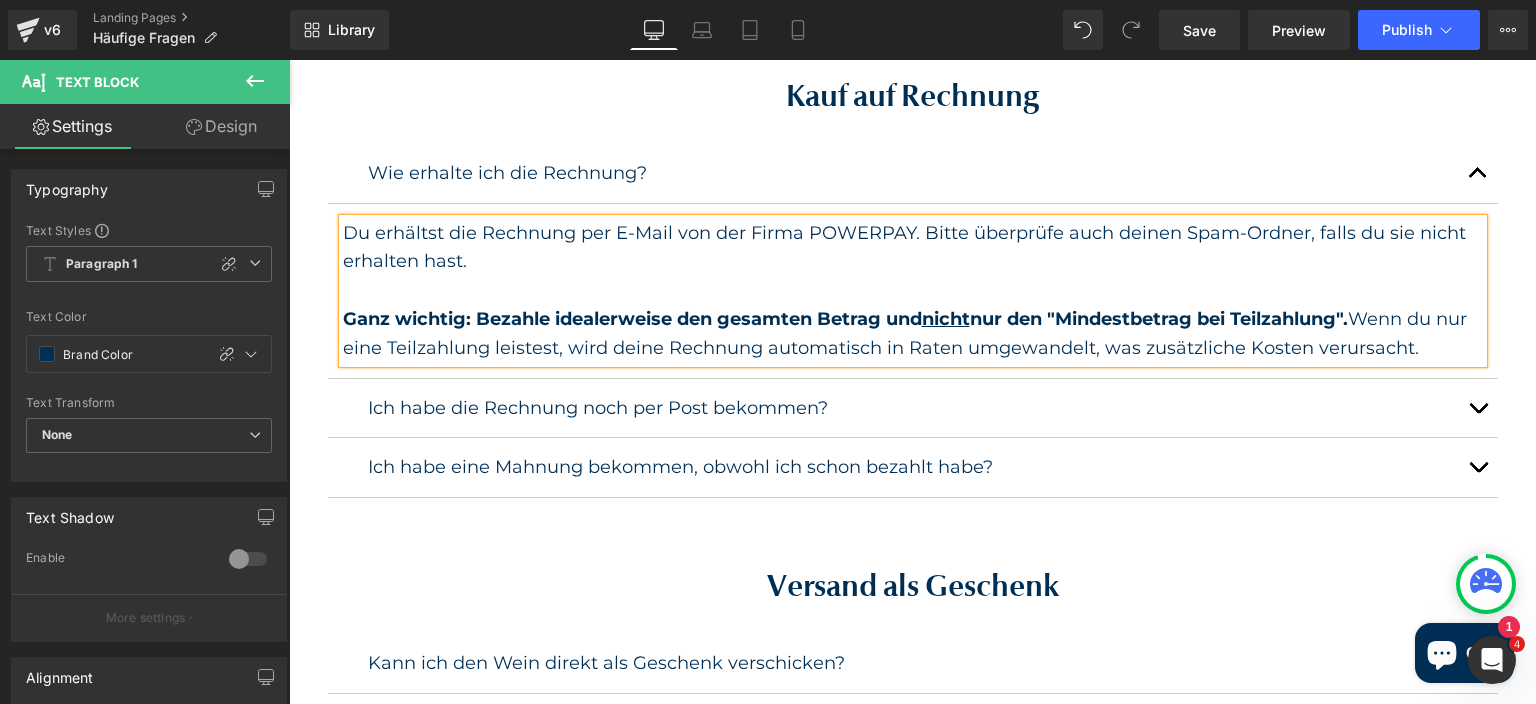 drag, startPoint x: 1384, startPoint y: 334, endPoint x: 571, endPoint y: 262, distance: 816.18195 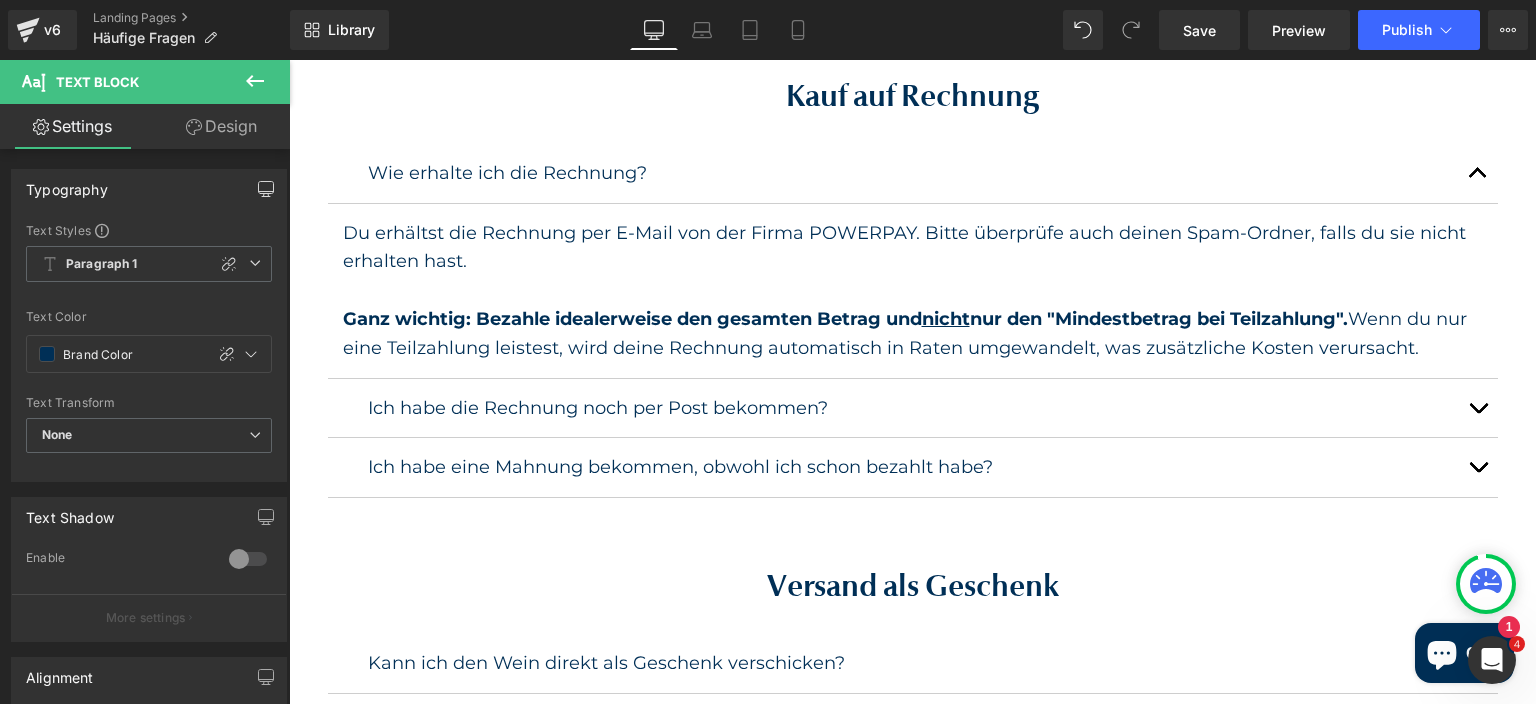 copy on "Du erhältst die Rechnung per E-Mail von der Firma POWERPAY. Bitte überprüfe auch deinen Spam-Ordner, falls du sie nicht erhalten hast. Ganz wichtig: Bezahle idealerweise den gesamten Betrag und  nicht  nur den "Mindestbetrag bei Teilzahlung".  Wenn du nur eine Teilzahlung leistest, wird deine Rechnung automatisch in Raten umgewandelt, was zusätzliche Kosten verursacht." 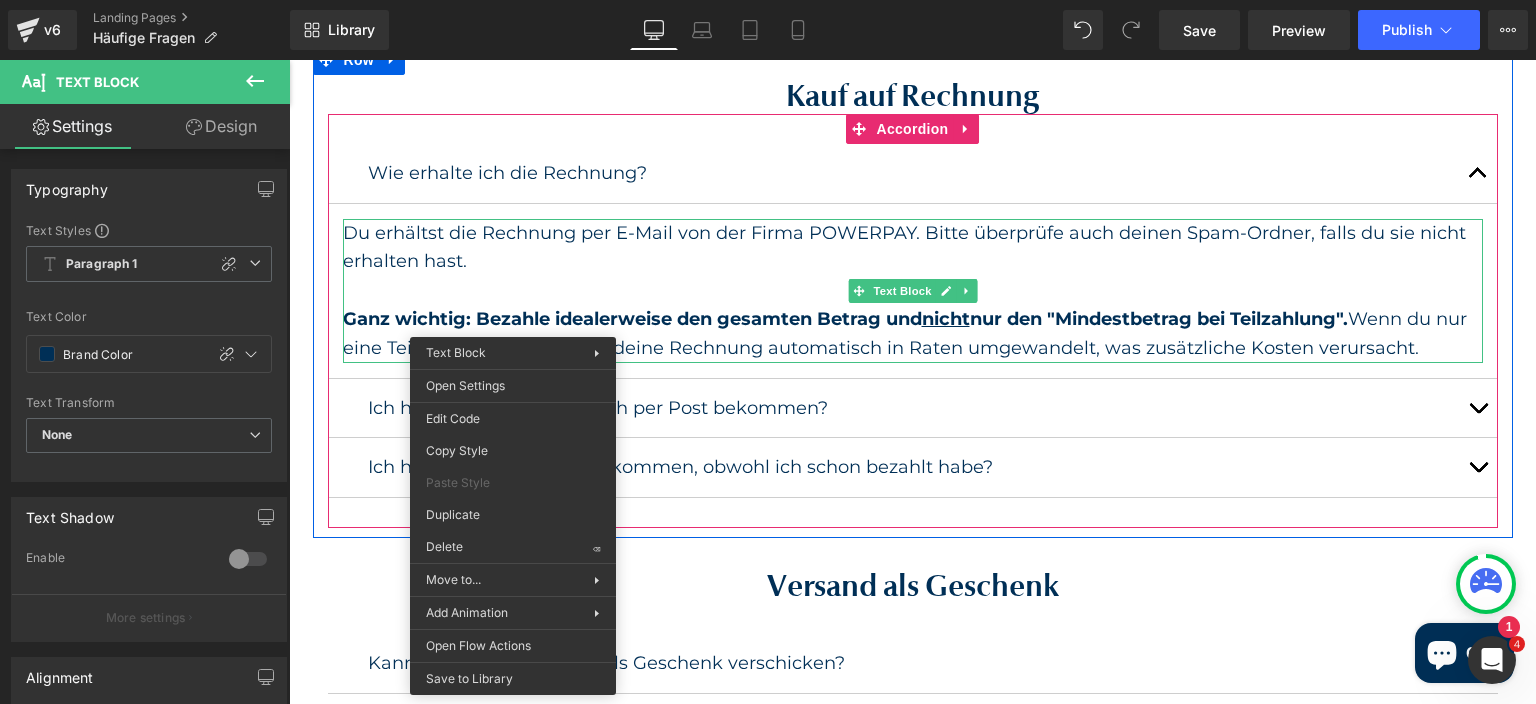 drag, startPoint x: 548, startPoint y: 277, endPoint x: 572, endPoint y: 281, distance: 24.33105 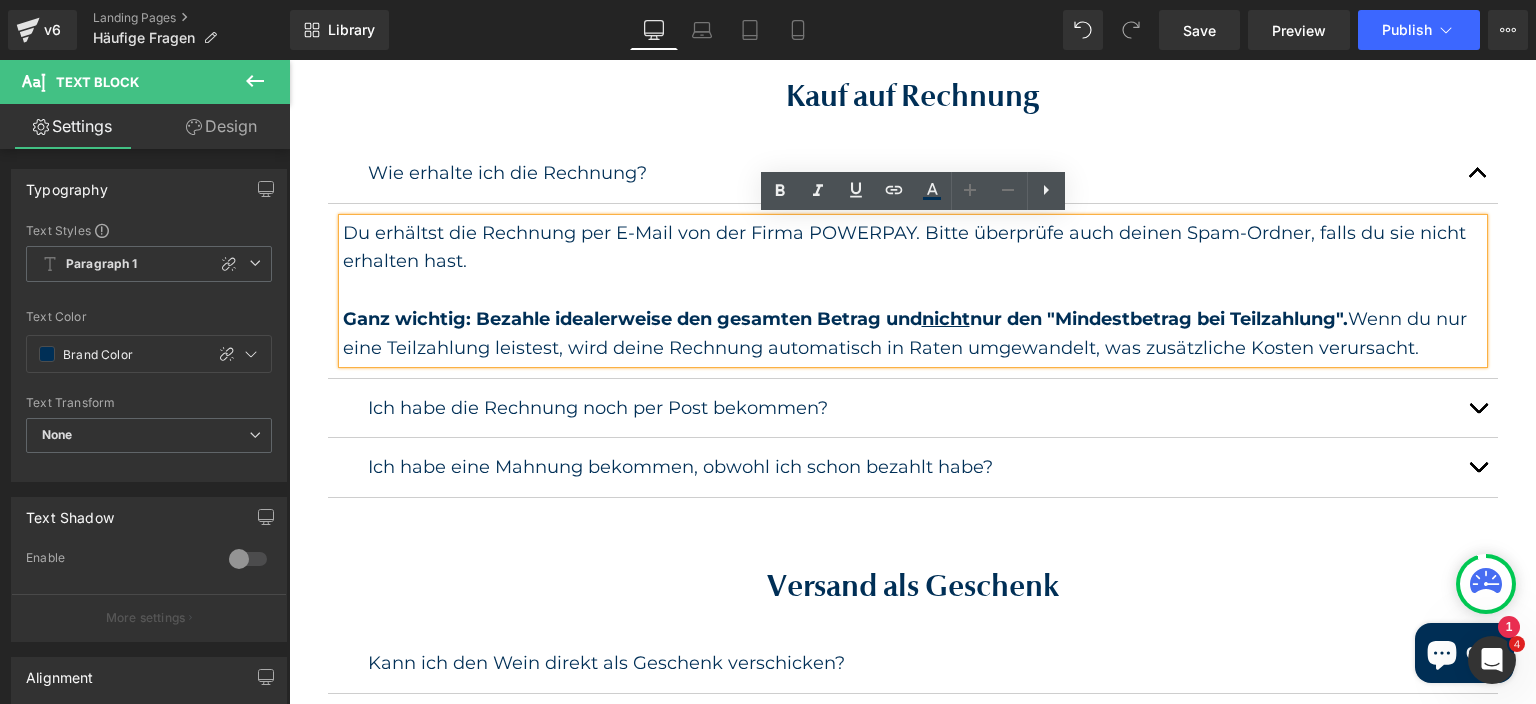 drag, startPoint x: 1454, startPoint y: 348, endPoint x: 167, endPoint y: 188, distance: 1296.9075 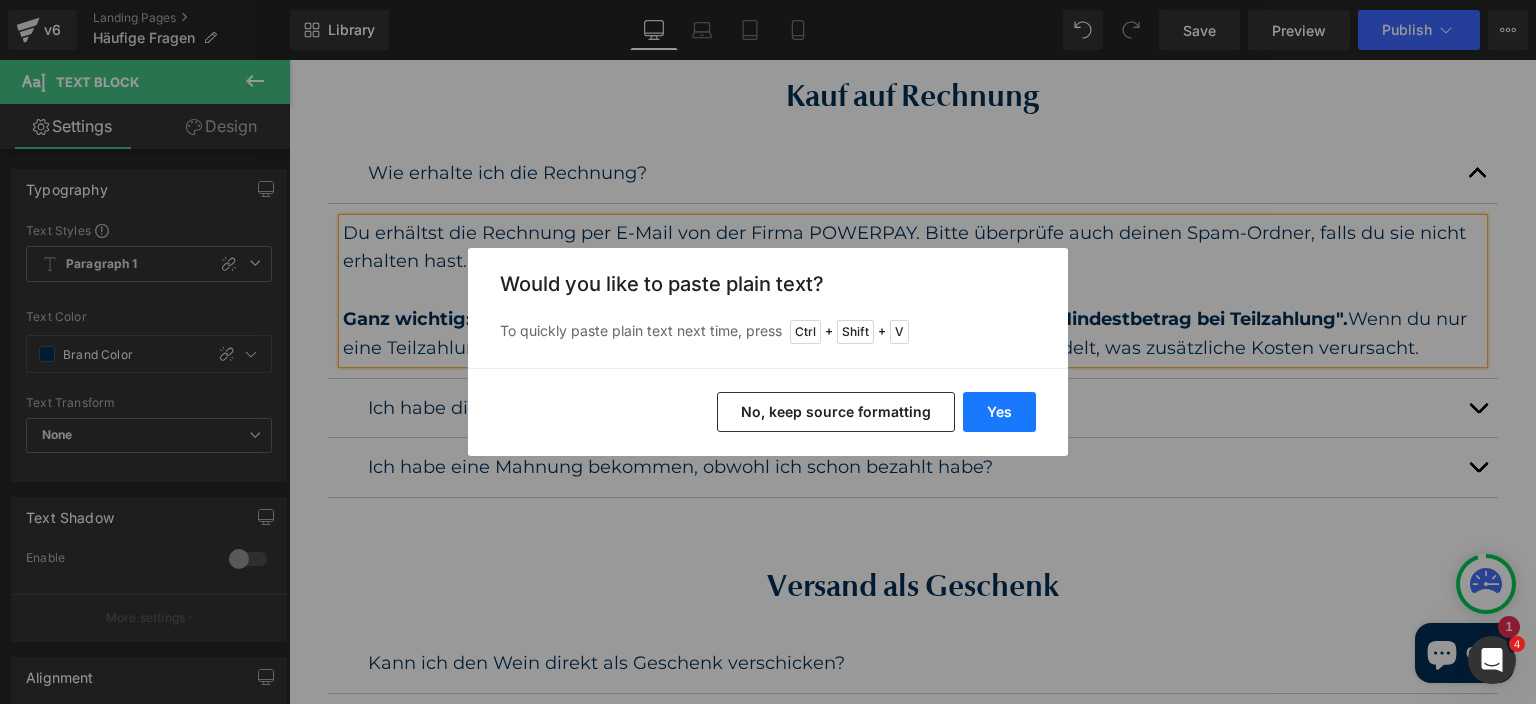 click on "Yes" at bounding box center (999, 412) 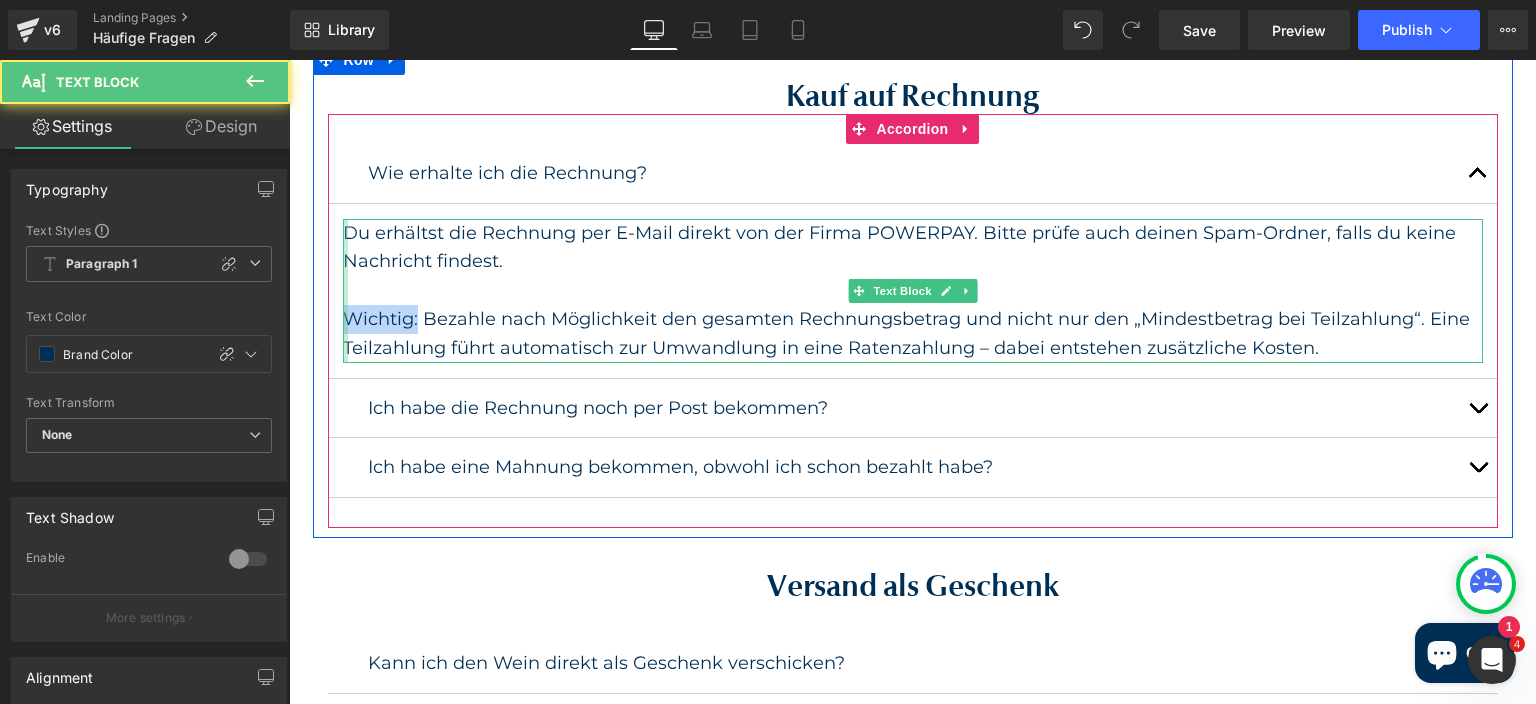 drag, startPoint x: 419, startPoint y: 324, endPoint x: 387, endPoint y: 304, distance: 37.735924 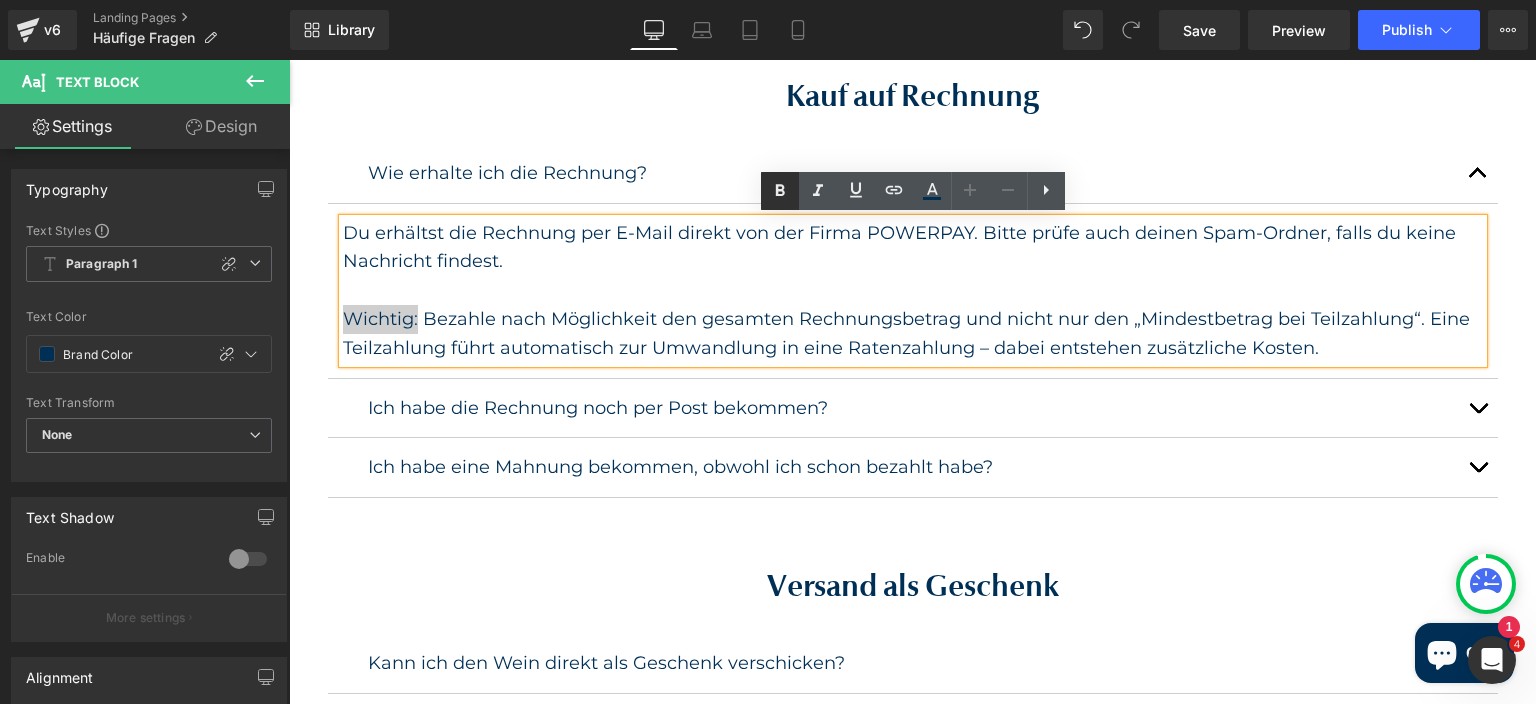 click 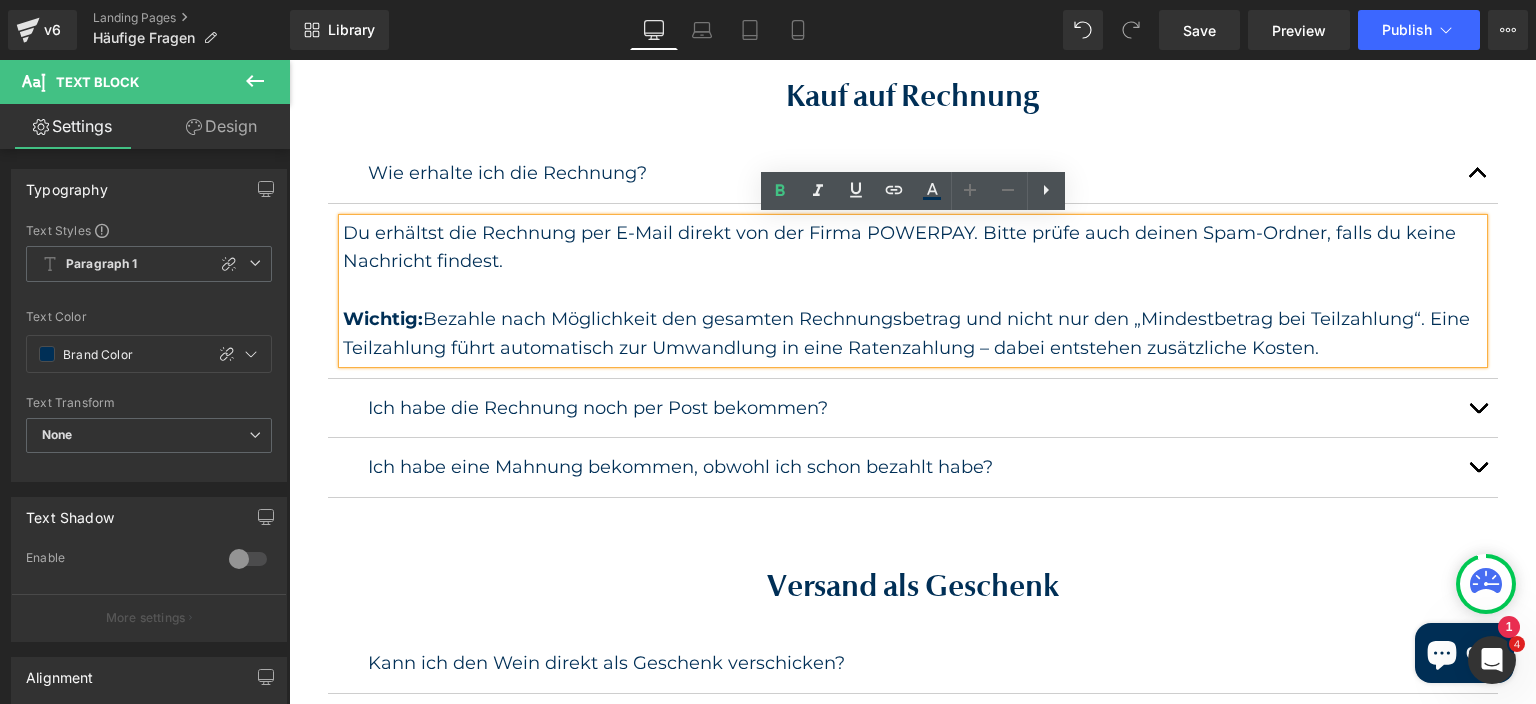 click at bounding box center [1478, 408] 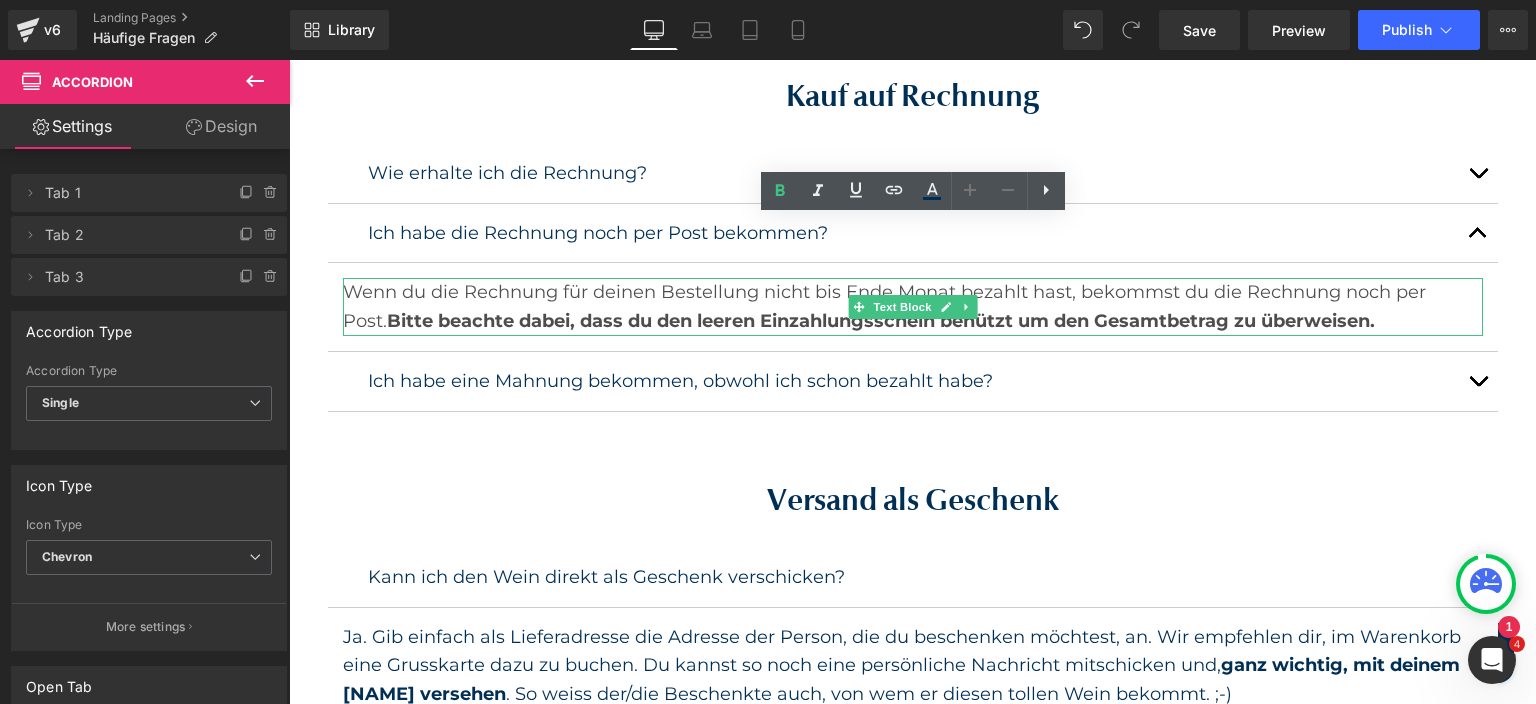 click on "Wenn du die Rechnung für deinen Bestellung nicht bis Ende Monat bezahlt hast, bekommst du die Rechnung noch per Post.  Bitte beachte dabei, dass du den leeren Einzahlungsschein benützt um den Gesamtbetrag zu überweisen." at bounding box center (913, 307) 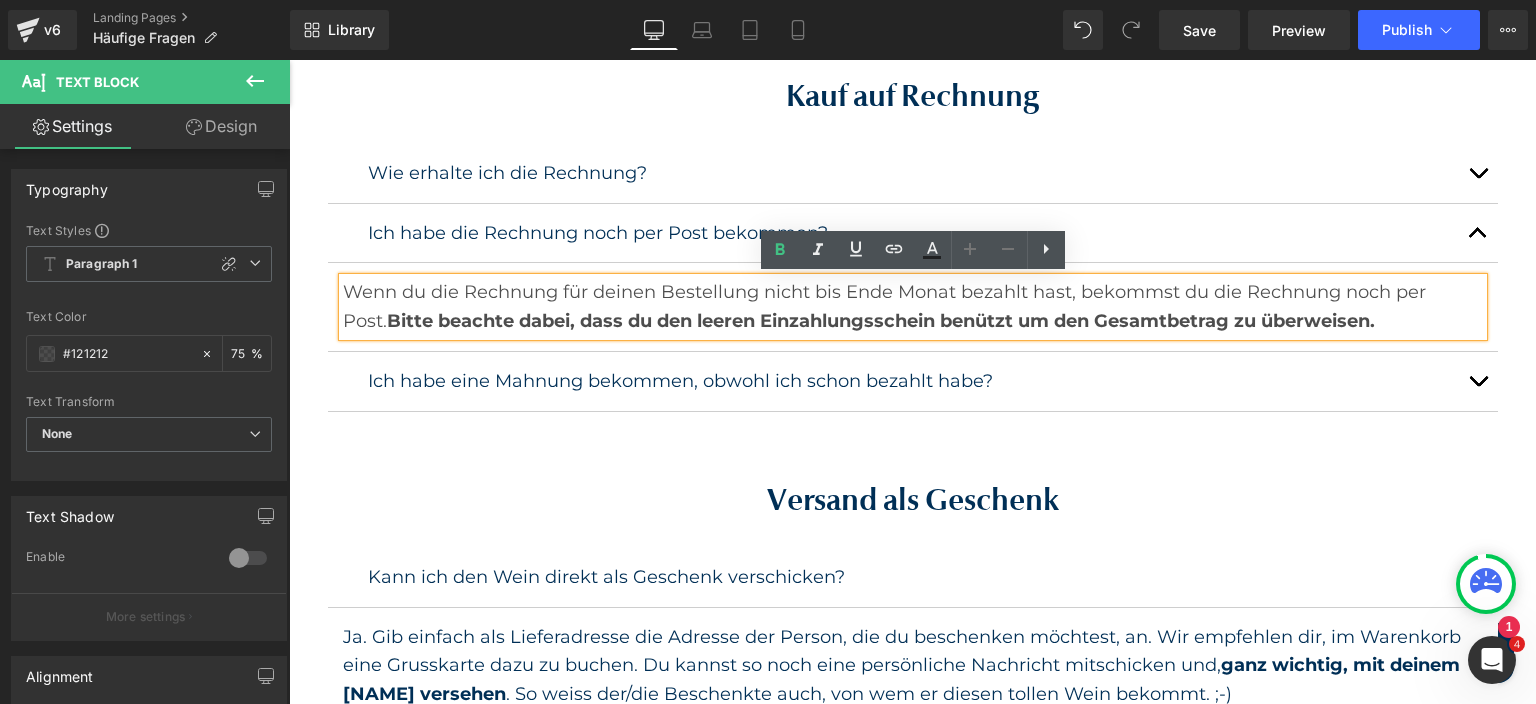 drag, startPoint x: 1355, startPoint y: 322, endPoint x: 303, endPoint y: 320, distance: 1052.002 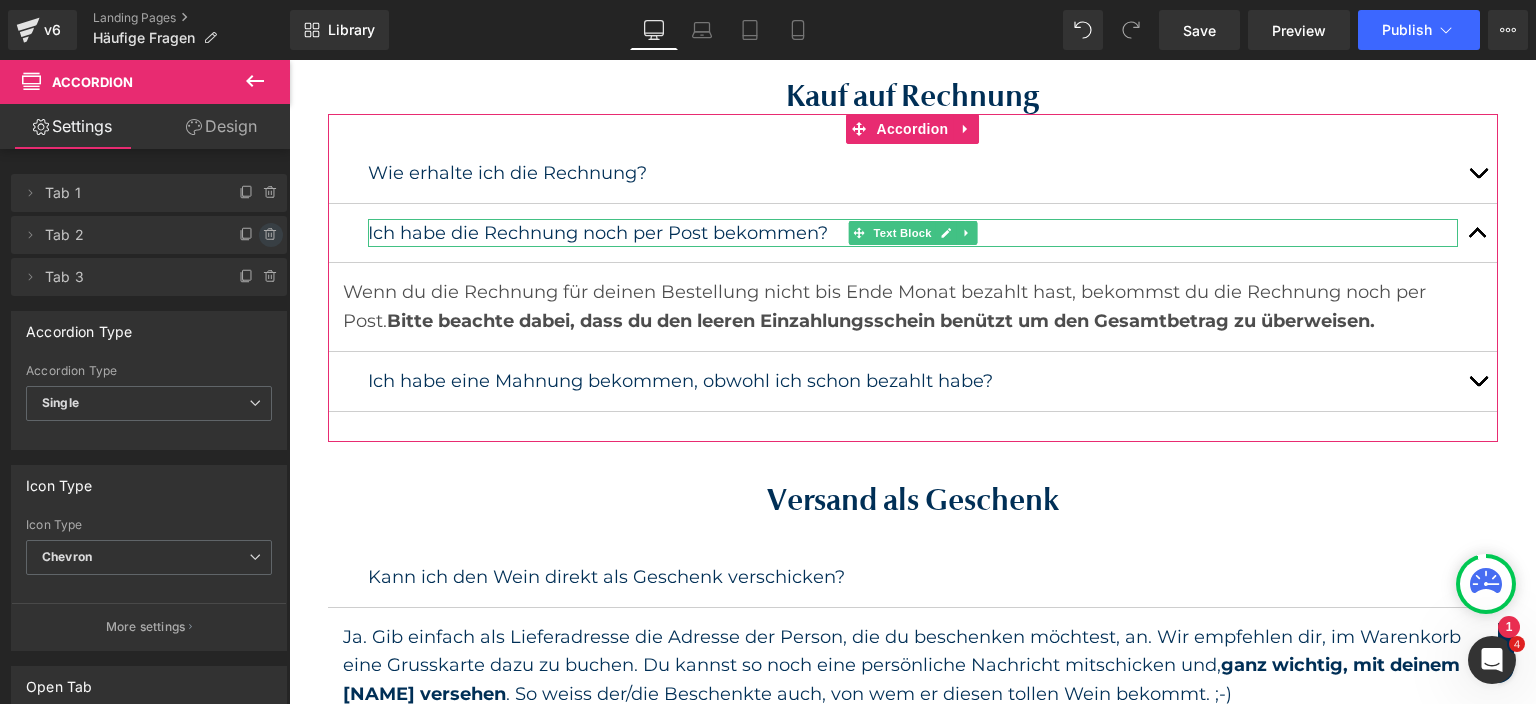 click 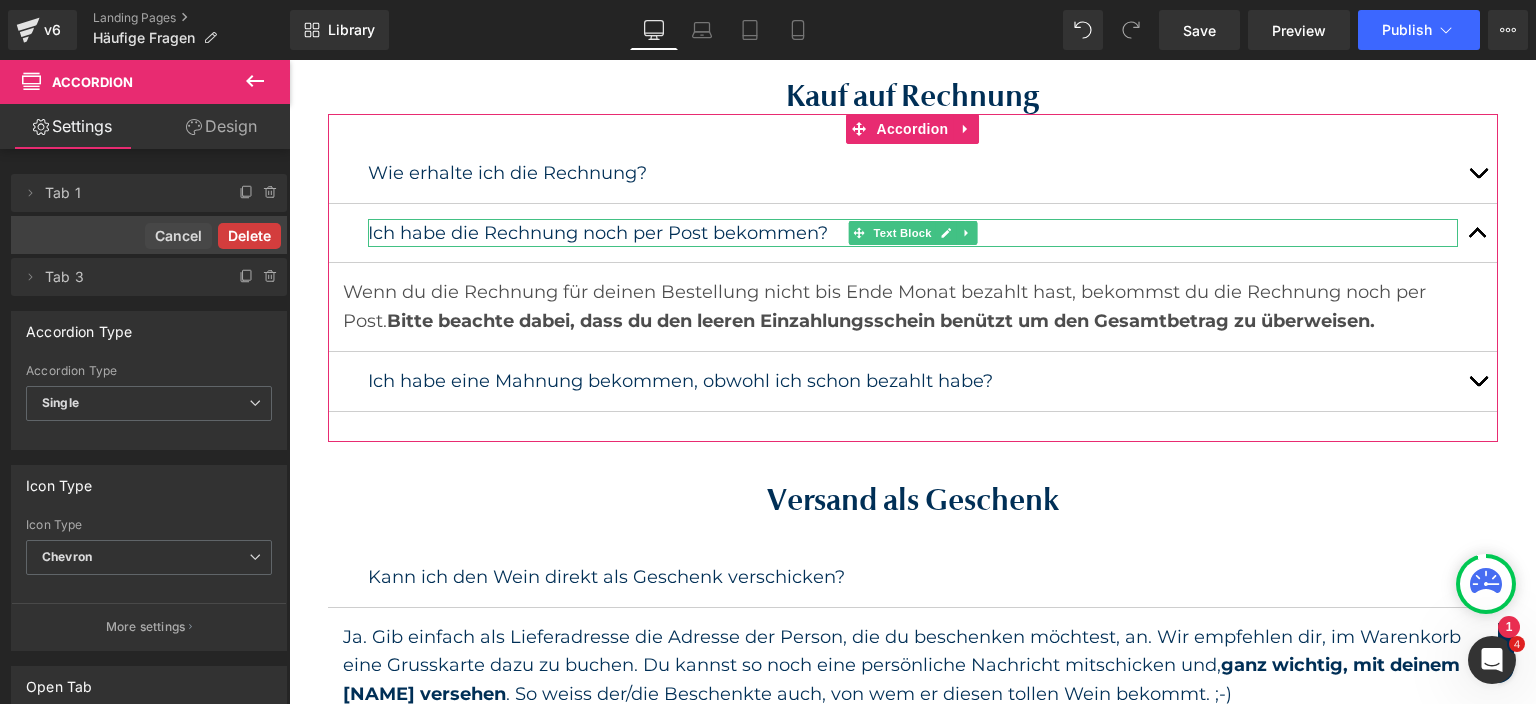 click on "Delete" at bounding box center [249, 236] 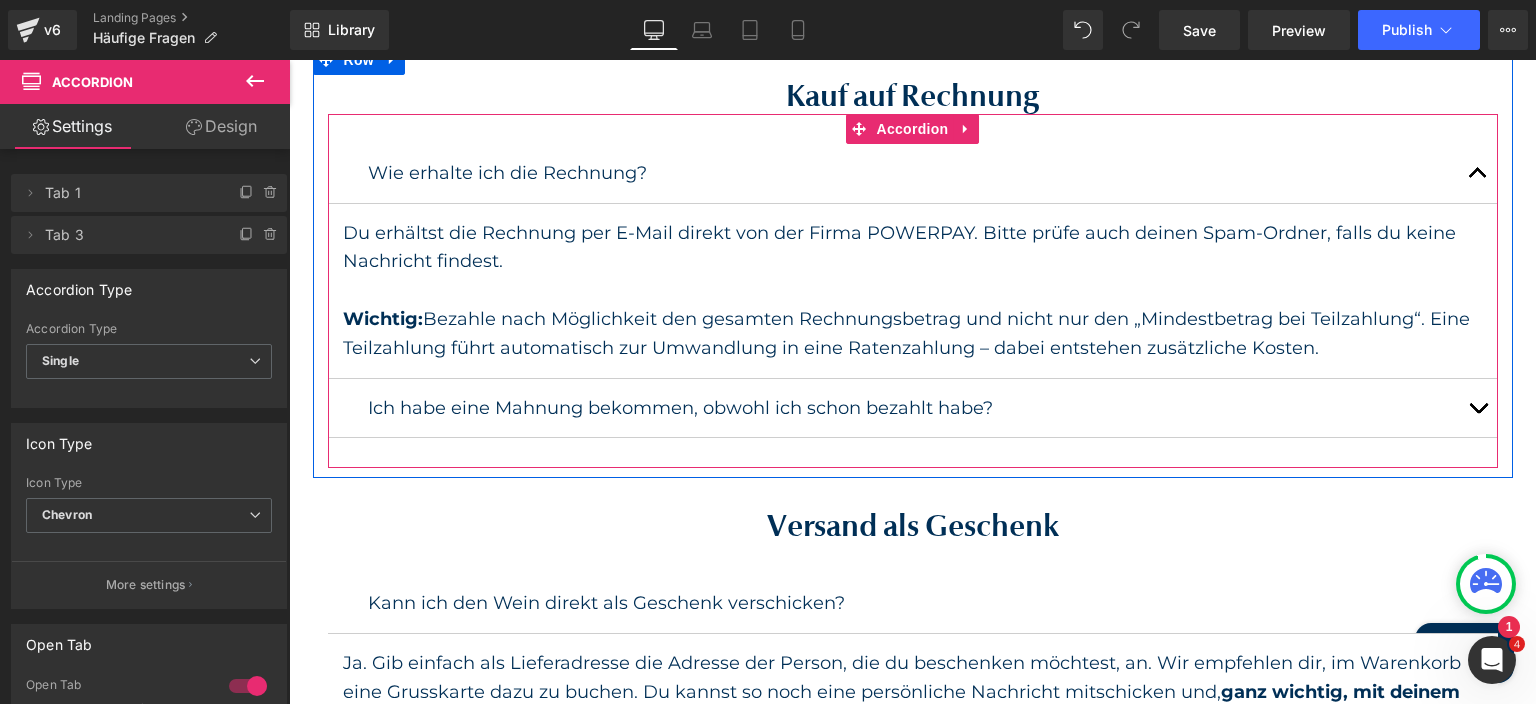 click at bounding box center (1478, 408) 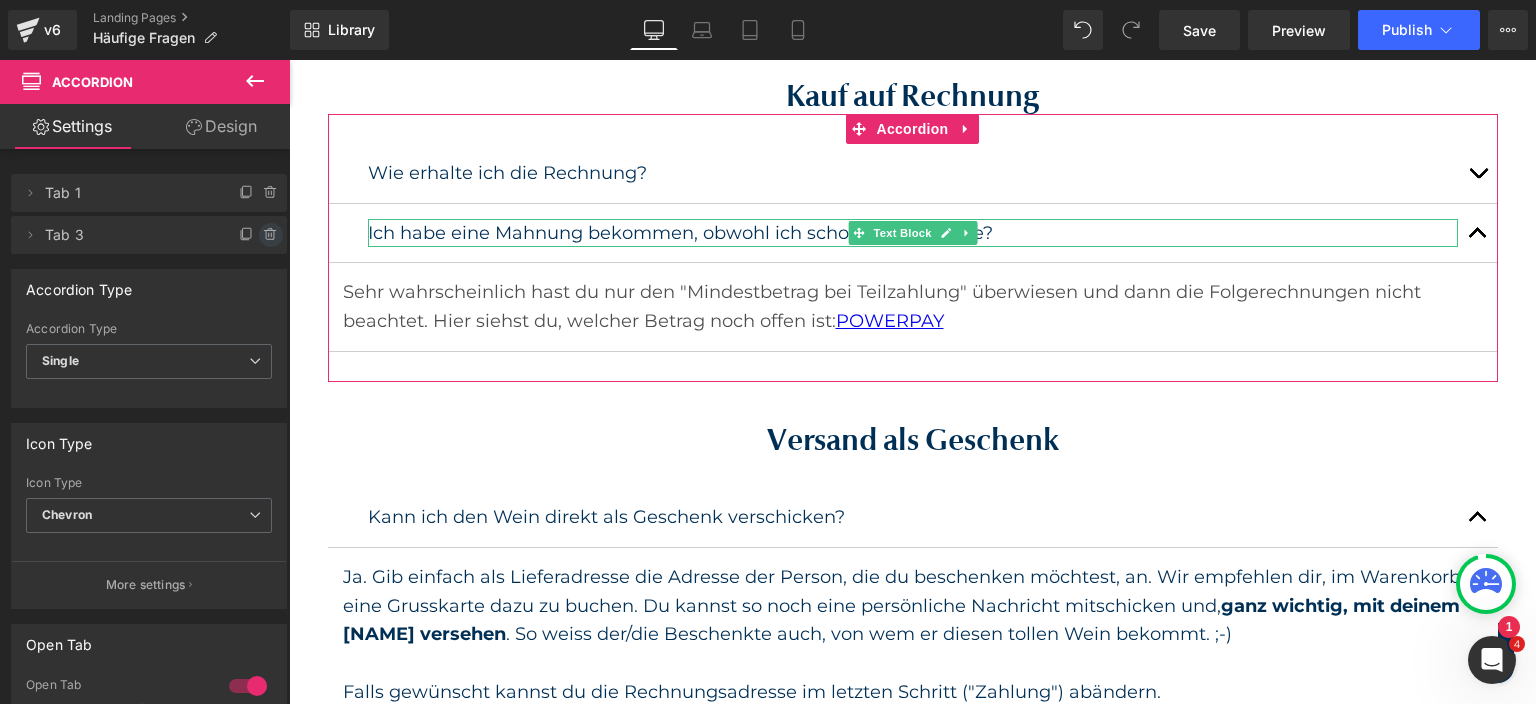 click 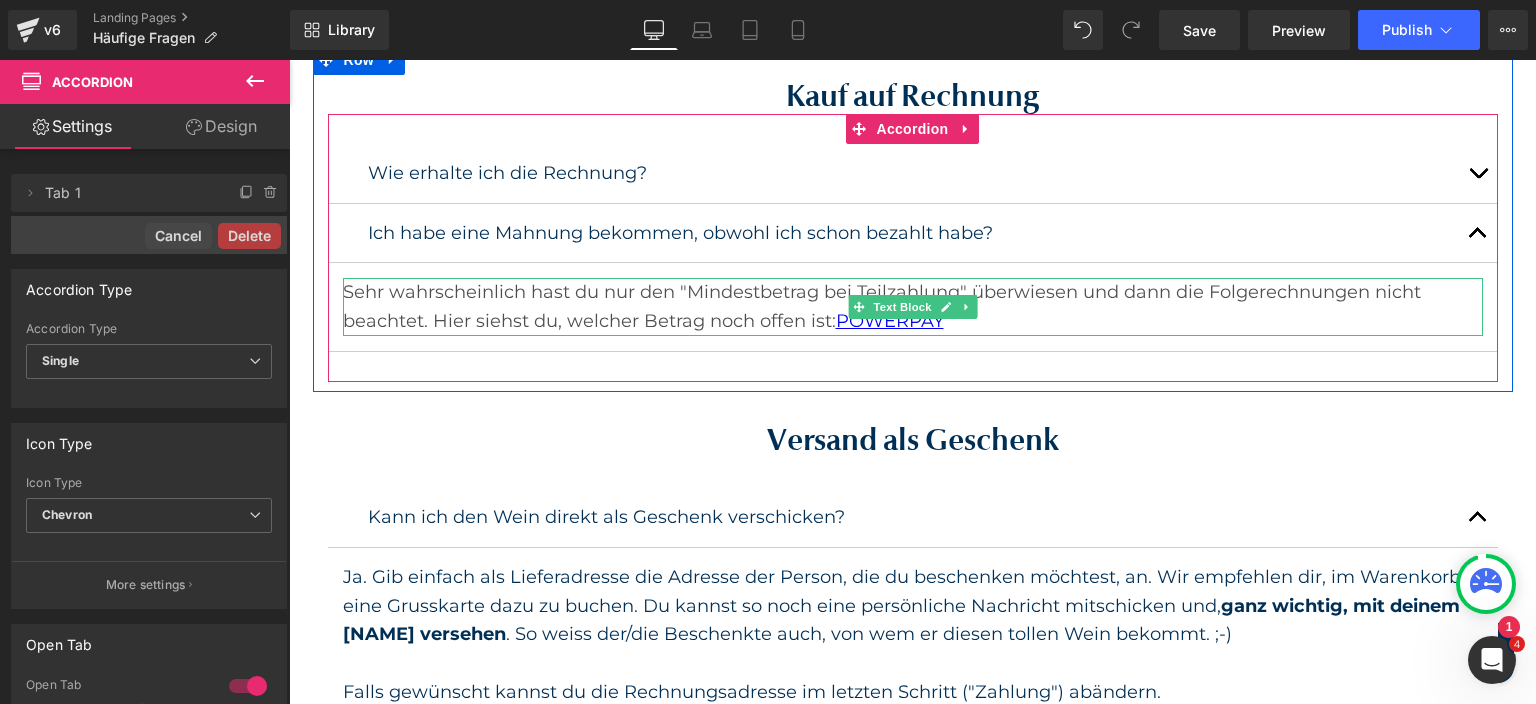 click on "Sehr wahrscheinlich hast du nur den "Mindestbetrag bei Teilzahlung" überwiesen und dann die Folgerechnungen nicht beachtet. Hier siehst du, welcher Betrag noch offen ist:" at bounding box center (913, 307) 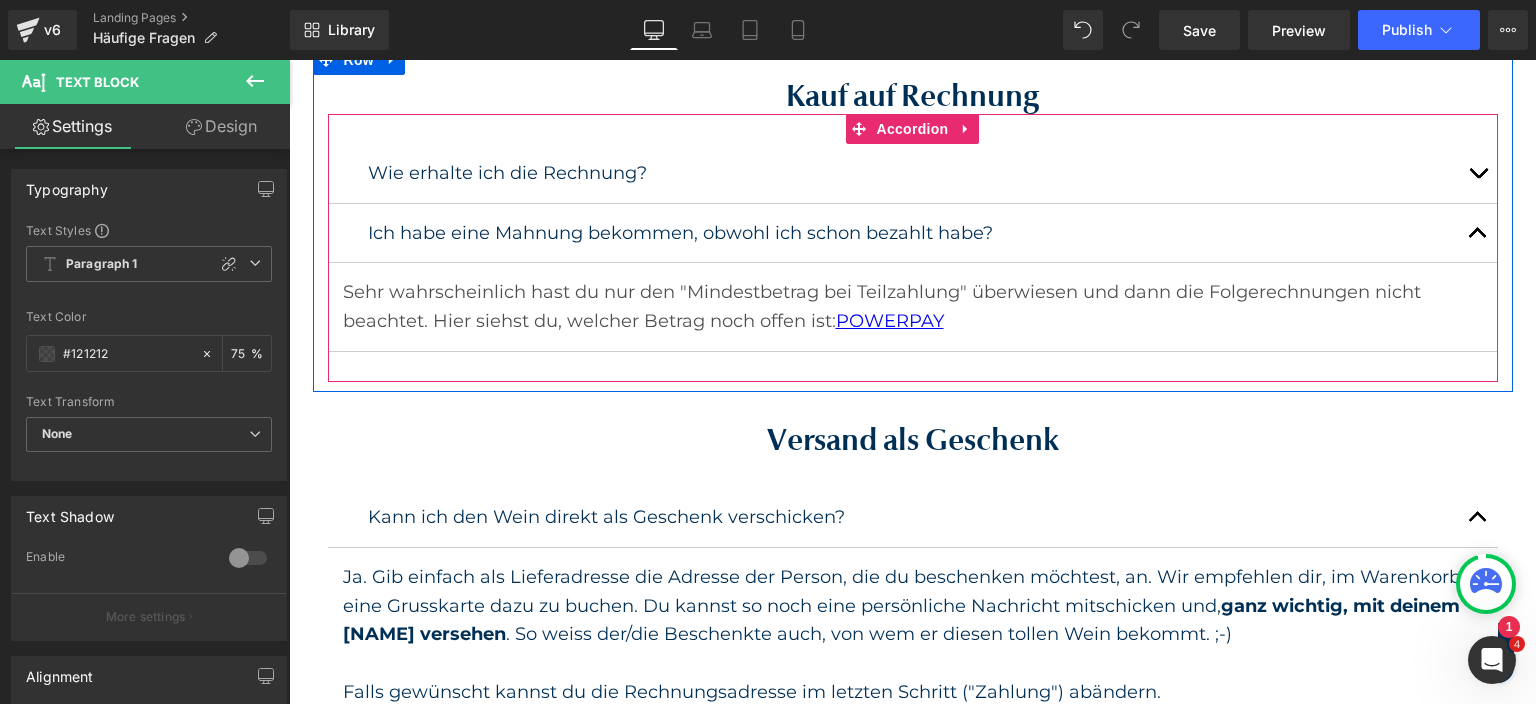 click on "Ich habe eine Mahnung bekommen, obwohl ich schon bezahlt habe?
Text Block" at bounding box center (913, 234) 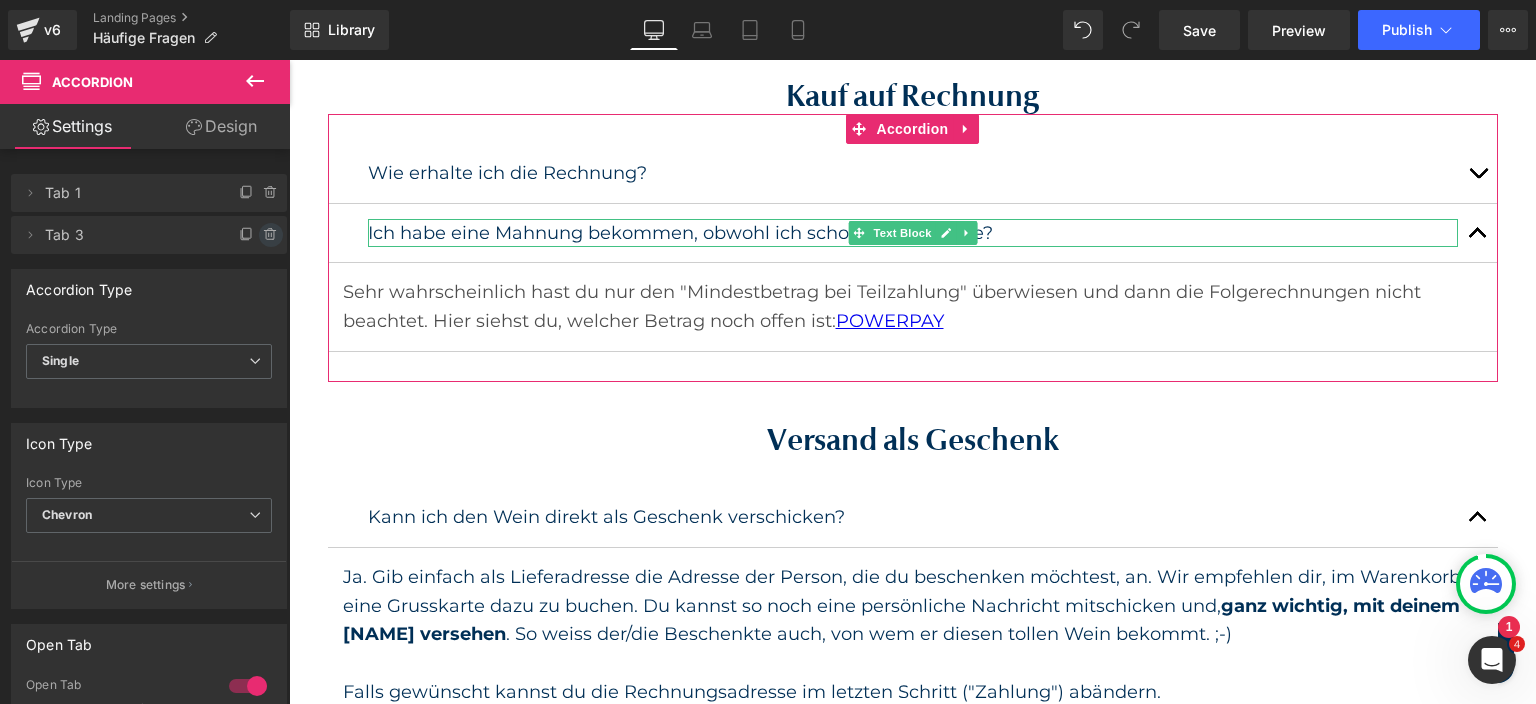 click at bounding box center (271, 235) 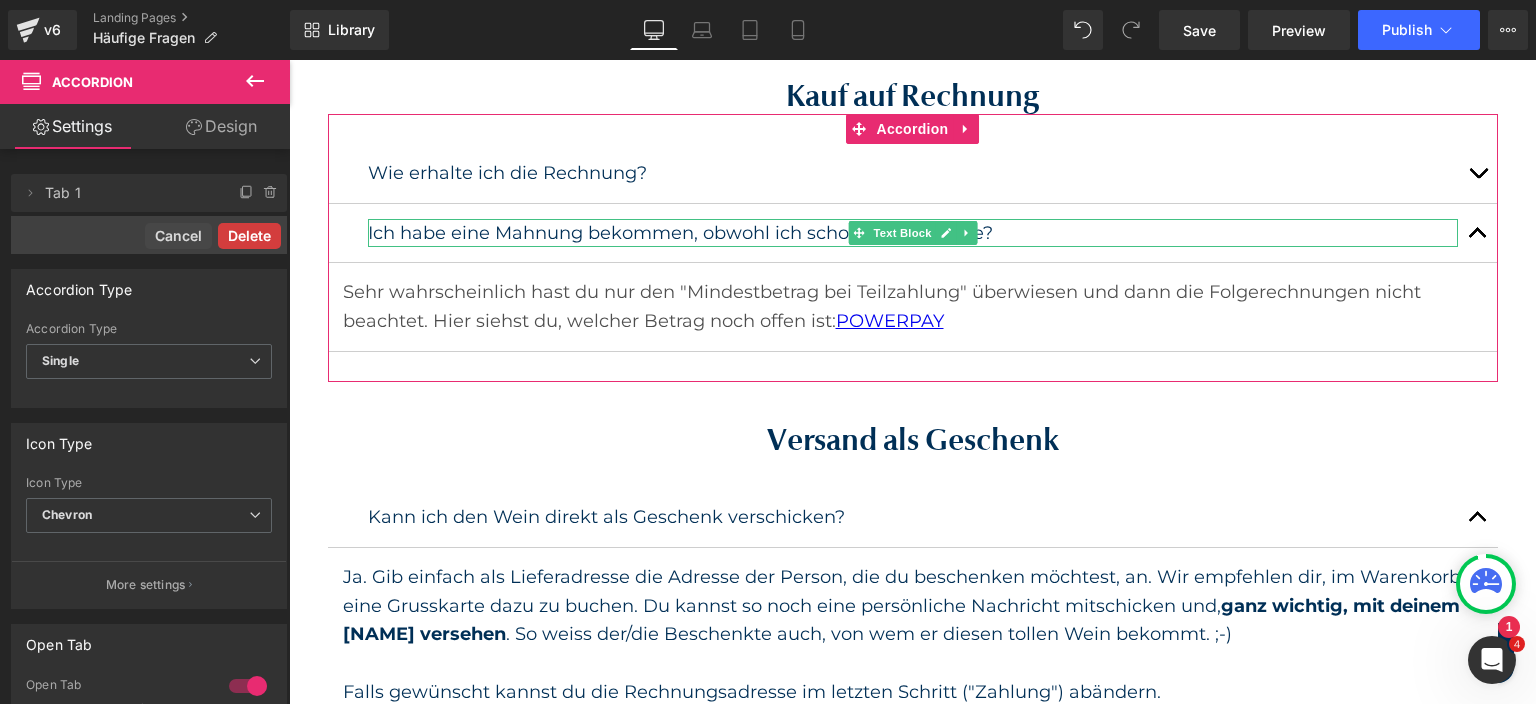 click on "Delete" at bounding box center [249, 236] 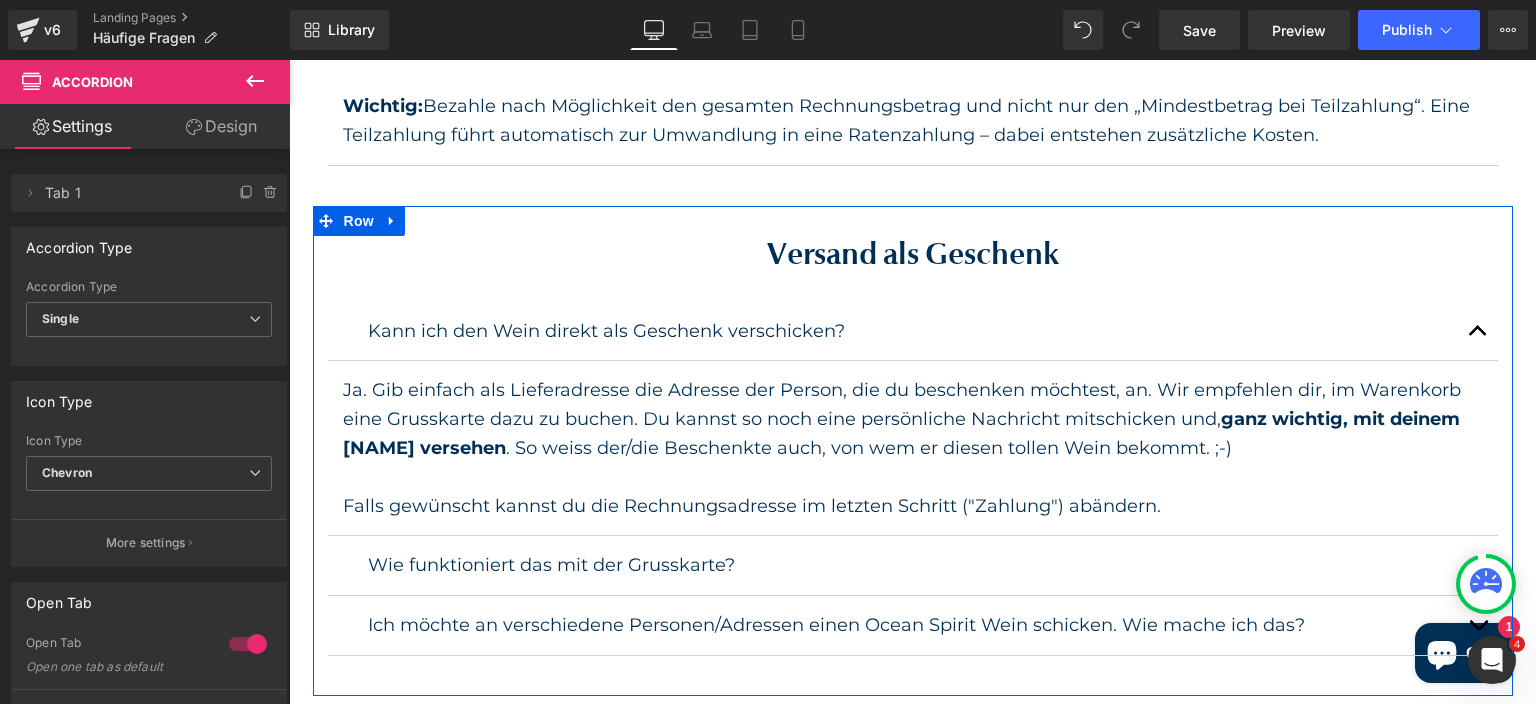 scroll, scrollTop: 972, scrollLeft: 0, axis: vertical 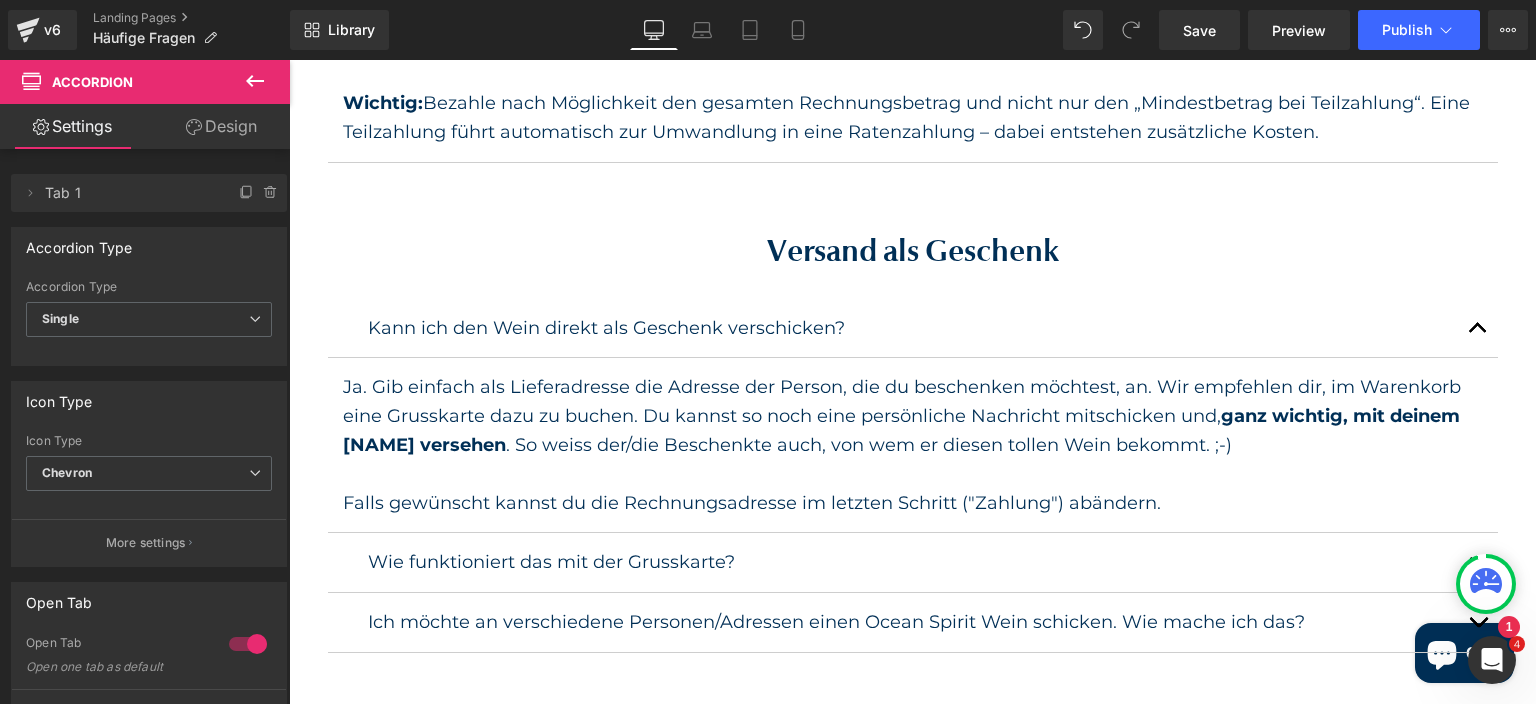 click on "Ja. Gib einfach als Lieferadresse die Adresse der Person, die du beschenken möchtest, an. Wir empfehlen dir, im Warenkorb eine Grusskarte dazu zu buchen. Du kannst so noch eine persönliche Nachricht mitschicken und,  ganz wichtig, mit deinem Namen versehen . So weiss der/die Beschenkte auch, von wem er diesen tollen Wein bekommt. ;-) Falls gewünscht kannst du die Rechnungsadresse im letzten Schritt ("Zahlung") abändern." at bounding box center [913, 445] 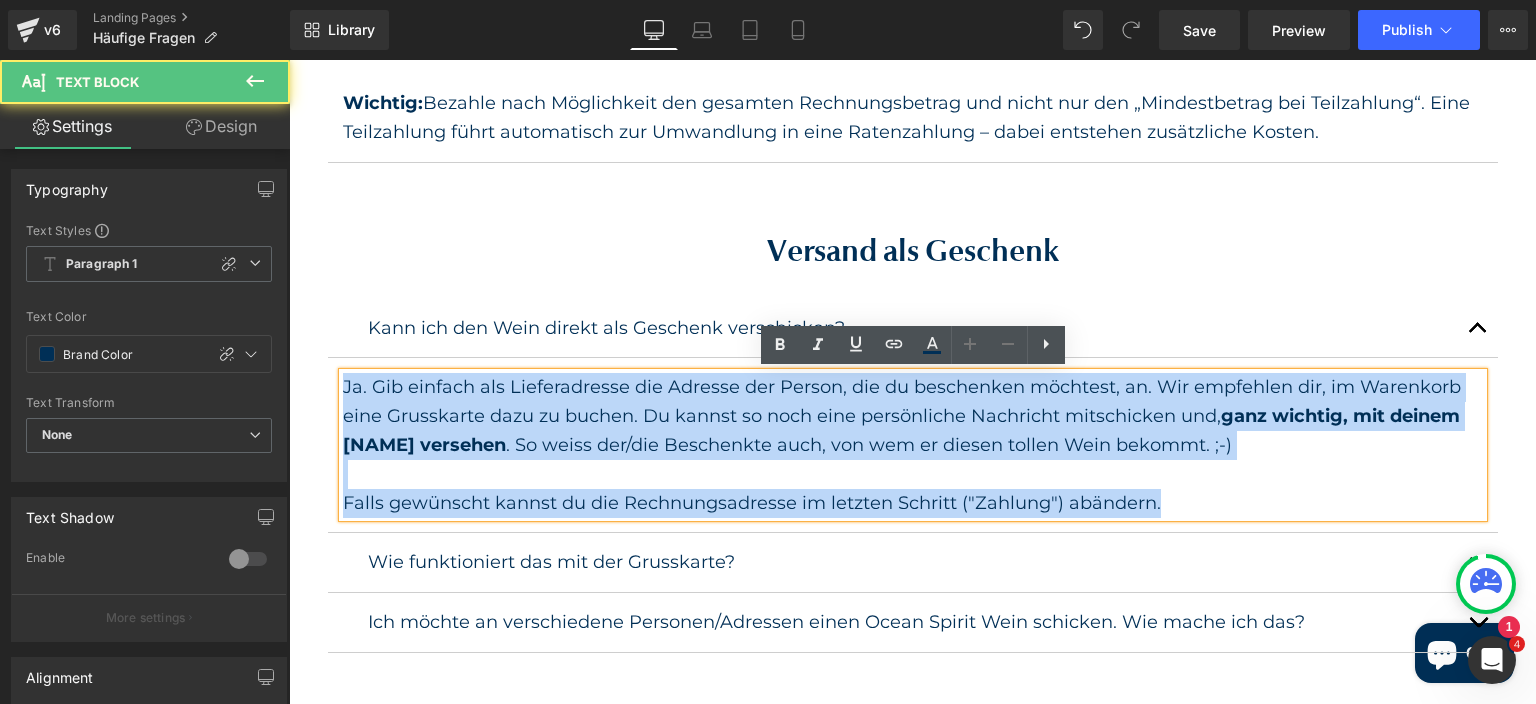 drag, startPoint x: 1023, startPoint y: 477, endPoint x: 334, endPoint y: 366, distance: 697.884 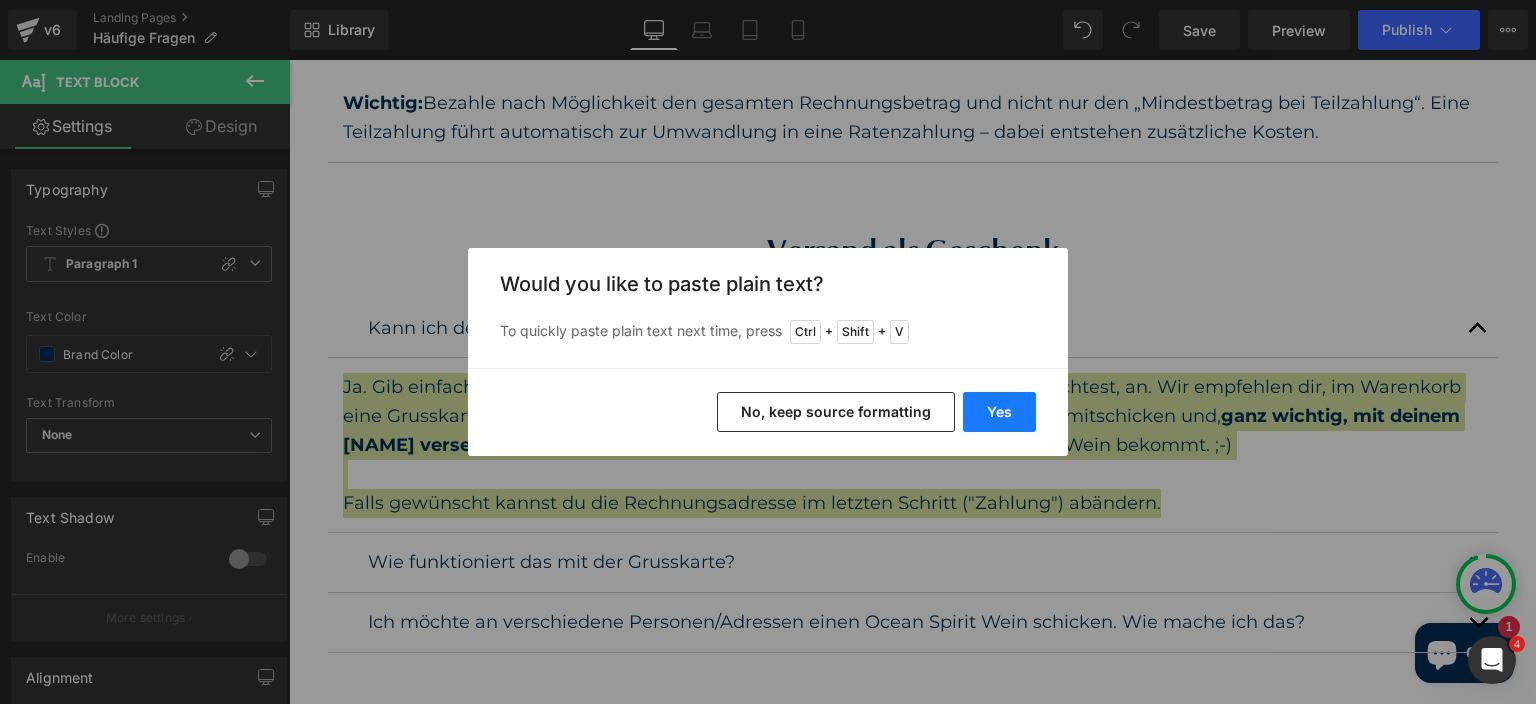 click on "Yes" at bounding box center [999, 412] 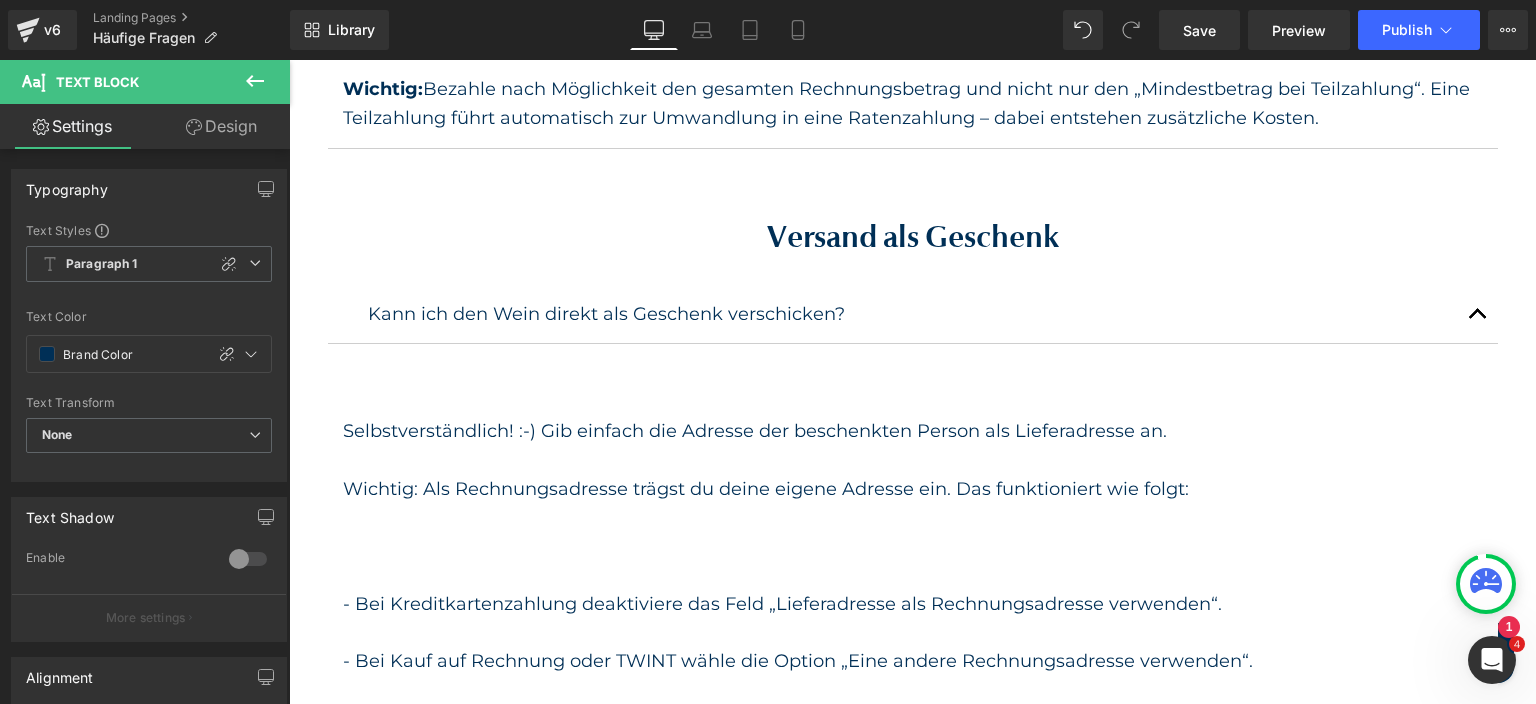 click on "Selbstverständlich! :-) Gib einfach die Adresse der beschenkten Person als Lieferadresse an. Wichtig: Als Rechnungsadresse trägst du deine eigene Adresse ein. Das funktioniert wie folgt:   - Bei Kreditkartenzahlung deaktiviere das Feld „Lieferadresse als Rechnungsadresse verwenden“. - Bei Kauf auf Rechnung oder TWINT wähle die Option „Eine andere Rechnungsadresse verwenden“." at bounding box center (913, 532) 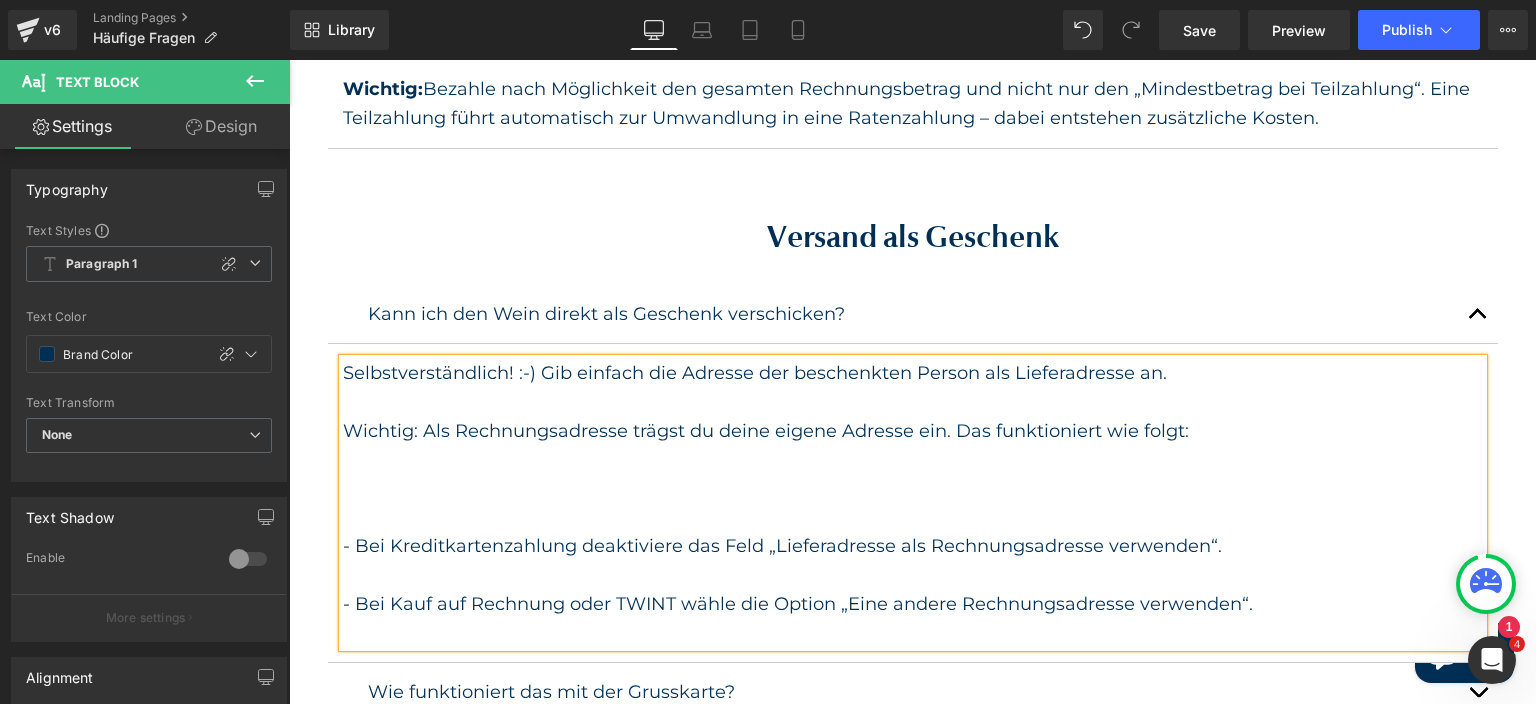 click on "Selbstverständlich! :-) Gib einfach die Adresse der beschenkten Person als Lieferadresse an. Wichtig: Als Rechnungsadresse trägst du deine eigene Adresse ein. Das funktioniert wie folgt:   - Bei Kreditkartenzahlung deaktiviere das Feld „Lieferadresse als Rechnungsadresse verwenden“. - Bei Kauf auf Rechnung oder TWINT wähle die Option „Eine andere Rechnungsadresse verwenden“." at bounding box center [913, 503] 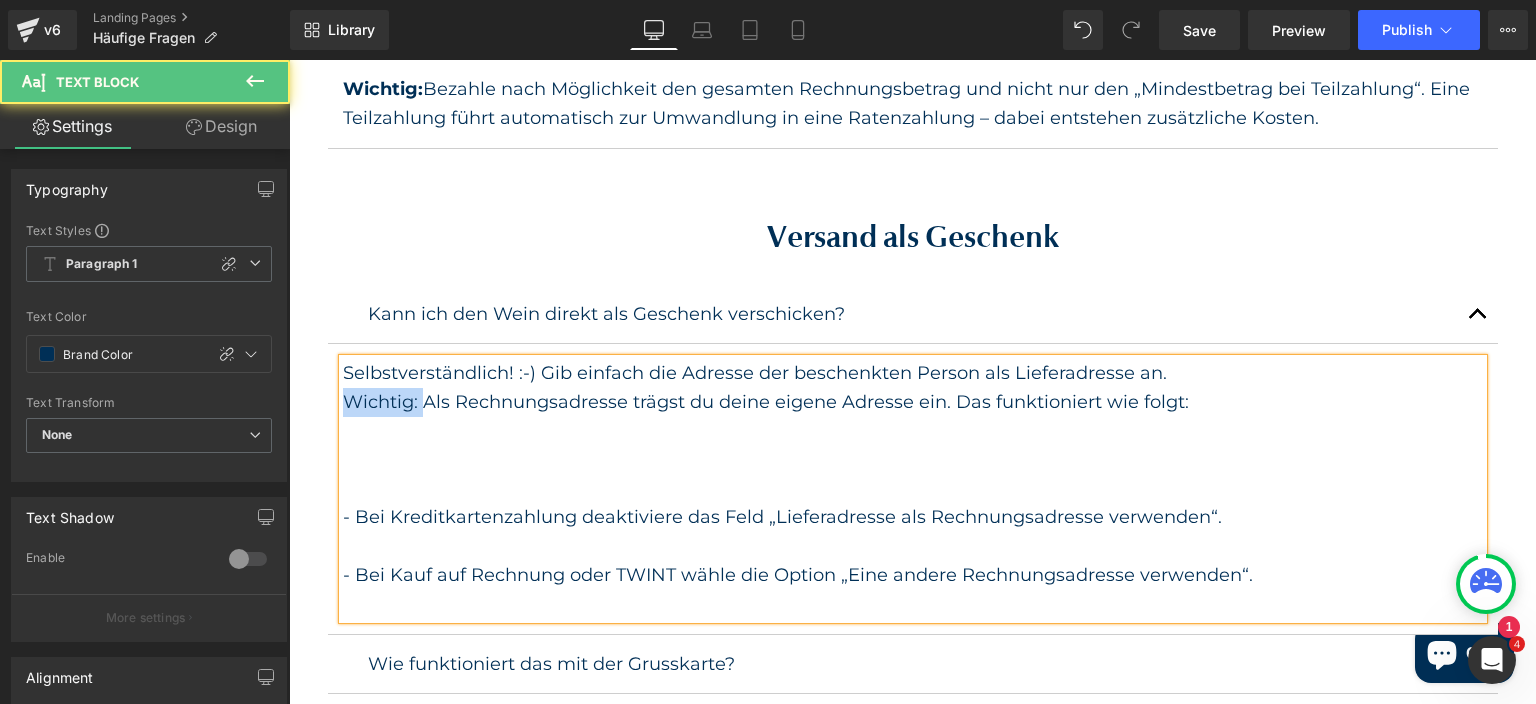 drag, startPoint x: 420, startPoint y: 401, endPoint x: 333, endPoint y: 401, distance: 87 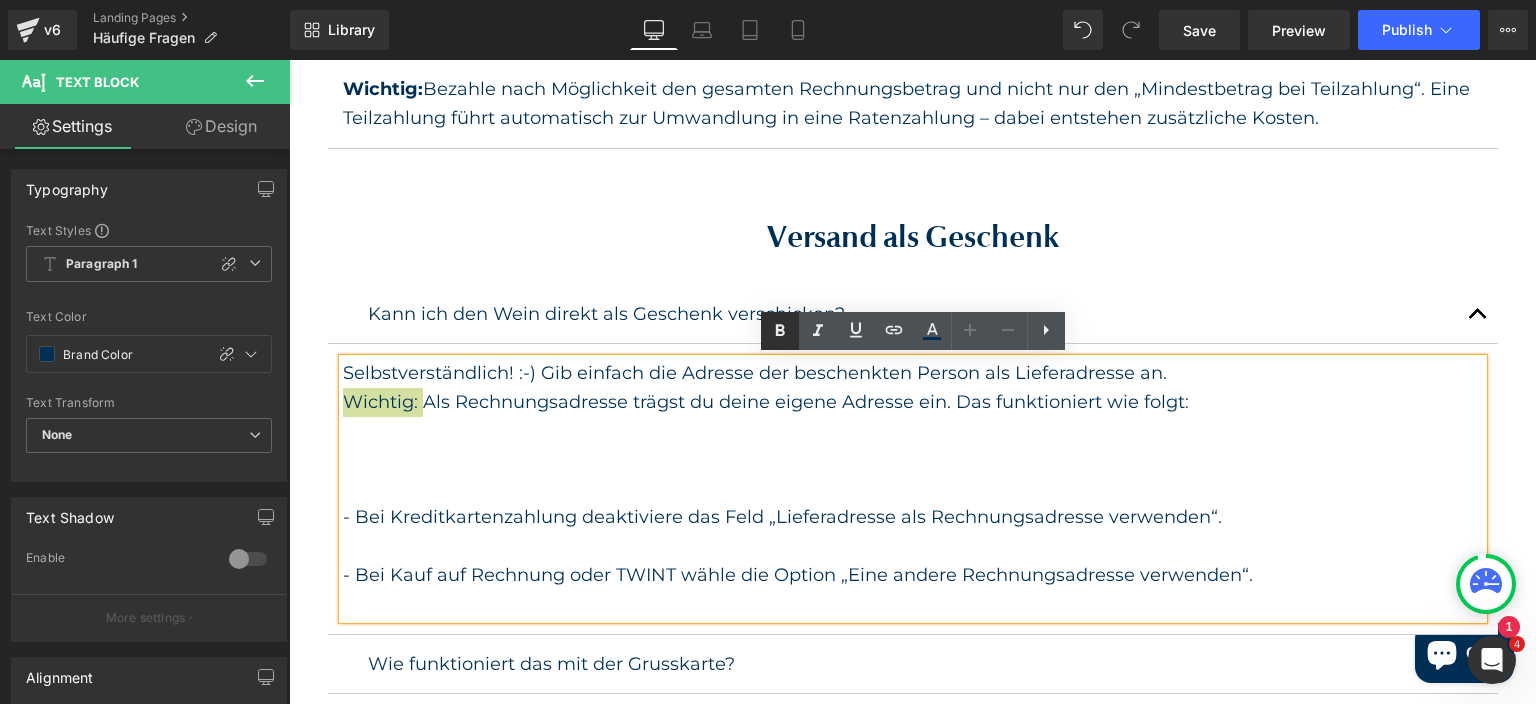 click 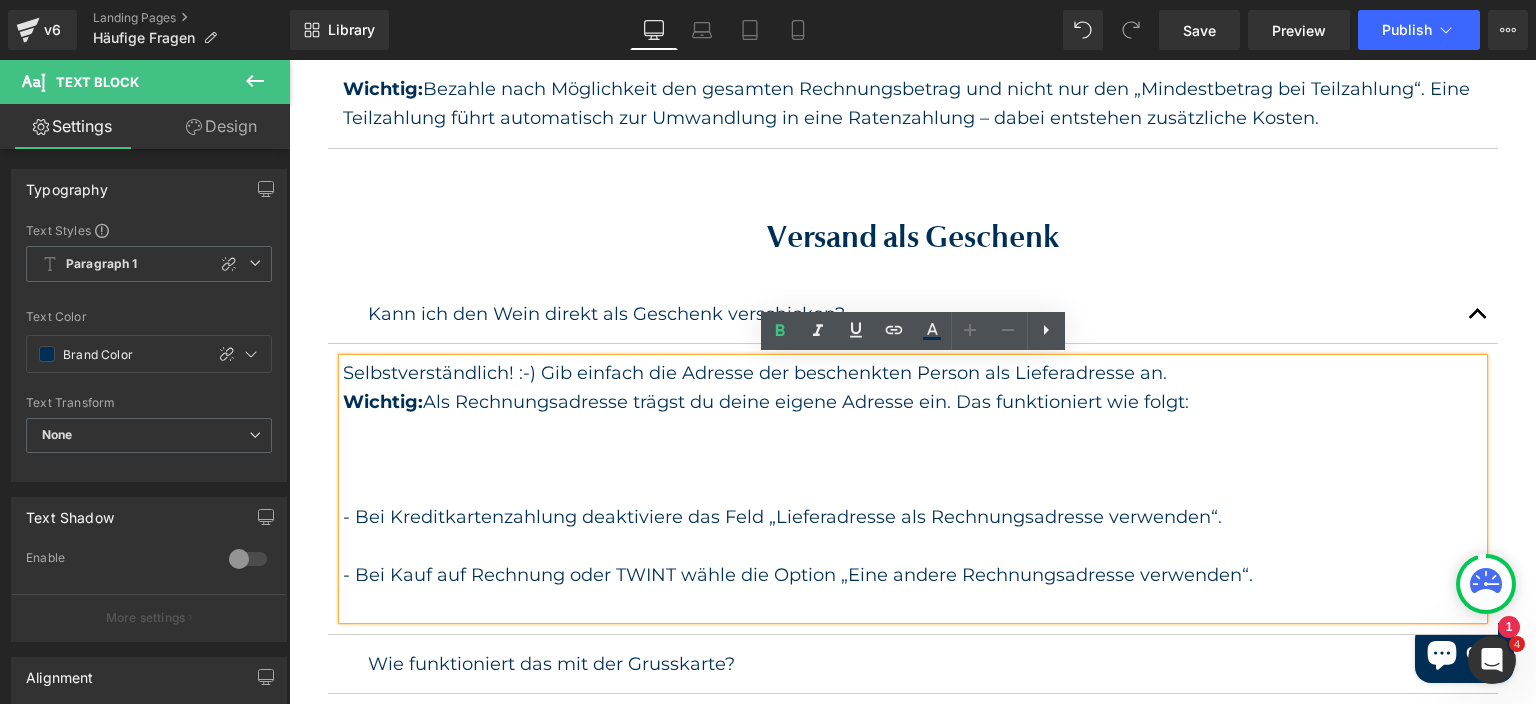 click on "Selbstverständlich! :-) Gib einfach die Adresse der beschenkten Person als Lieferadresse an. Wichtig:  Als Rechnungsadresse trägst du deine eigene Adresse ein. Das funktioniert wie folgt:   - Bei Kreditkartenzahlung deaktiviere das Feld „Lieferadresse als Rechnungsadresse verwenden“. - Bei Kauf auf Rechnung oder TWINT wähle die Option „Eine andere Rechnungsadresse verwenden“." at bounding box center (913, 488) 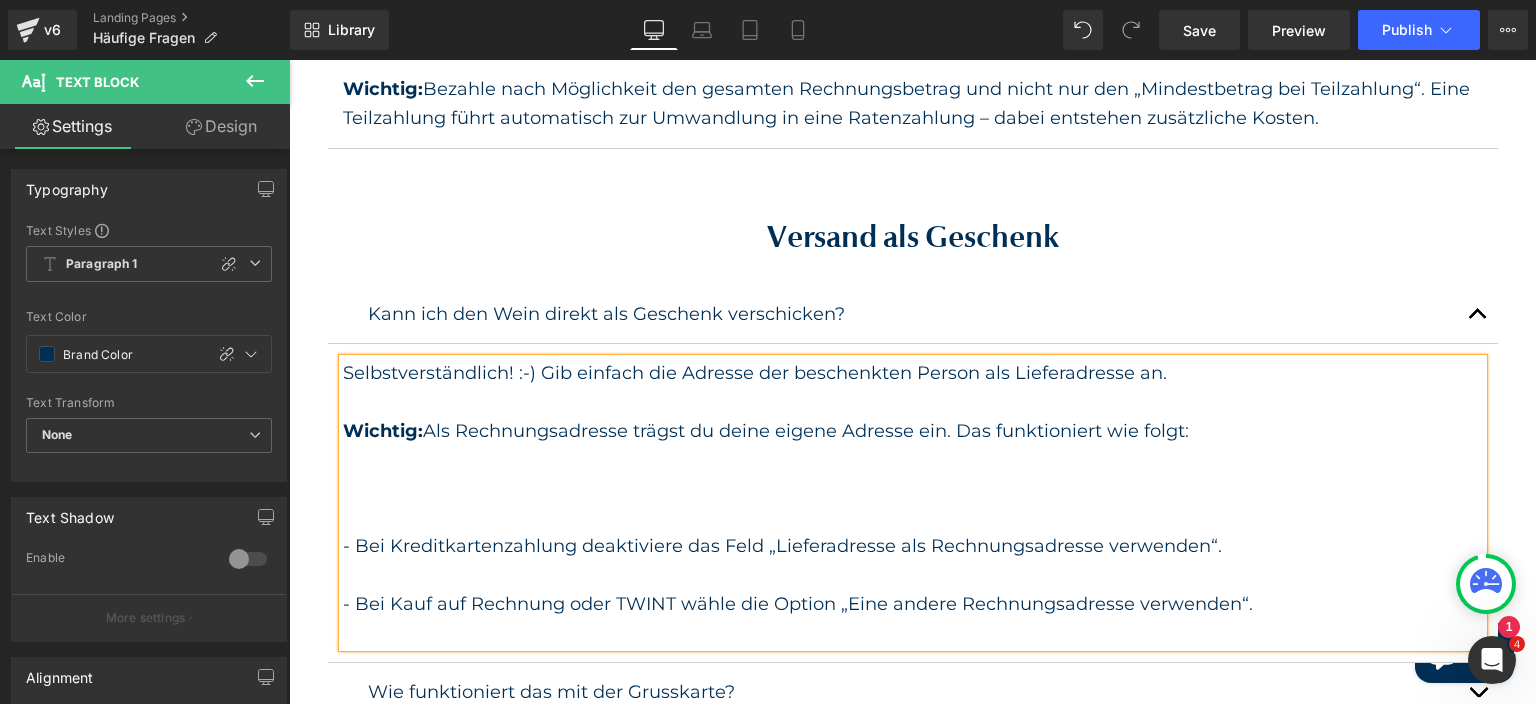 click on "Wichtig: Als Rechnungsadresse trägst du deine eigene Adresse ein. Das funktioniert wie folgt: - Bei Kreditkartenzahlung deaktiviere das Feld „Lieferadresse als Rechnungsadresse verwenden“. - Bei Kauf auf Rechnung oder TWINT wähle die Option „Eine andere Rechnungsadresse verwenden“." at bounding box center (913, 532) 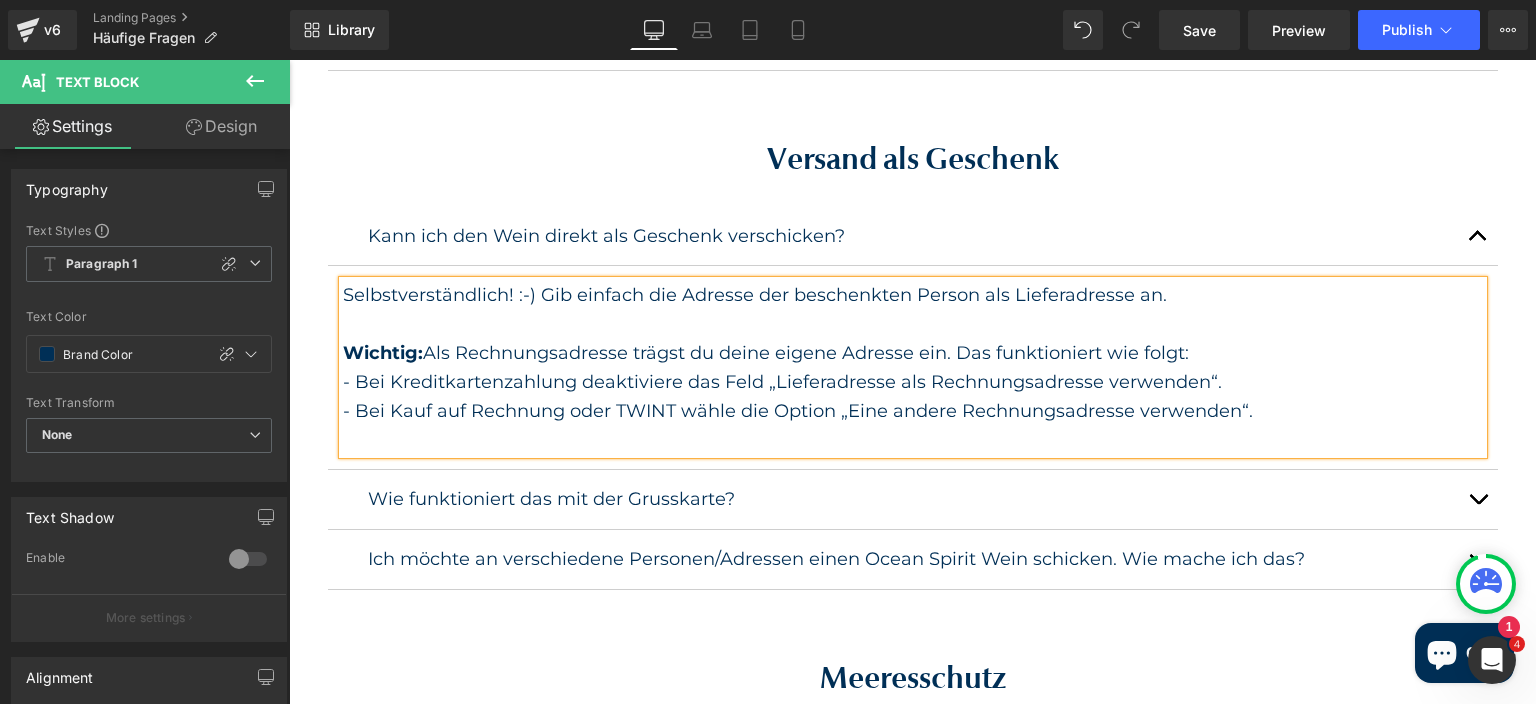 scroll, scrollTop: 1094, scrollLeft: 0, axis: vertical 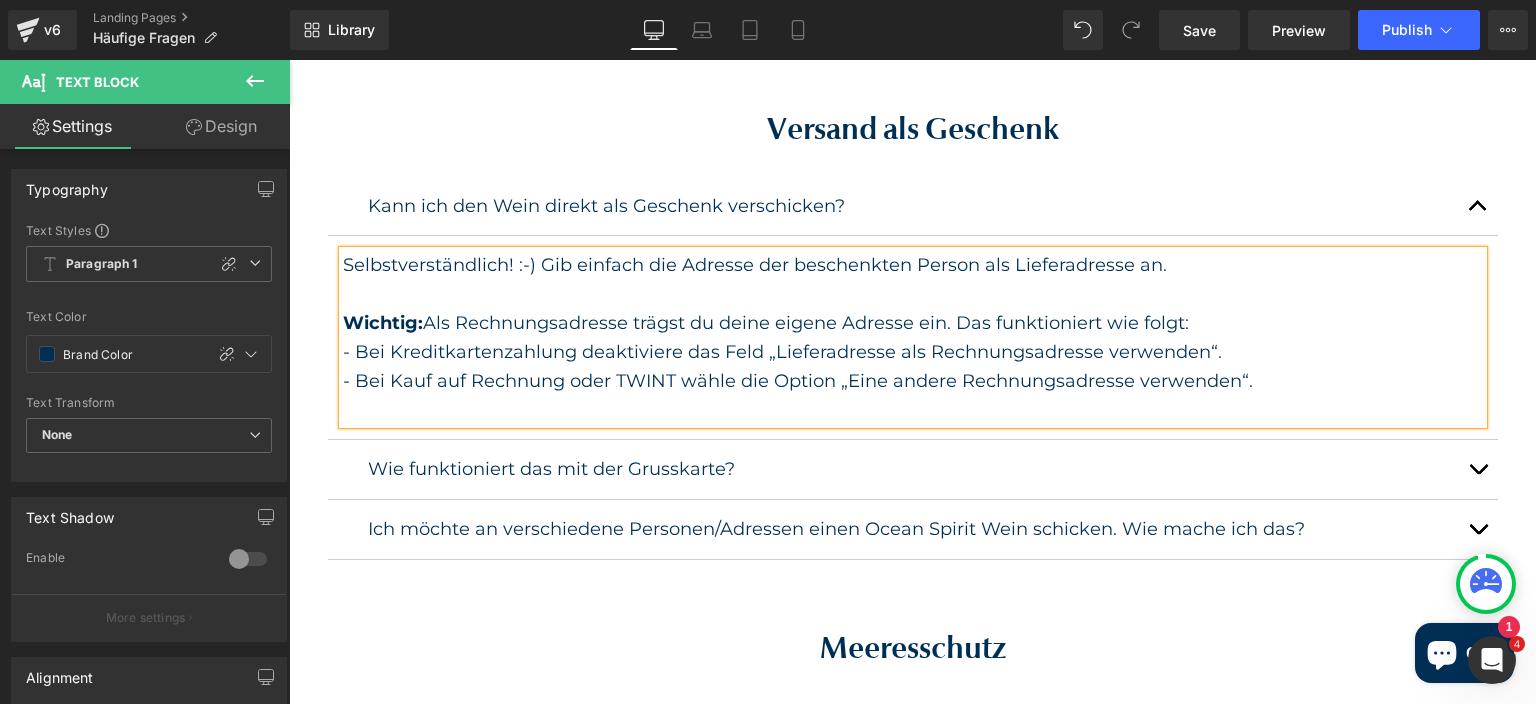 click on "Wie funktioniert das mit der Grusskarte?" at bounding box center (913, 469) 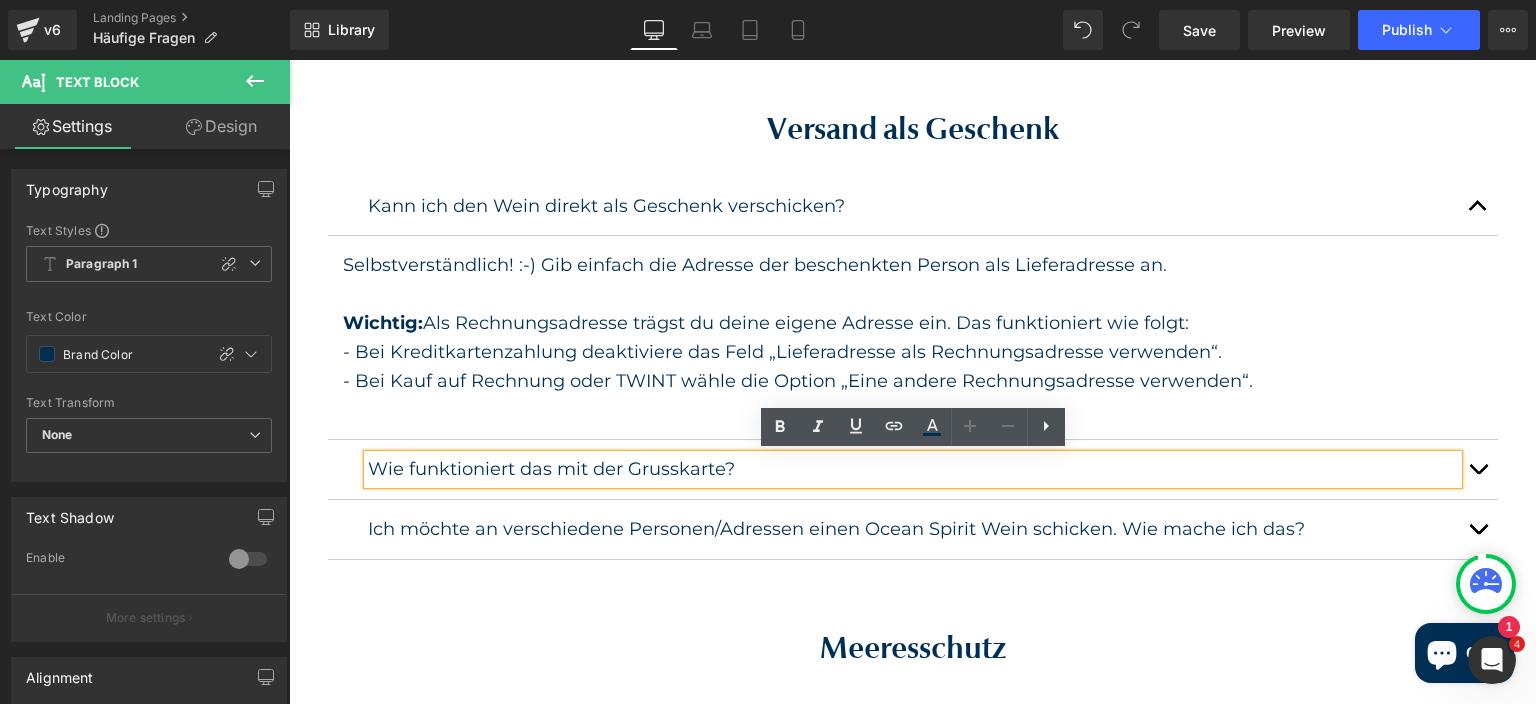 click at bounding box center (1478, 469) 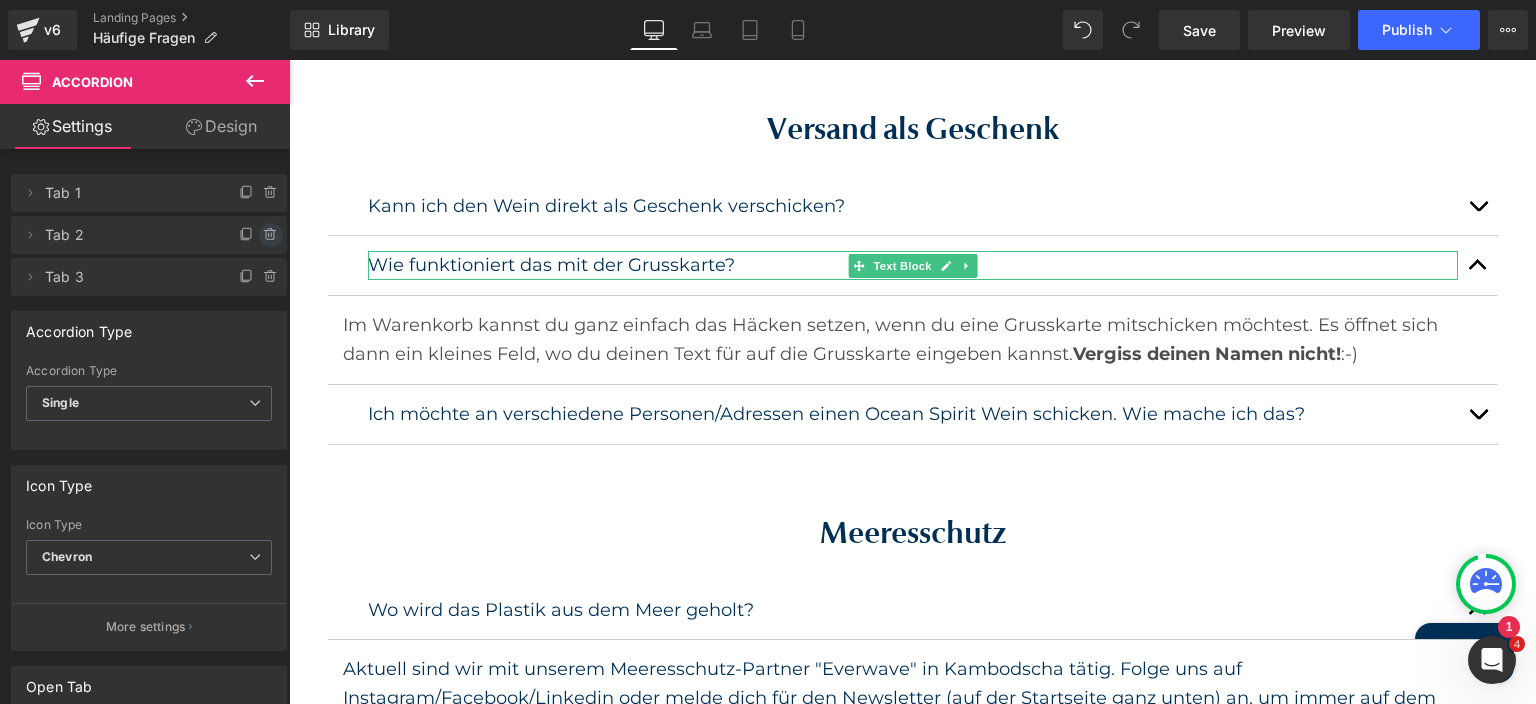 click 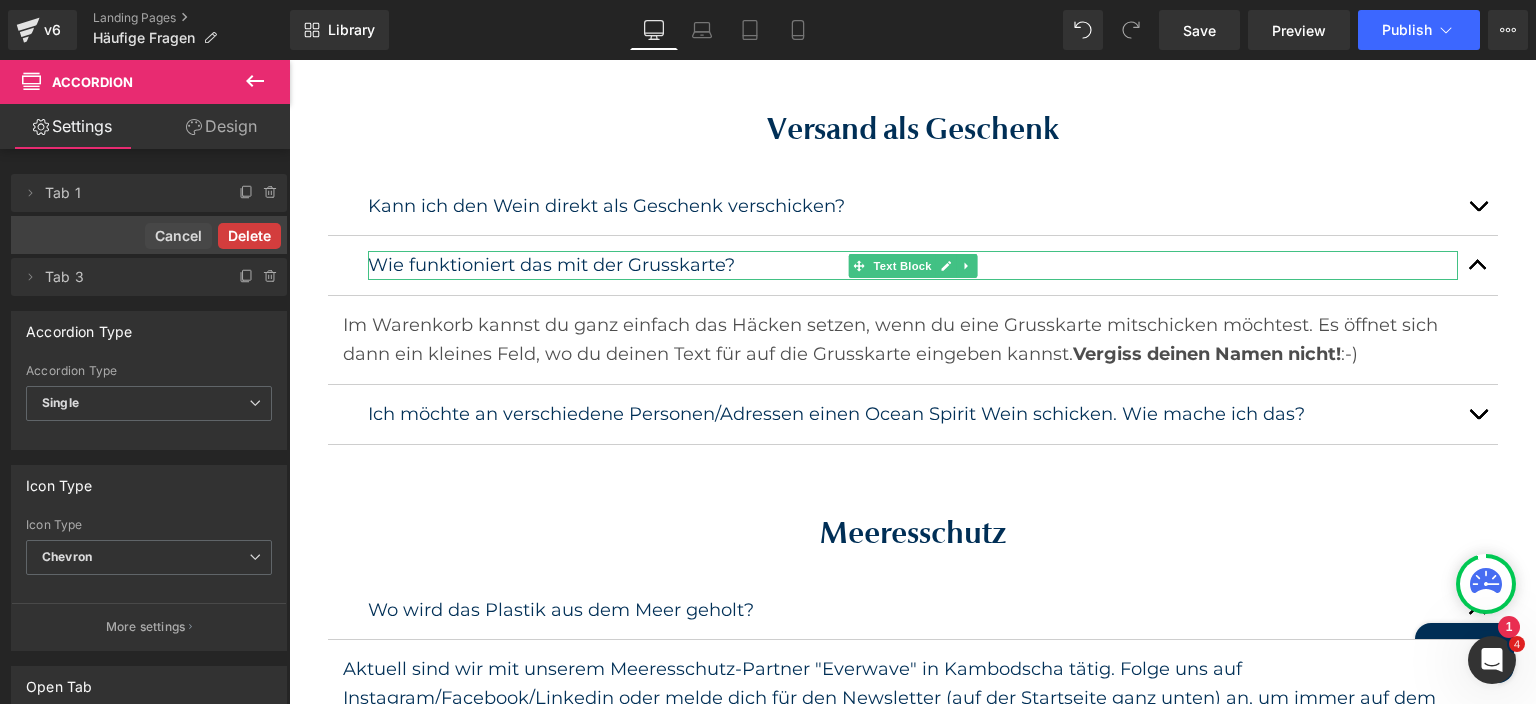 click on "Delete" at bounding box center [249, 236] 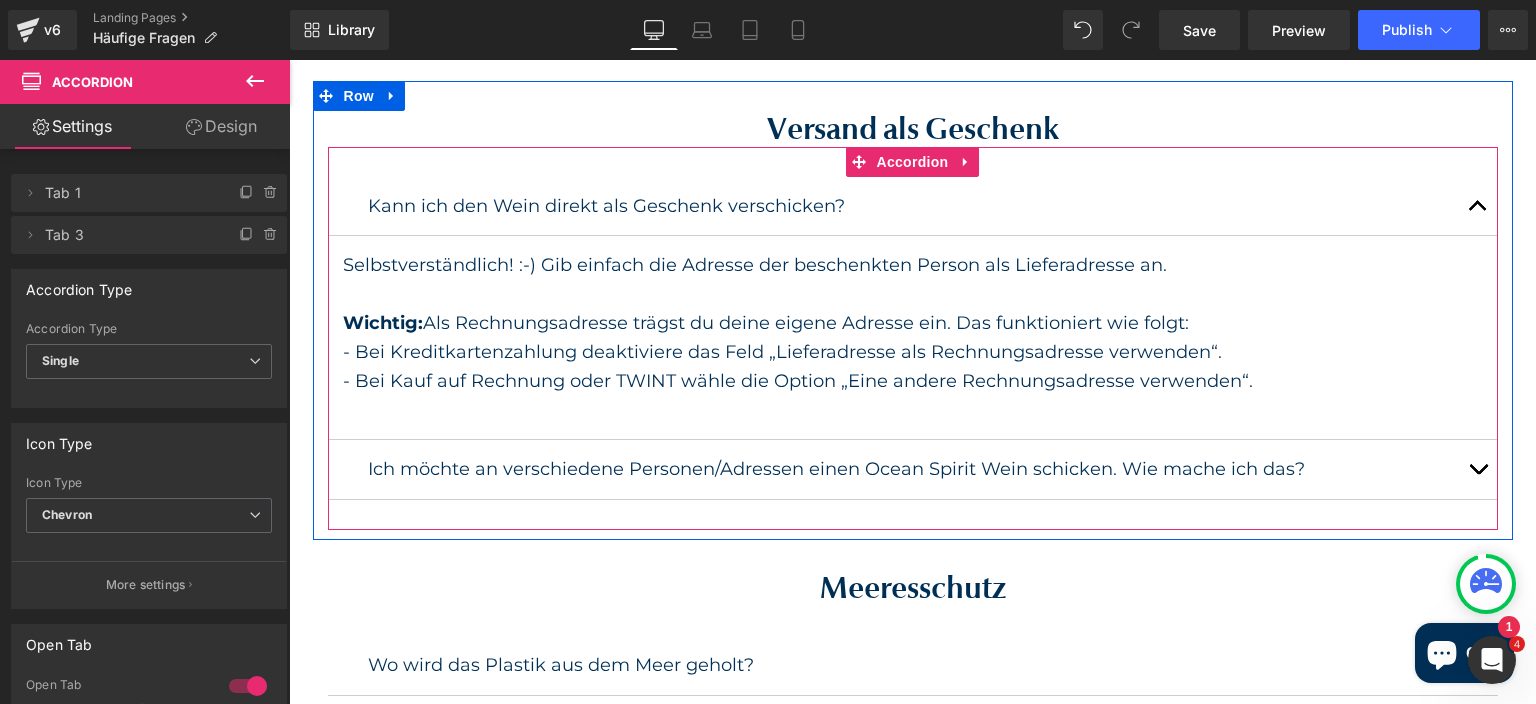 click at bounding box center (1478, 474) 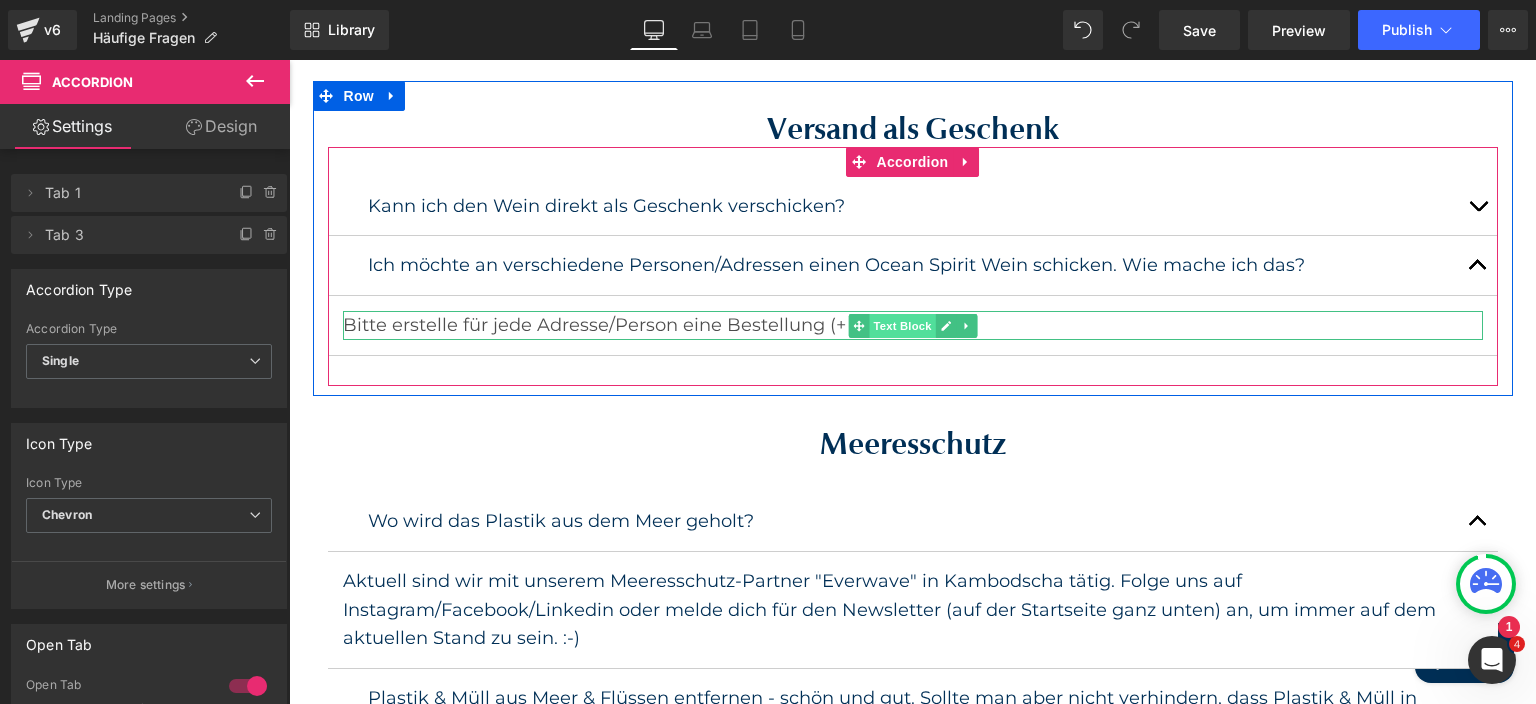 click on "Text Block" at bounding box center (902, 326) 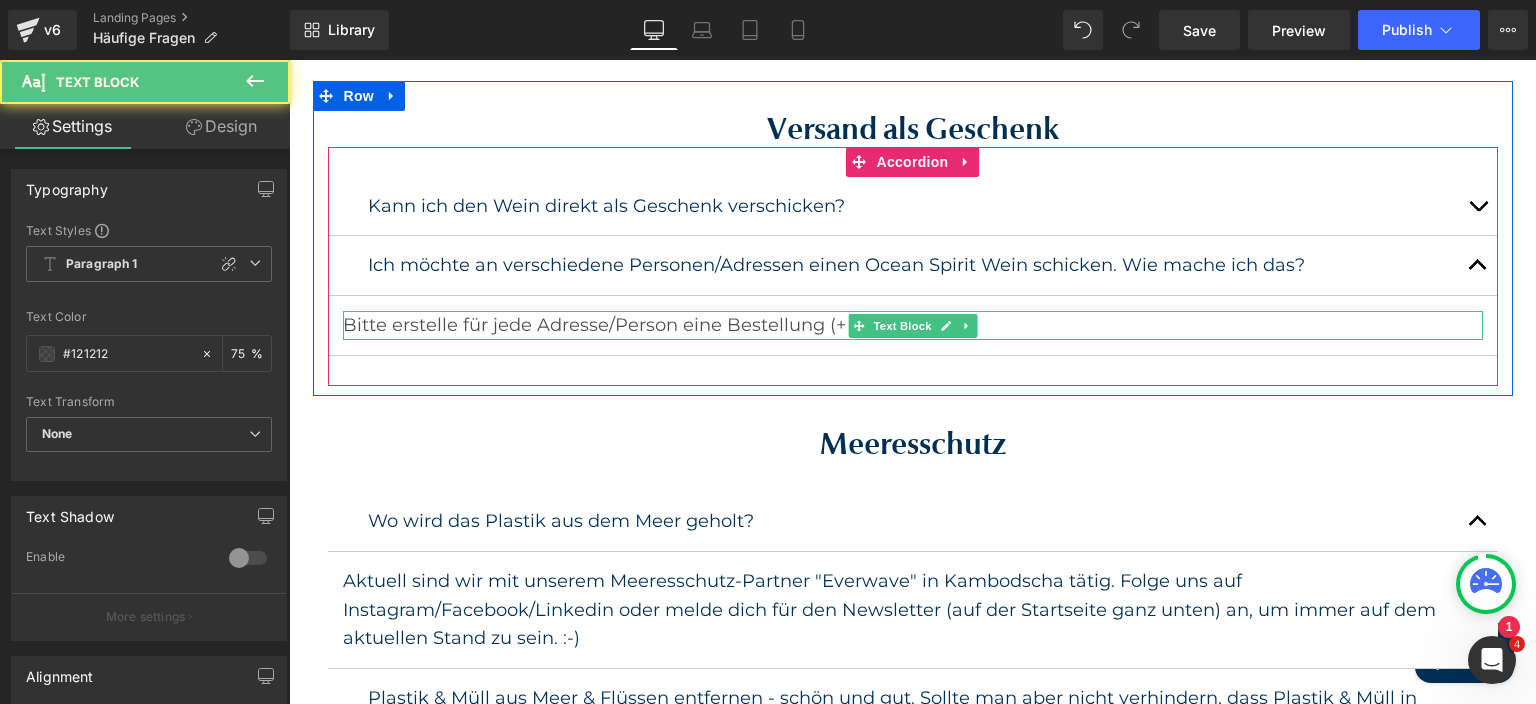 click on "Bitte erstelle für jede Adresse/Person eine Bestellung (+ Grusskarte)." at bounding box center (913, 325) 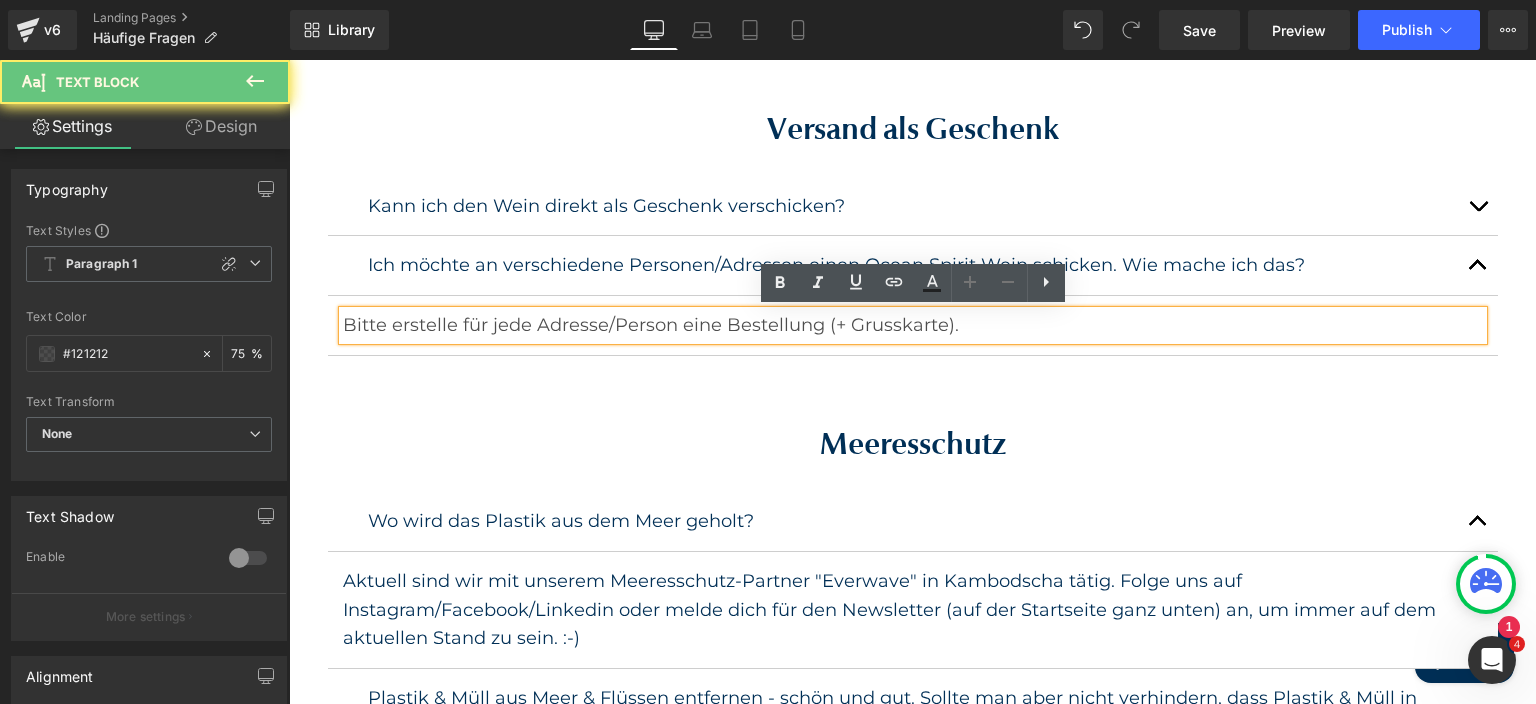 click on "Bitte erstelle für jede Adresse/Person eine Bestellung (+ Grusskarte)." at bounding box center [913, 325] 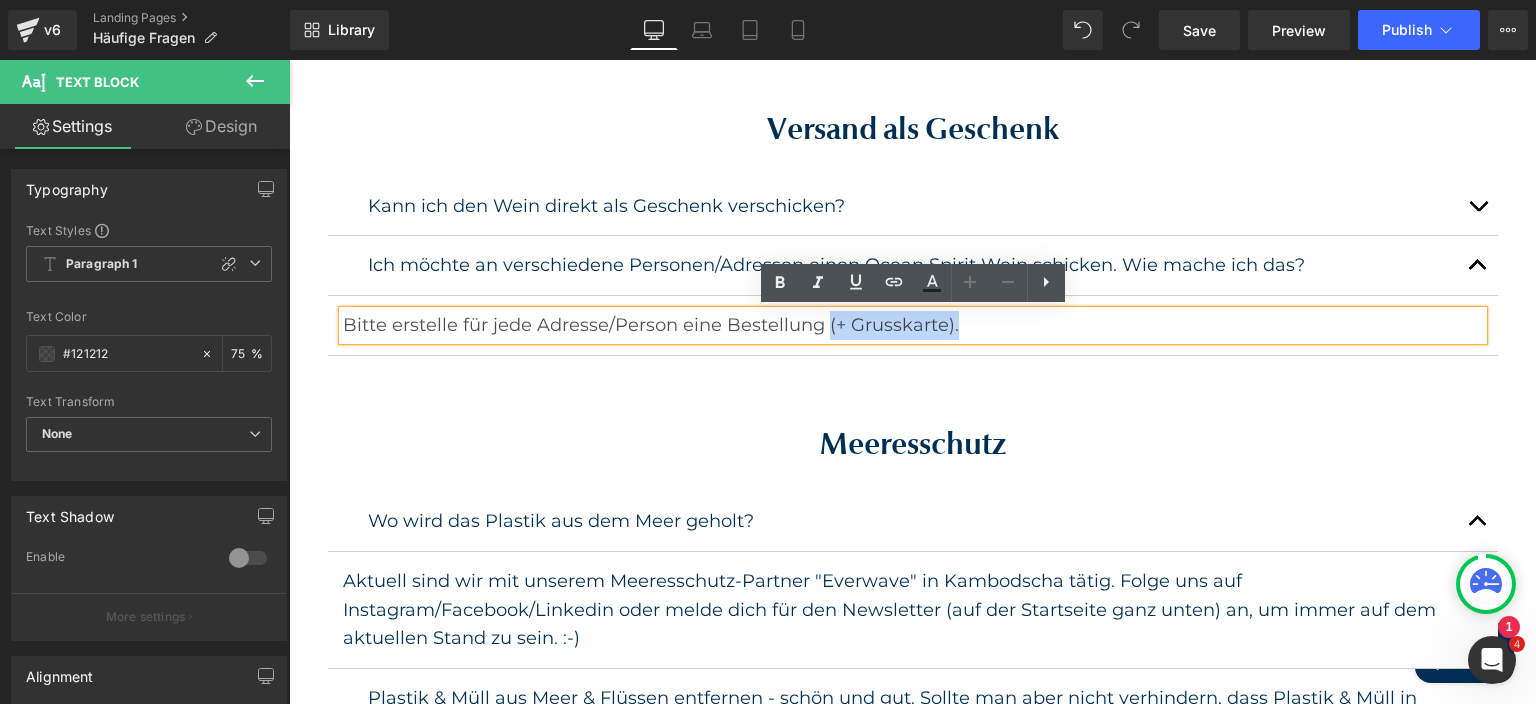 drag, startPoint x: 1021, startPoint y: 329, endPoint x: 826, endPoint y: 330, distance: 195.00256 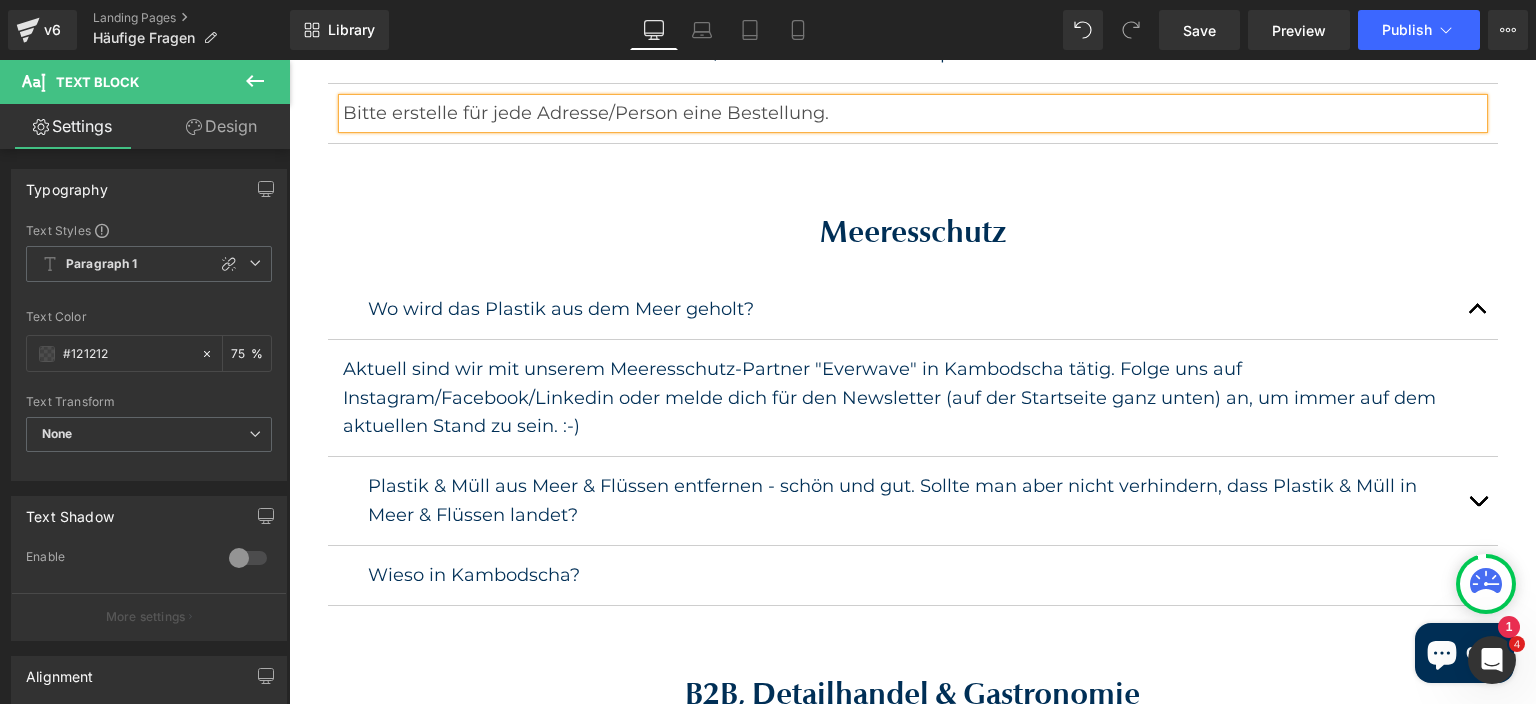scroll, scrollTop: 1310, scrollLeft: 0, axis: vertical 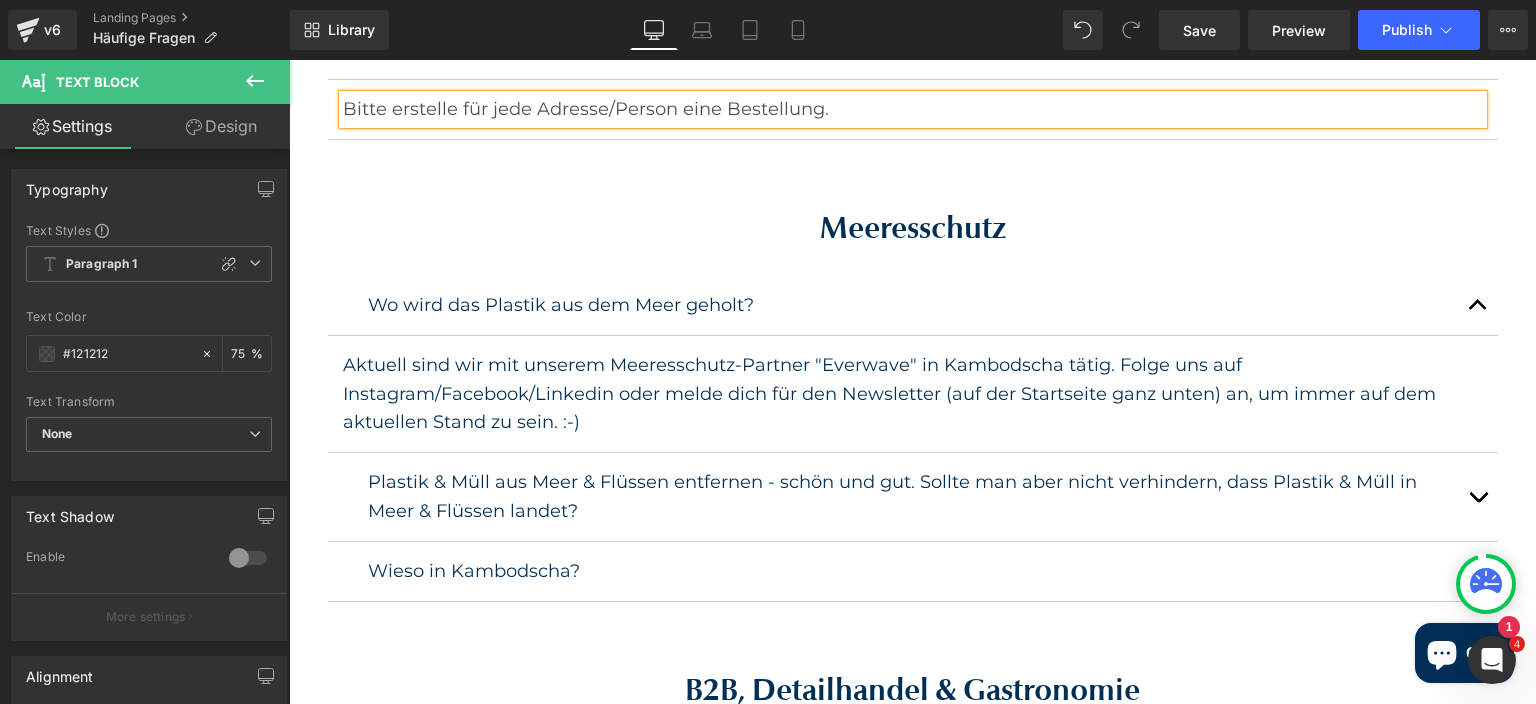 click on "Aktuell sind wir mit unserem Meeresschutz-Partner "Everwave" in Kambodscha tätig. Folge uns auf Instagram/Facebook/Linkedin oder melde dich für den Newsletter (auf der Startseite ganz unten) an, um immer auf dem aktuellen Stand zu sein. :-)" at bounding box center [913, 394] 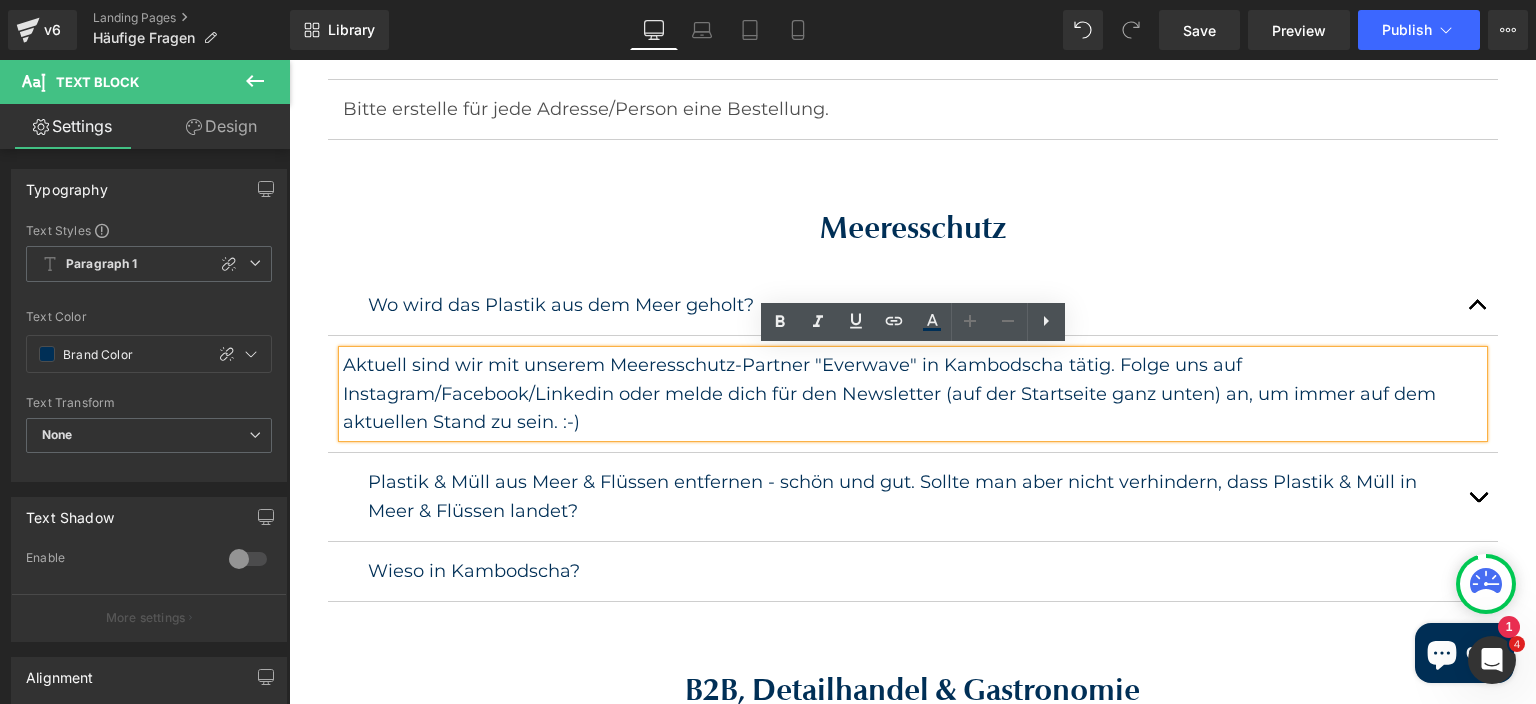 click on "Aktuell sind wir mit unserem Meeresschutz-Partner "Everwave" in Kambodscha tätig. Folge uns auf Instagram/Facebook/Linkedin oder melde dich für den Newsletter (auf der Startseite ganz unten) an, um immer auf dem aktuellen Stand zu sein. :-)" at bounding box center [913, 394] 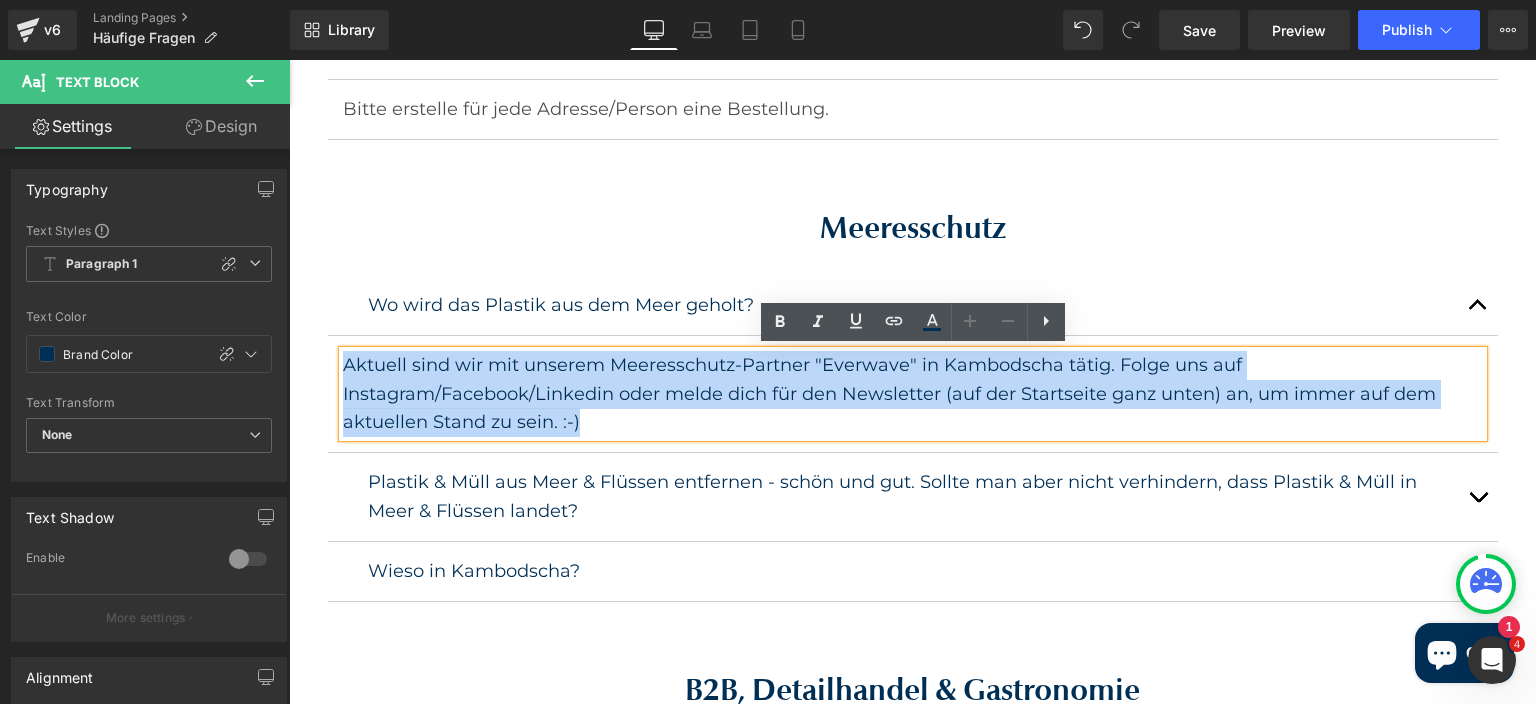drag, startPoint x: 1476, startPoint y: 390, endPoint x: 344, endPoint y: 361, distance: 1132.3715 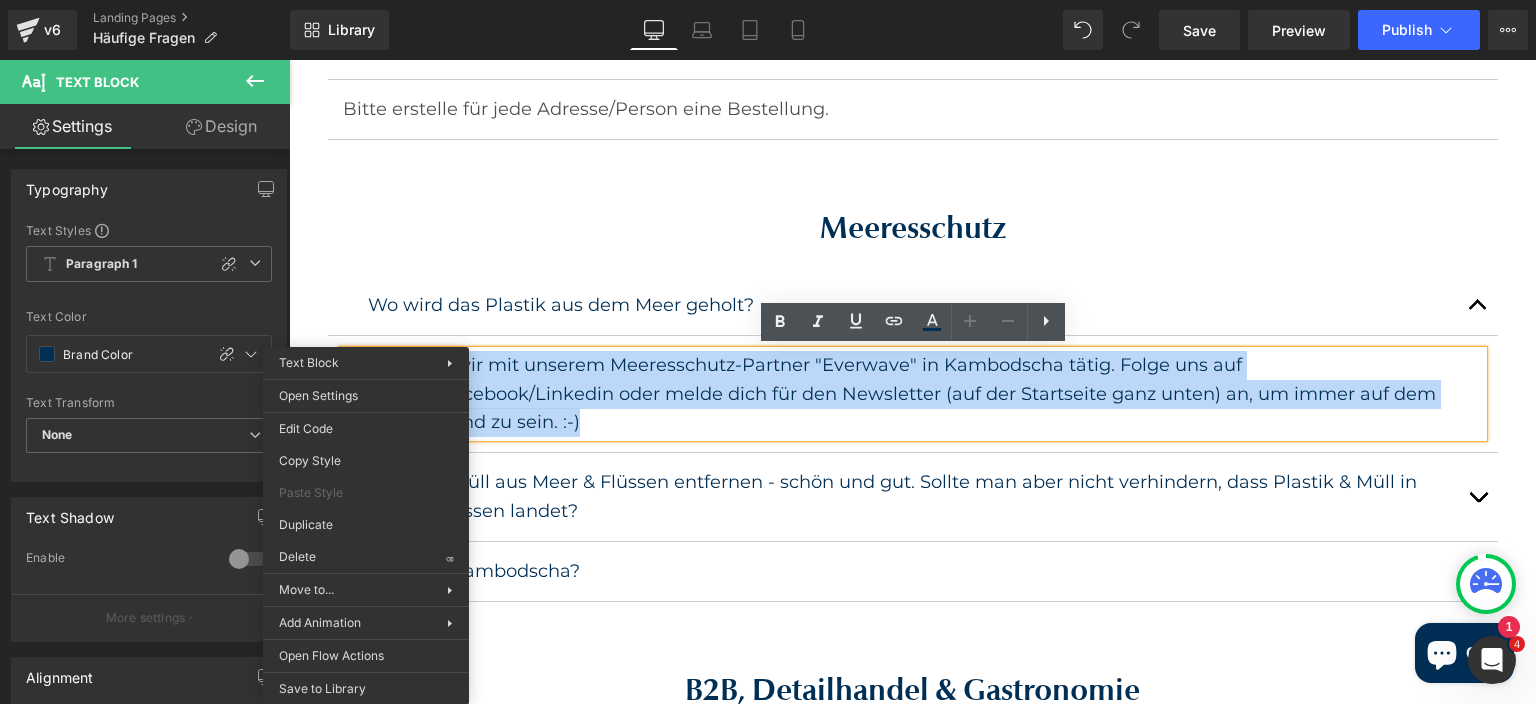 drag, startPoint x: 931, startPoint y: 388, endPoint x: 1148, endPoint y: 388, distance: 217 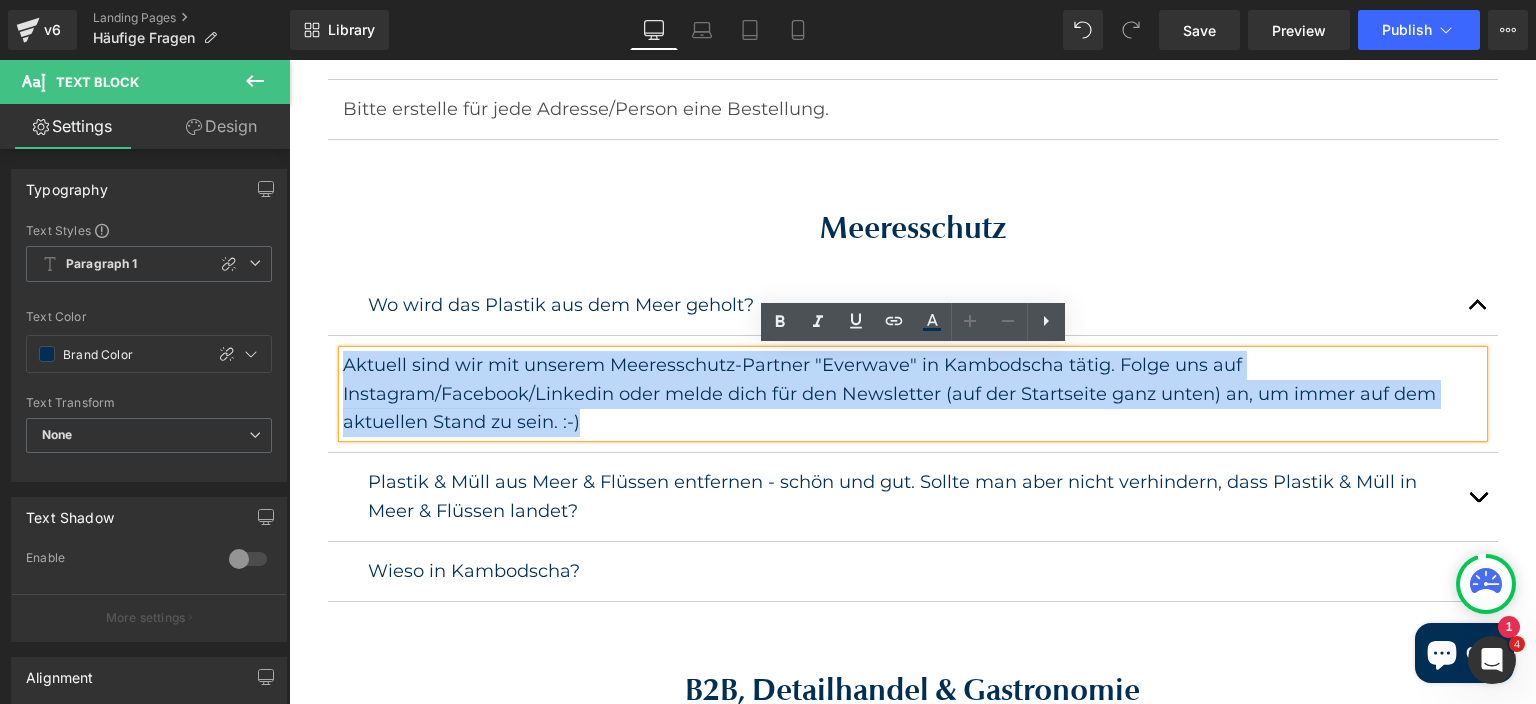 drag, startPoint x: 1480, startPoint y: 398, endPoint x: 345, endPoint y: 355, distance: 1135.8142 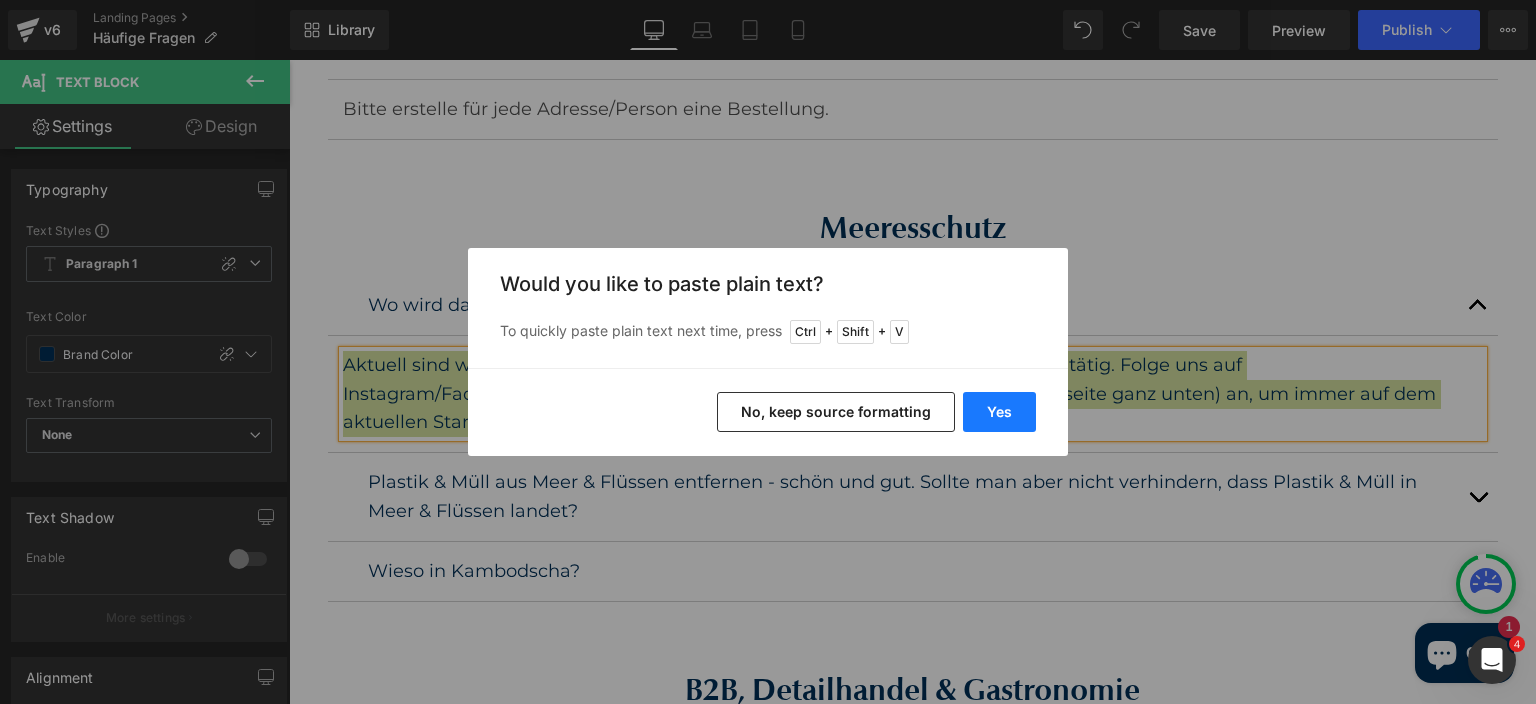 click on "Yes" at bounding box center [999, 412] 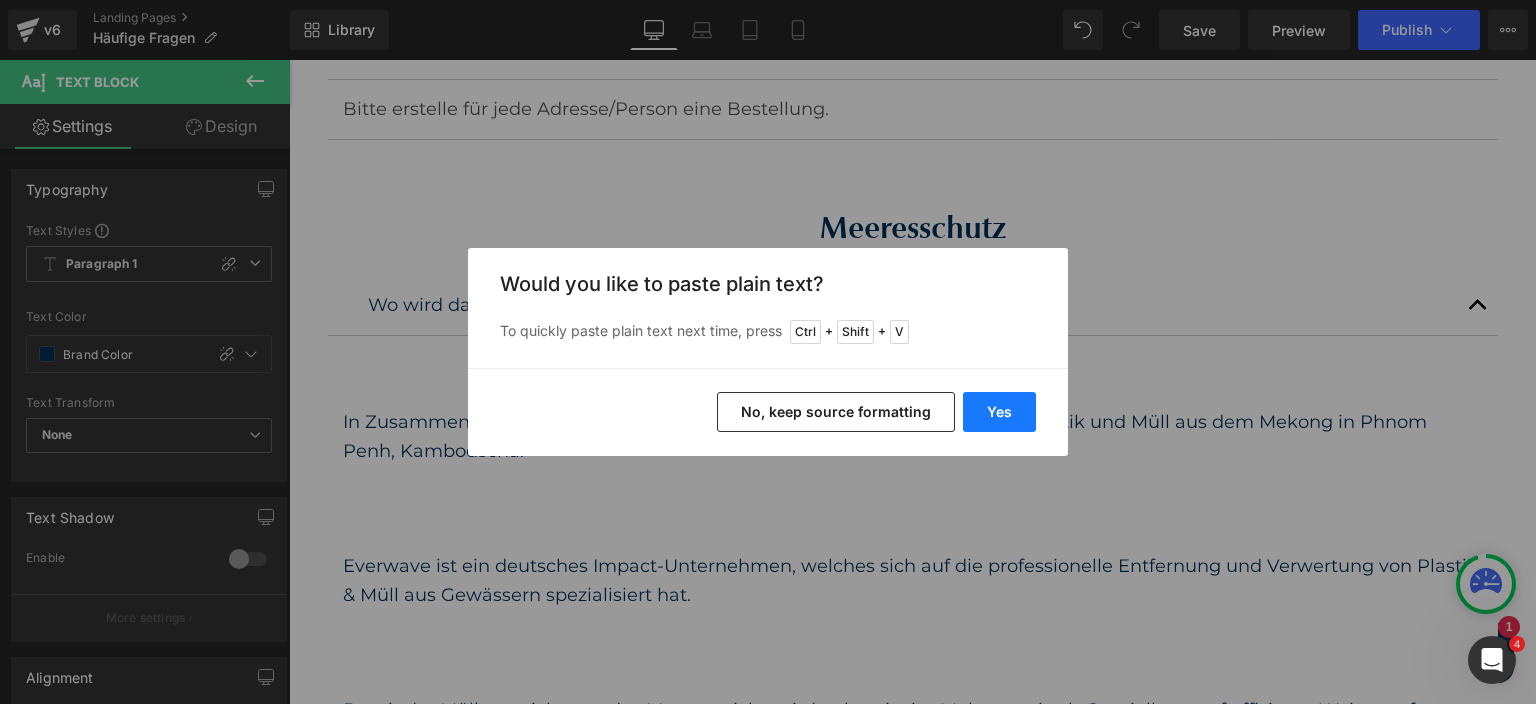 scroll, scrollTop: 1387, scrollLeft: 0, axis: vertical 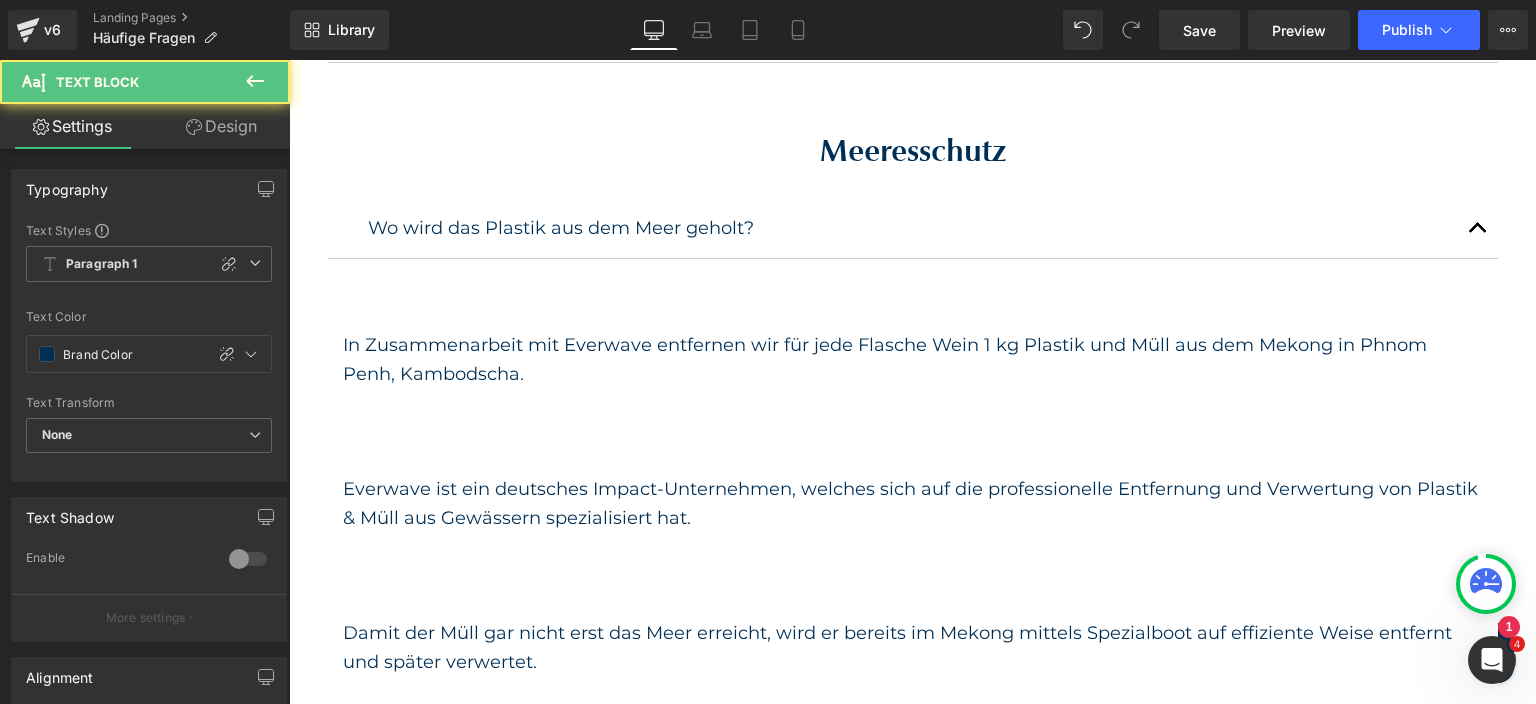 click on "In Zusammenarbeit mit Everwave entfernen wir für jede Flasche Wein 1 kg Plastik und Müll aus dem Mekong in Phnom Penh, Kambodscha.     Everwave ist ein deutsches Impact-Unternehmen, welches sich auf die professionelle Entfernung und Verwertung von Plastik & Müll aus Gewässern spezialisiert hat.   Damit der Müll gar nicht erst das Meer erreicht, wird er bereits im Mekong mittels Spezialboot auf effiziente Weise entfernt und später verwertet." at bounding box center [913, 490] 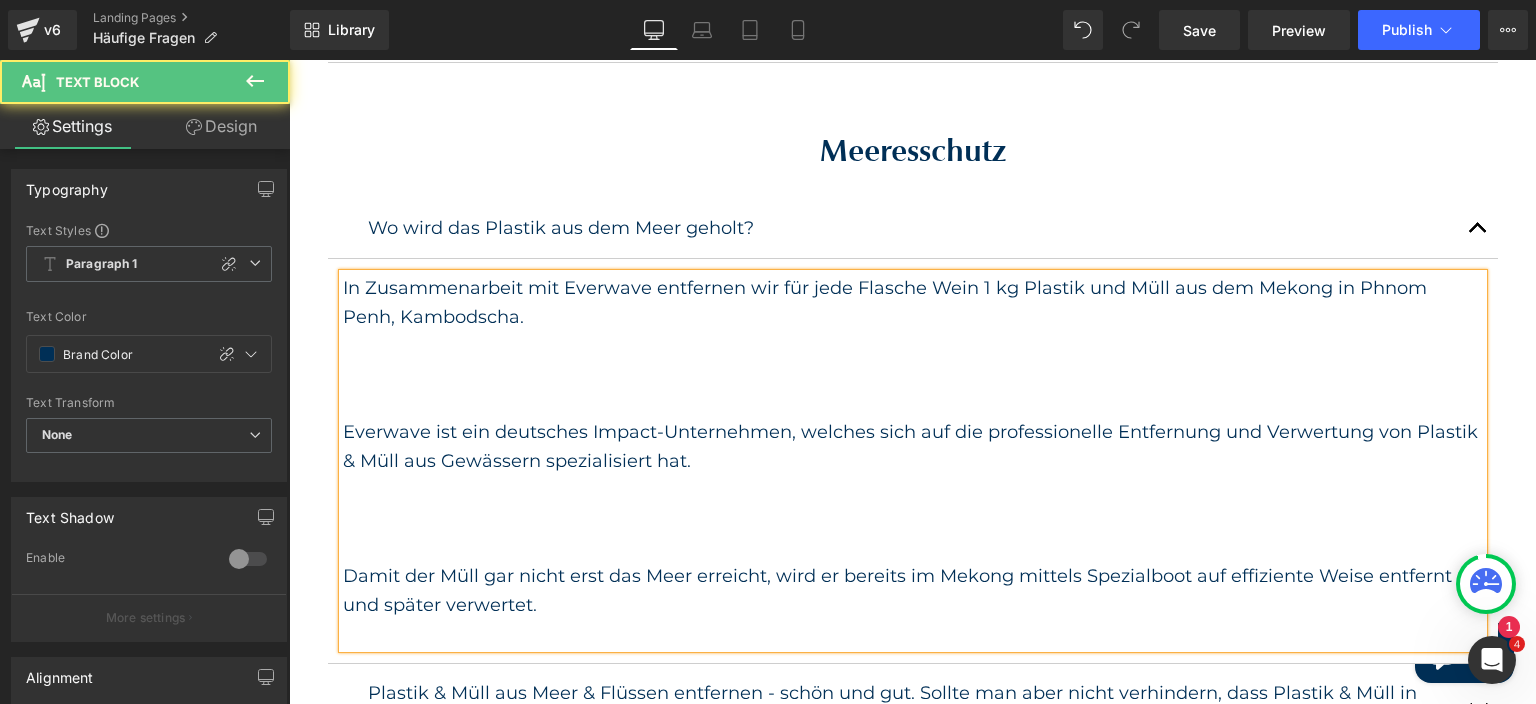 click on "In Zusammenarbeit mit Everwave entfernen wir für jede Flasche Wein 1 kg Plastik und Müll aus dem Mekong in Phnom Penh, Kambodscha.     Everwave ist ein deutsches Impact-Unternehmen, welches sich auf die professionelle Entfernung und Verwertung von Plastik & Müll aus Gewässern spezialisiert hat.   Damit der Müll gar nicht erst das Meer erreicht, wird er bereits im Mekong mittels Spezialboot auf effiziente Weise entfernt und später verwertet." at bounding box center [913, 461] 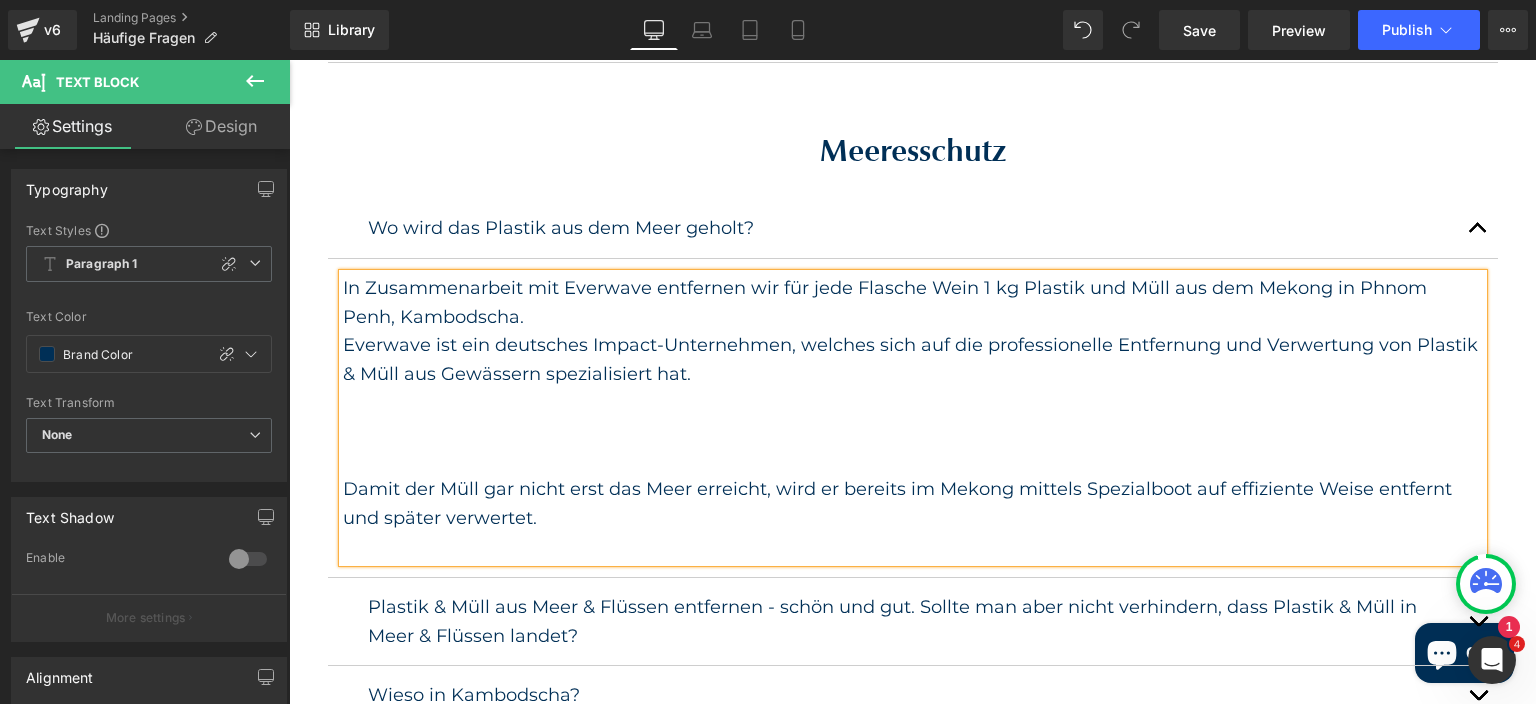 click on "In Zusammenarbeit mit Everwave entfernen wir für jede Flasche Wein 1 kg Plastik und Müll aus dem Mekong in Phnom Penh, Kambodscha.  Everwave ist ein deutsches Impact-Unternehmen, welches sich auf die professionelle Entfernung und Verwertung von Plastik & Müll aus Gewässern spezialisiert hat.   Damit der Müll gar nicht erst das Meer erreicht, wird er bereits im Mekong mittels Spezialboot auf effiziente Weise entfernt und später verwertet." at bounding box center [913, 418] 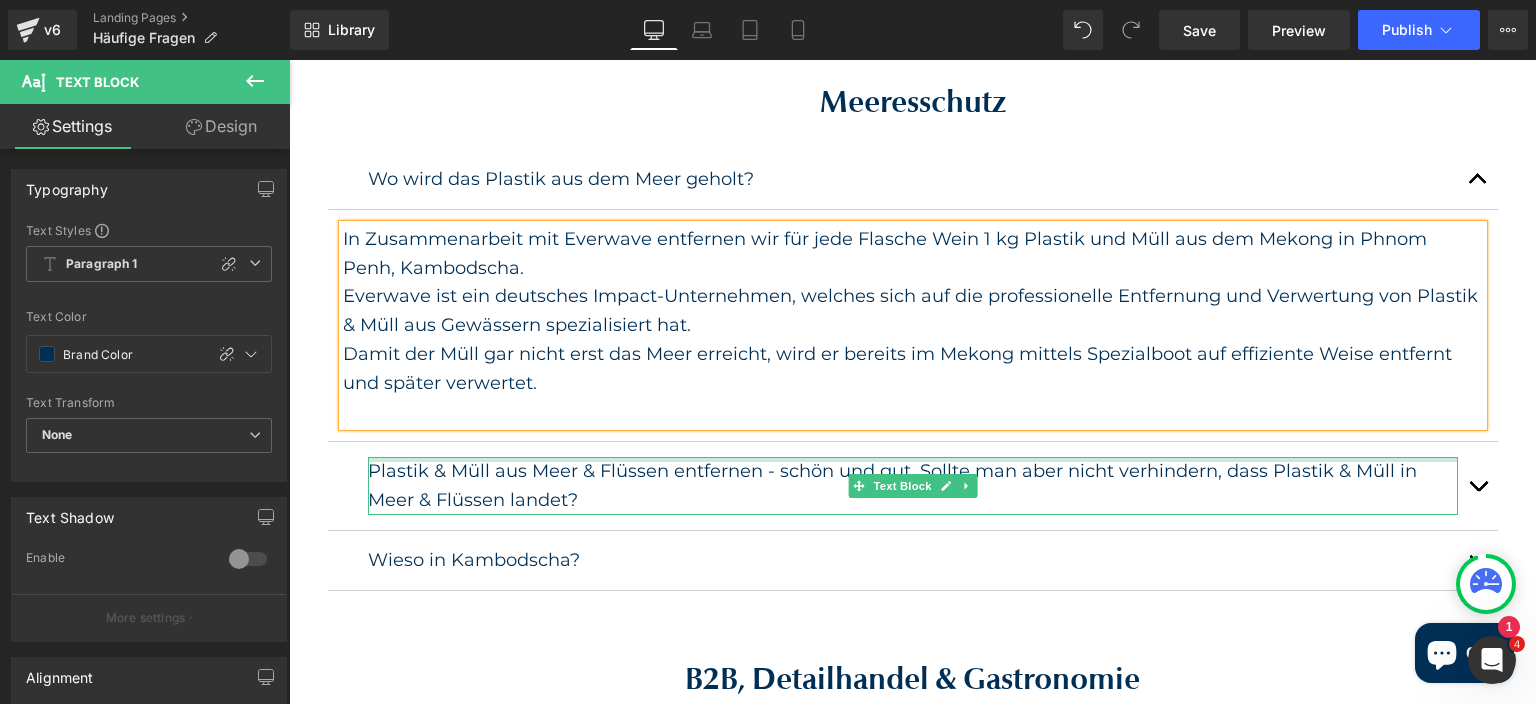 scroll, scrollTop: 1495, scrollLeft: 0, axis: vertical 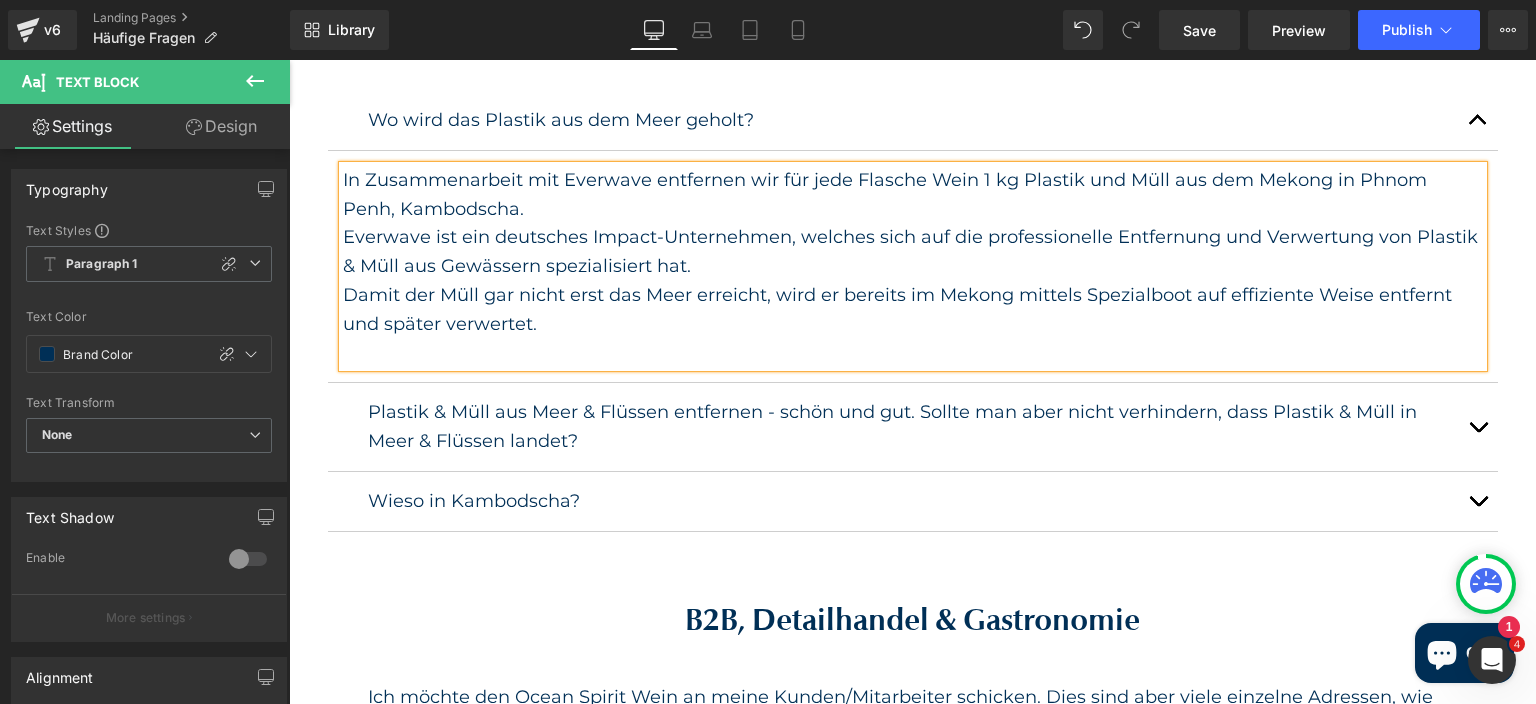 click at bounding box center [1478, 432] 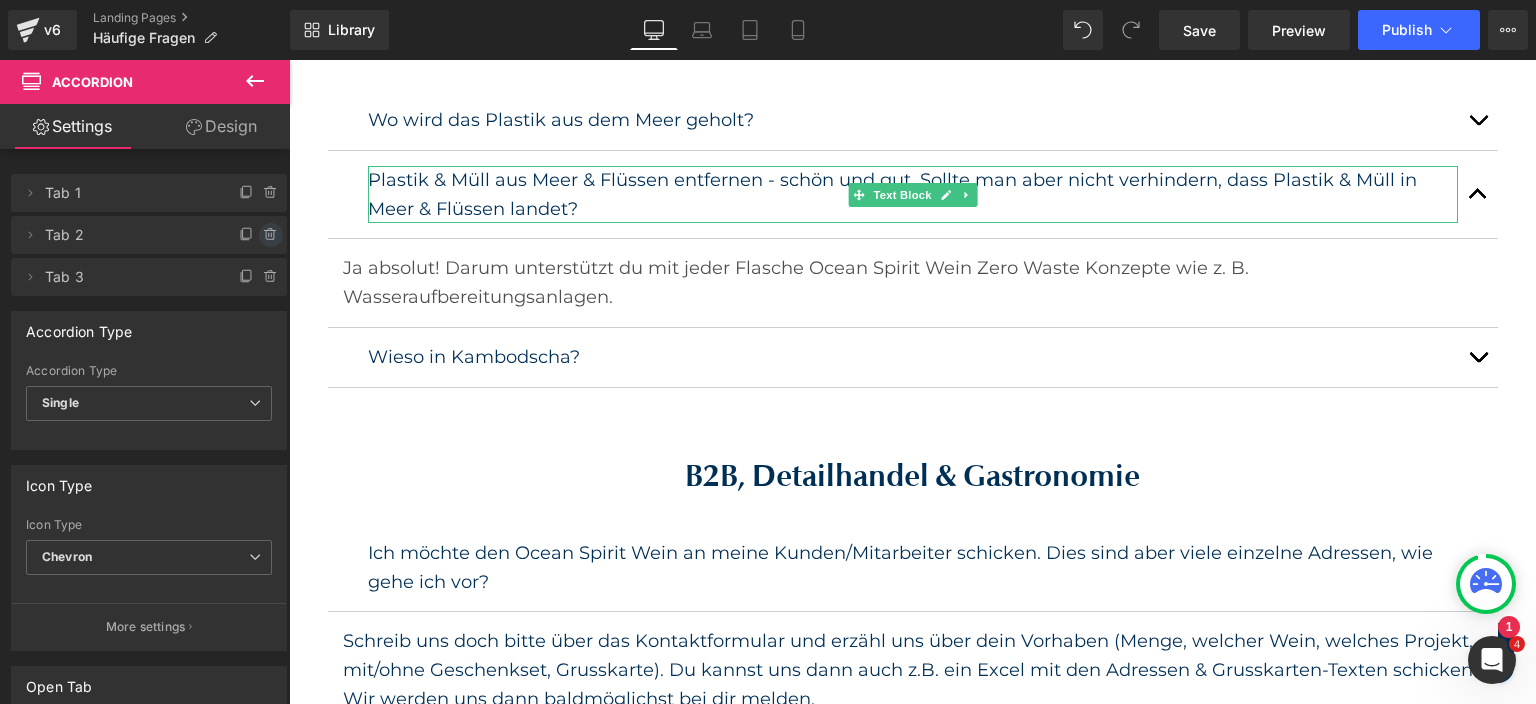 click 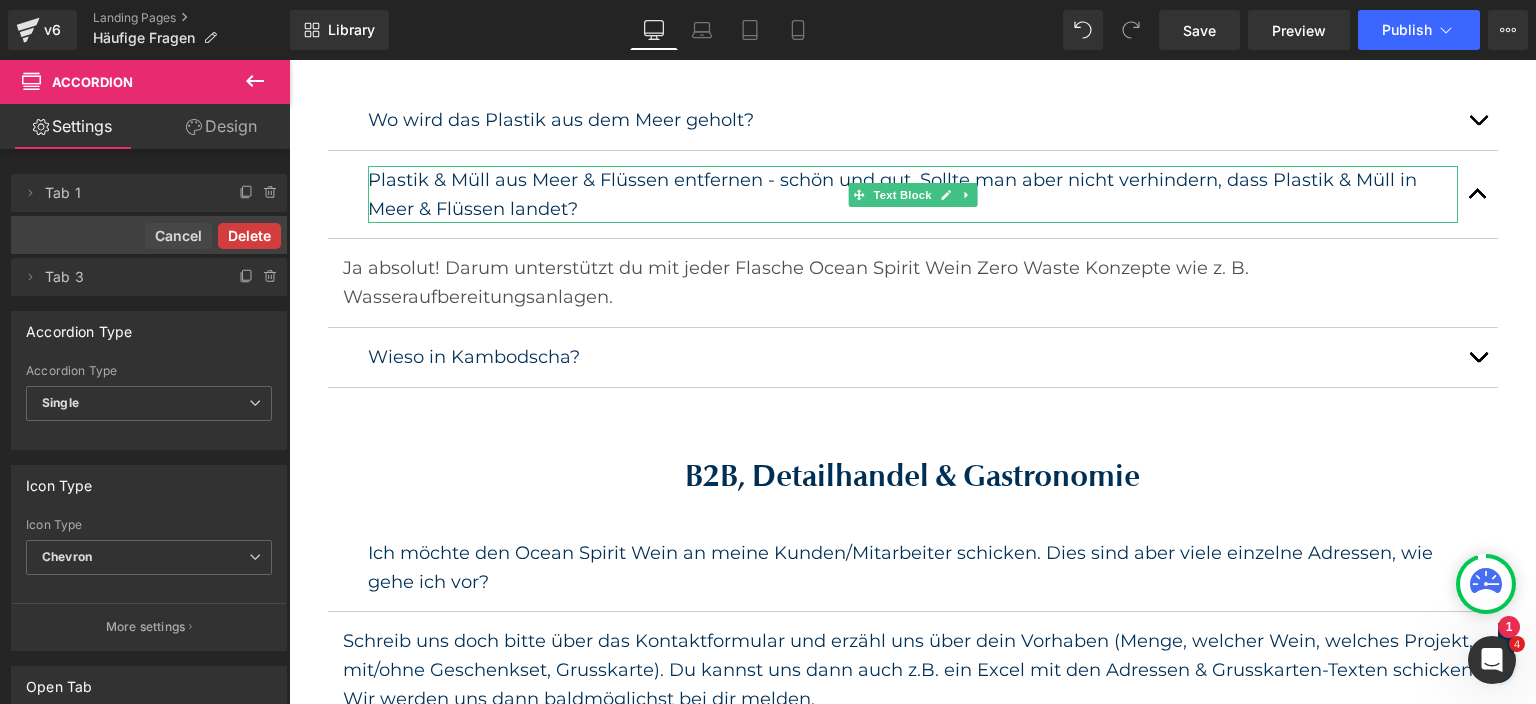 click on "Delete" at bounding box center [249, 236] 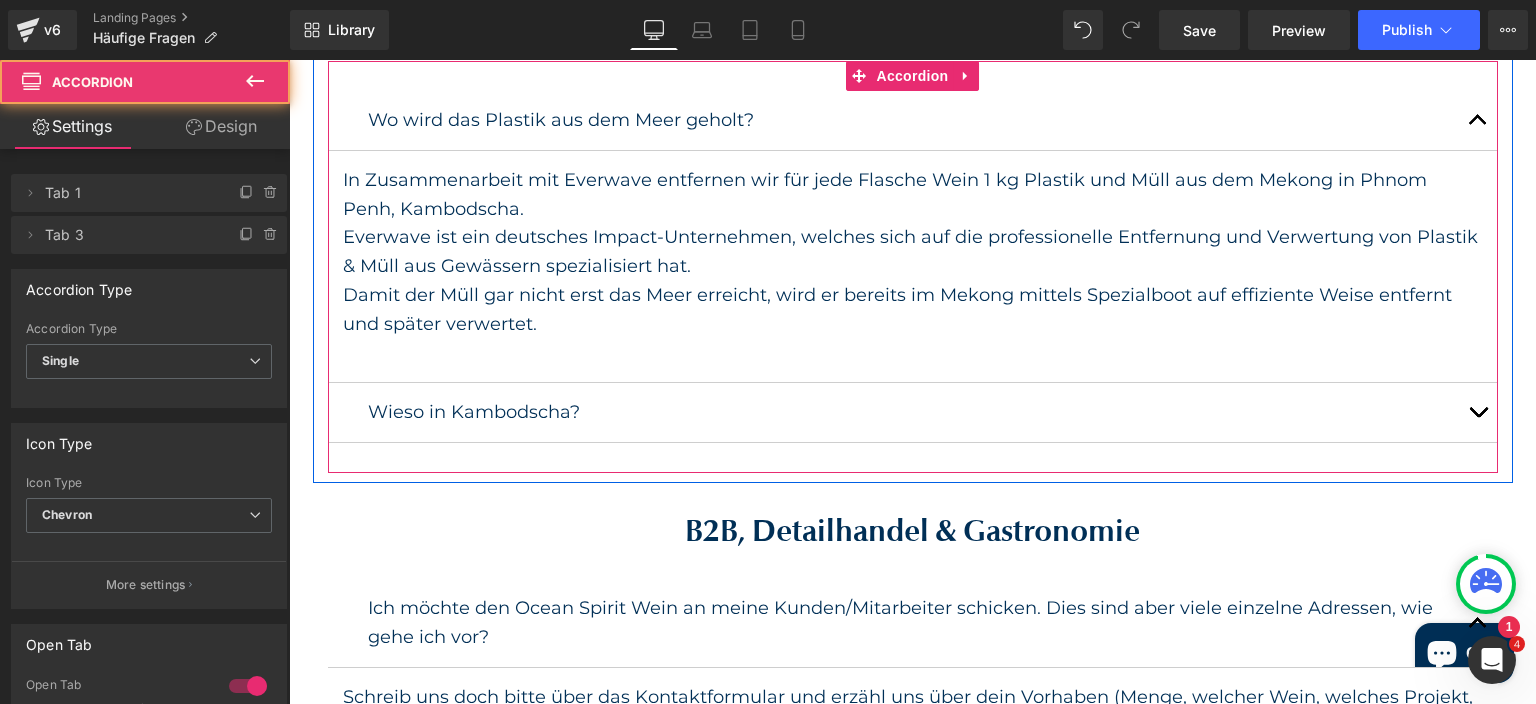 click at bounding box center [1478, 412] 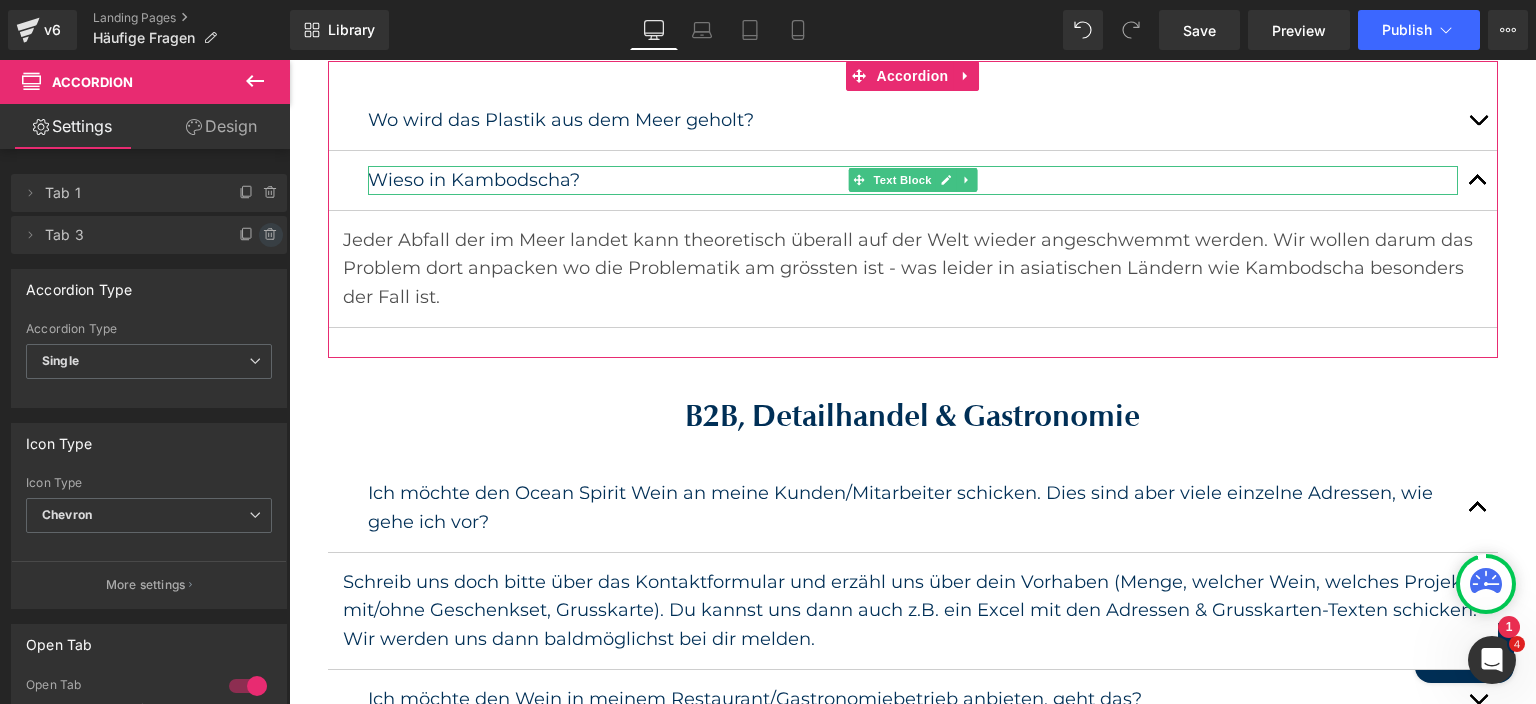 click 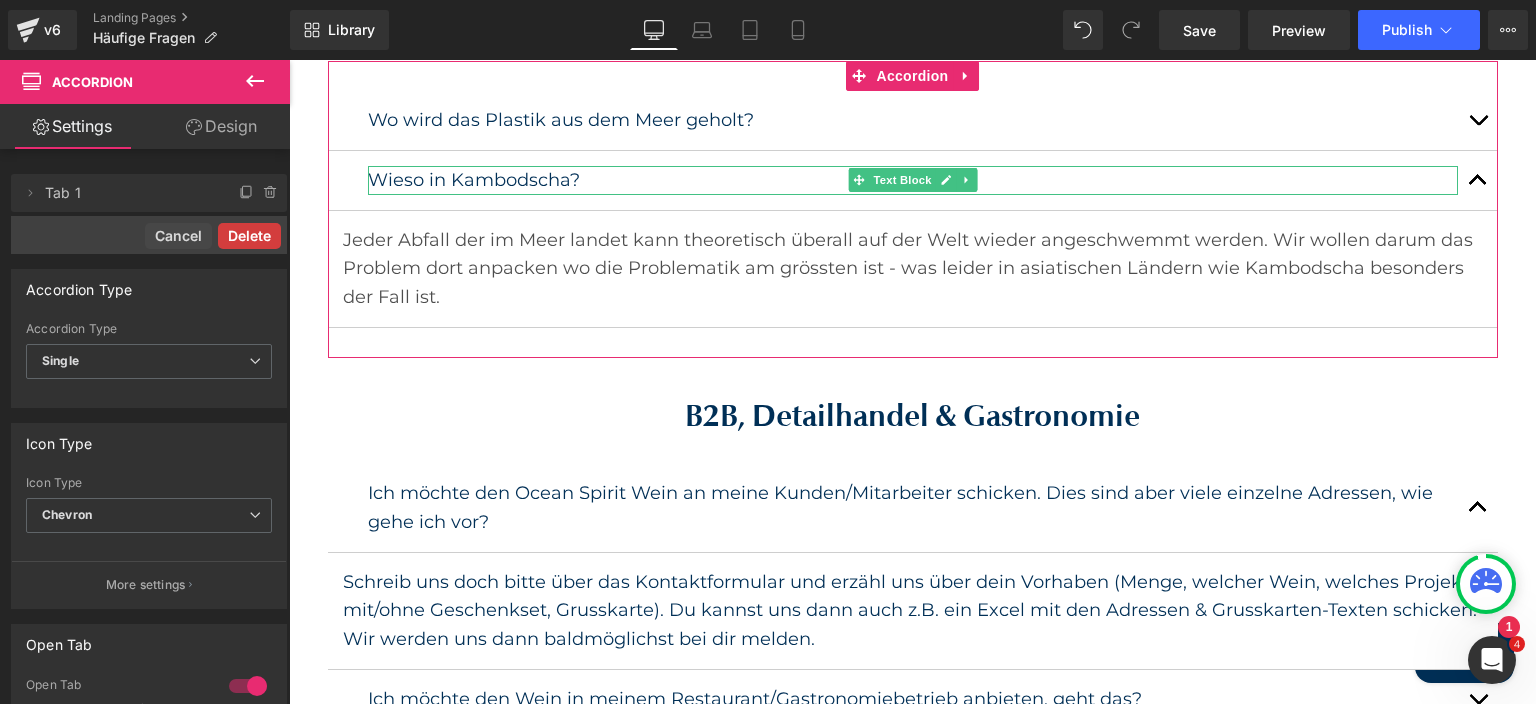 click on "Delete" at bounding box center [249, 236] 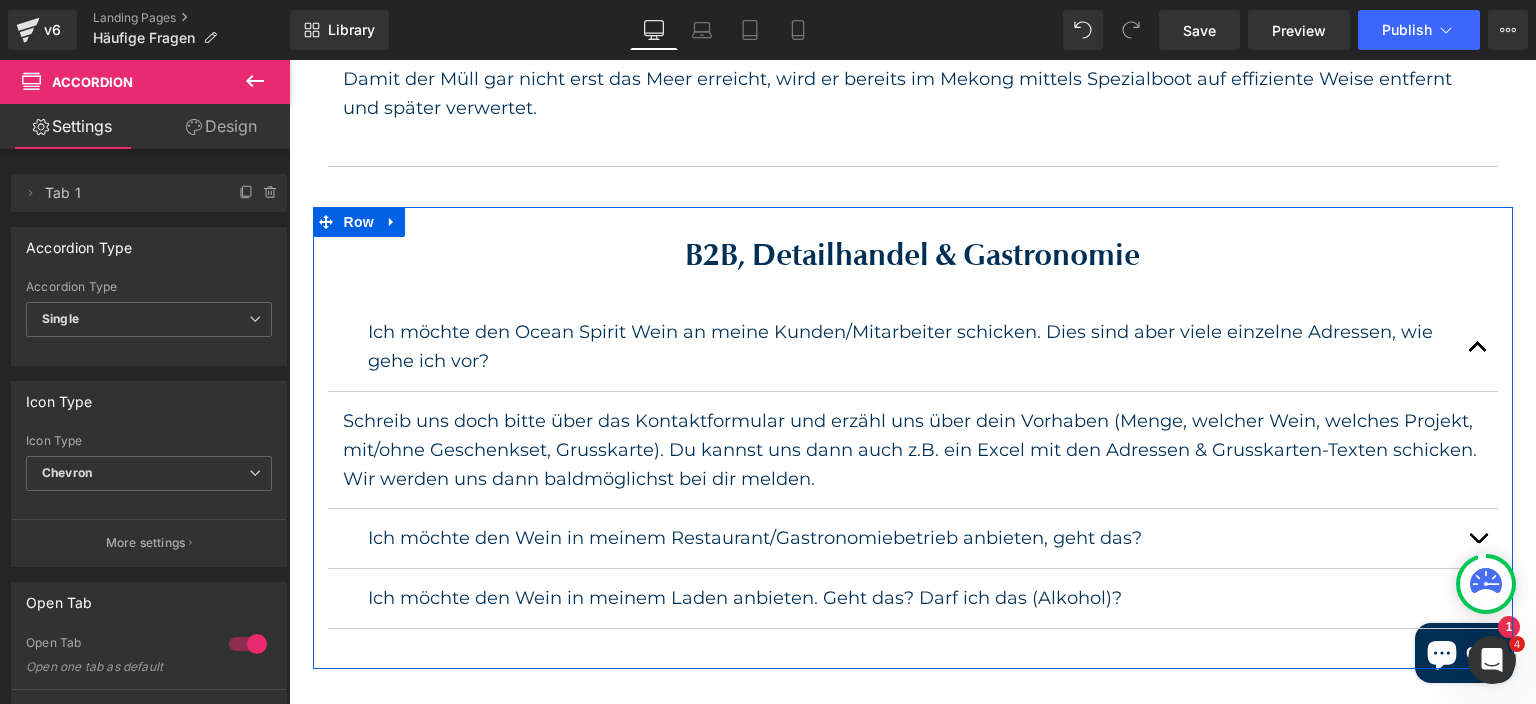 scroll, scrollTop: 1819, scrollLeft: 0, axis: vertical 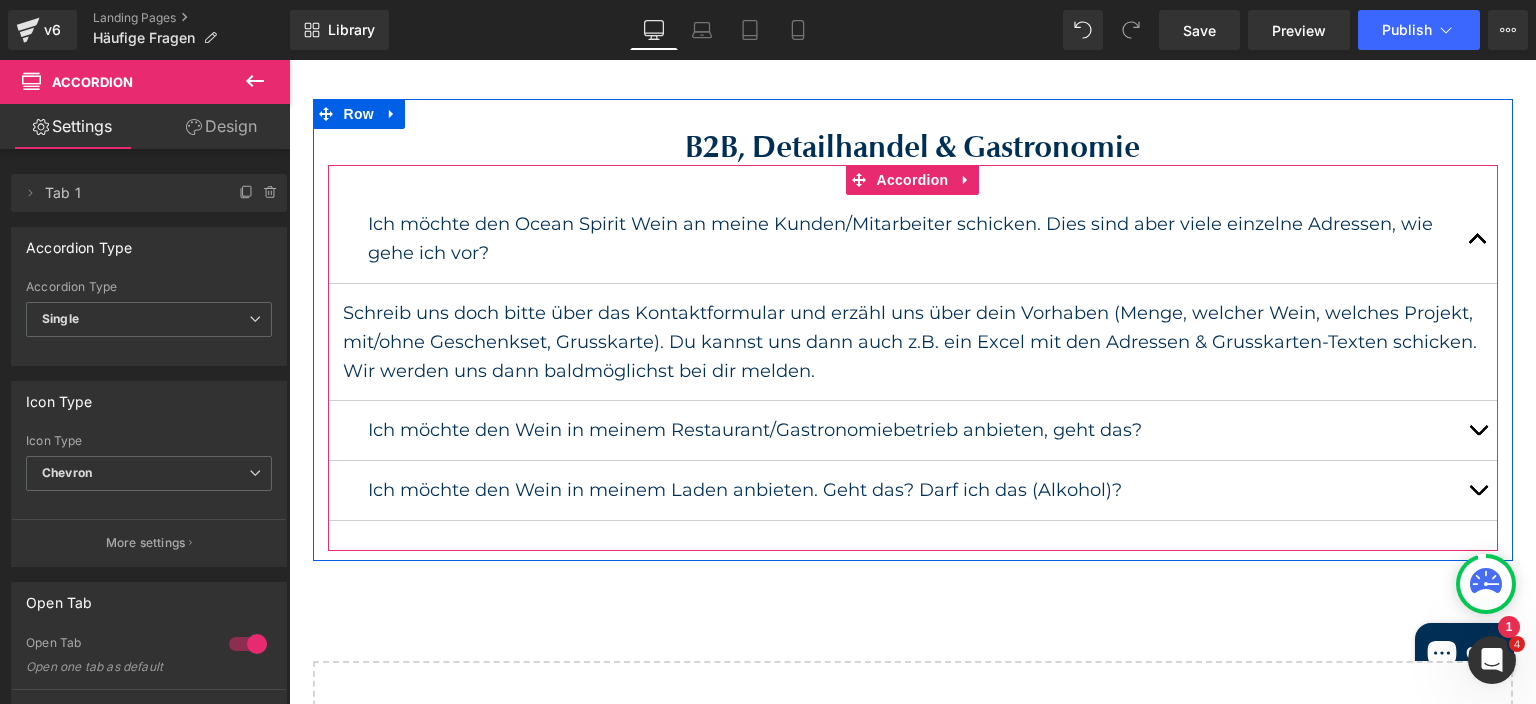 click at bounding box center (1478, 435) 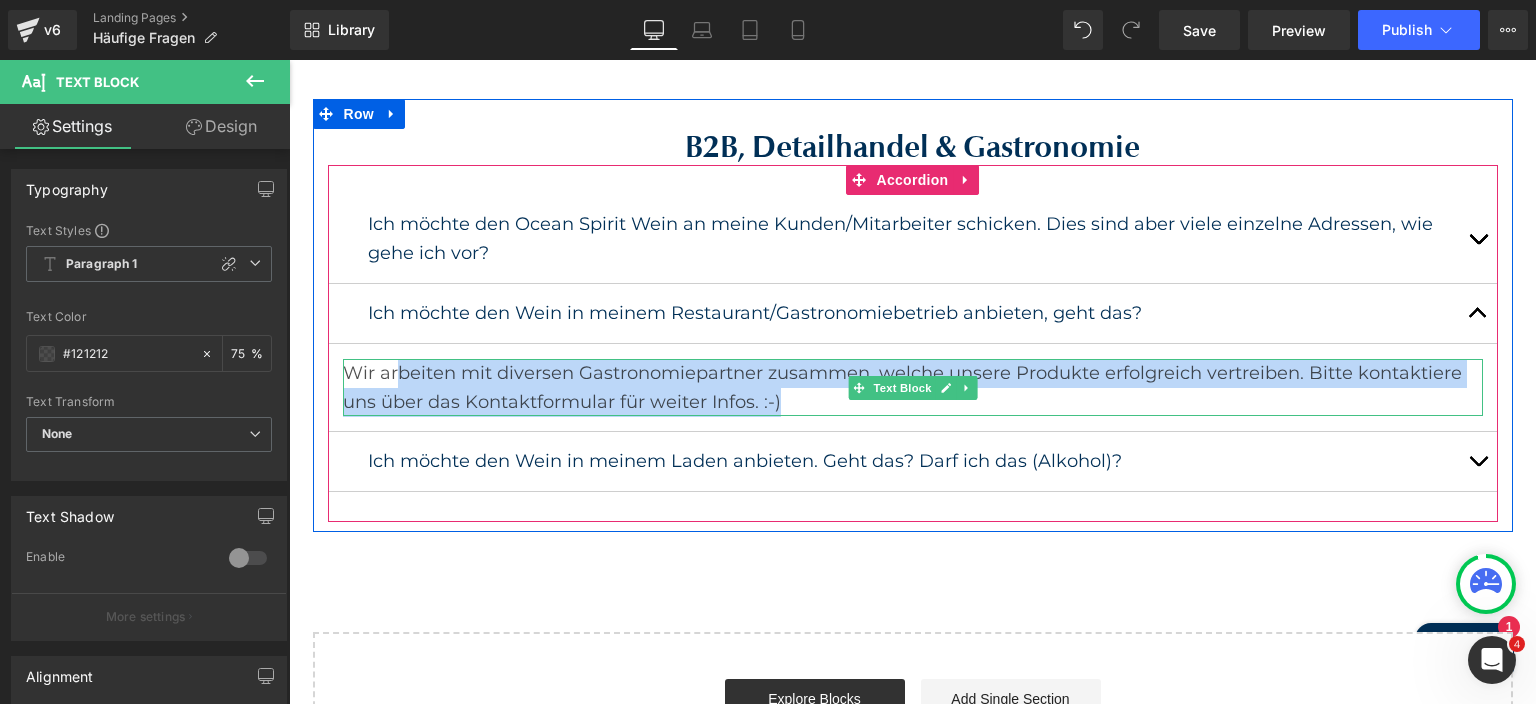 drag, startPoint x: 801, startPoint y: 402, endPoint x: 402, endPoint y: 379, distance: 399.66235 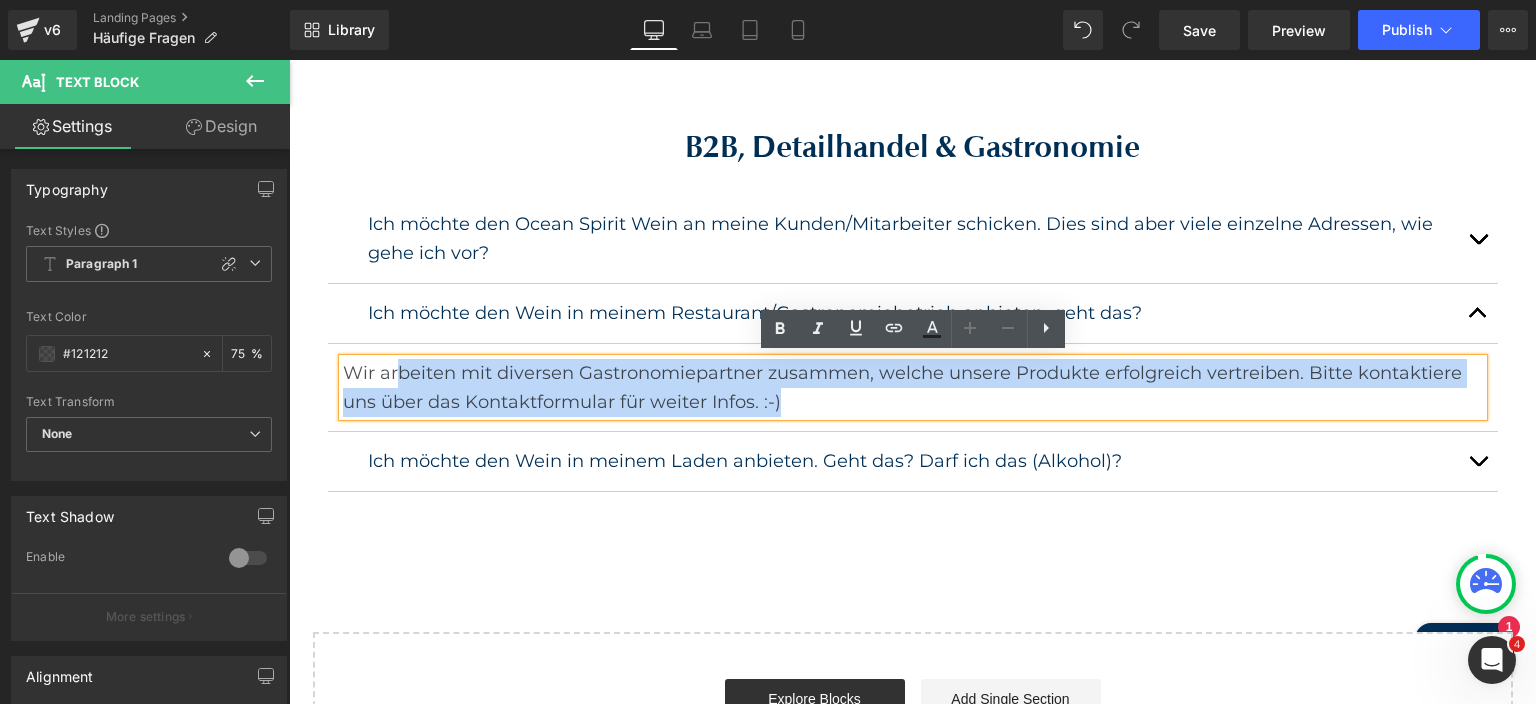 click at bounding box center (1478, 461) 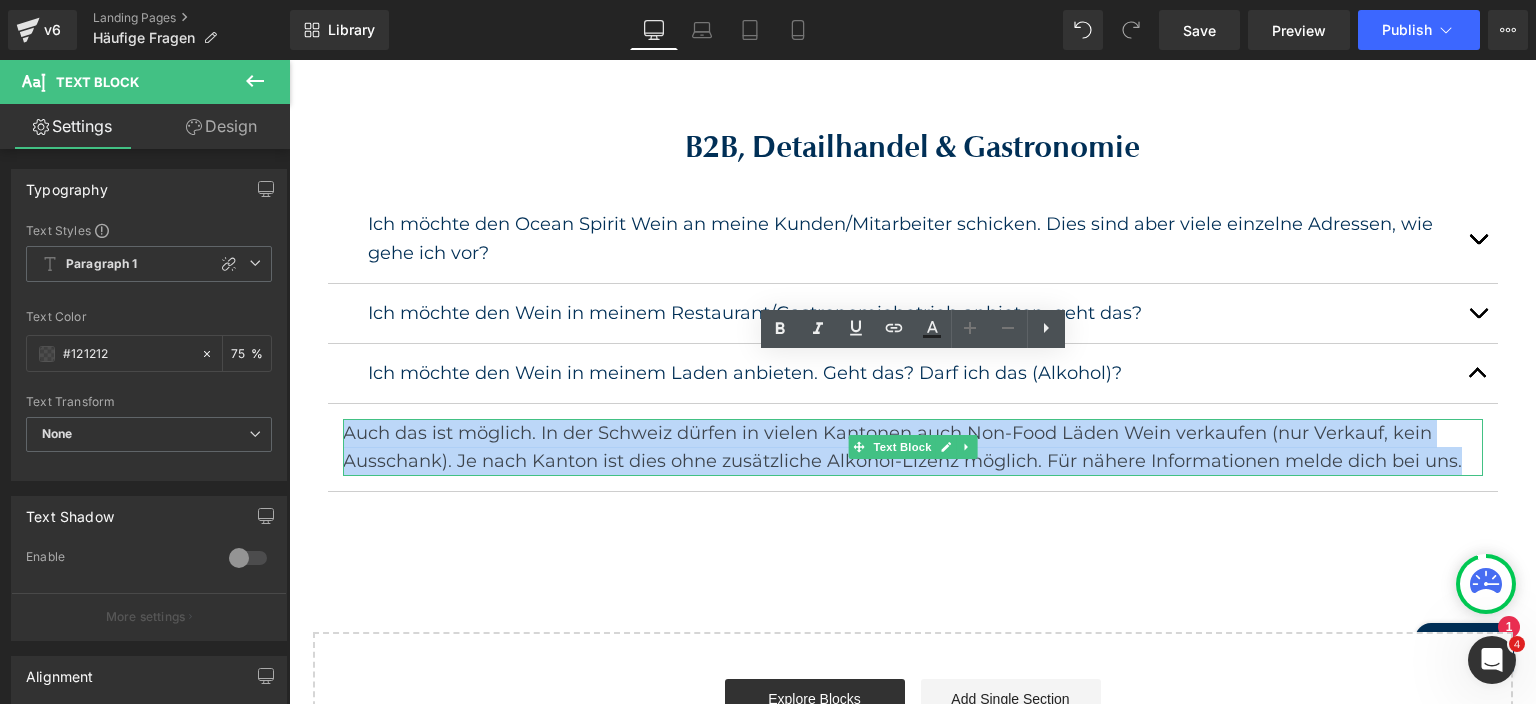 drag, startPoint x: 1457, startPoint y: 457, endPoint x: 348, endPoint y: 436, distance: 1109.1989 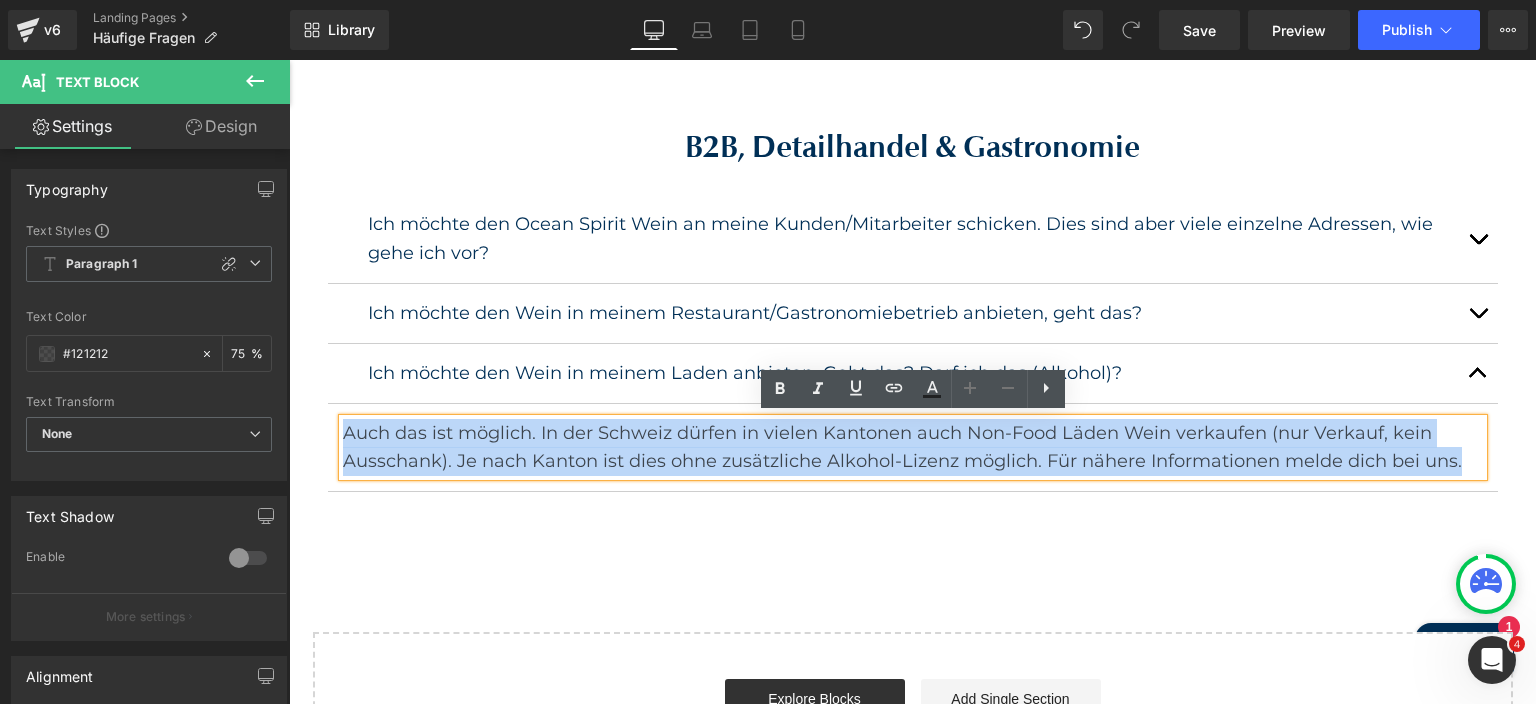 copy on "Auch das ist möglich. In der Schweiz dürfen in vielen Kantonen auch Non-Food Läden Wein verkaufen (nur Verkauf, kein Ausschank). Je nach Kanton ist dies ohne zusätzliche Alkohol-Lizenz möglich. Für nähere Informationen melde dich bei uns." 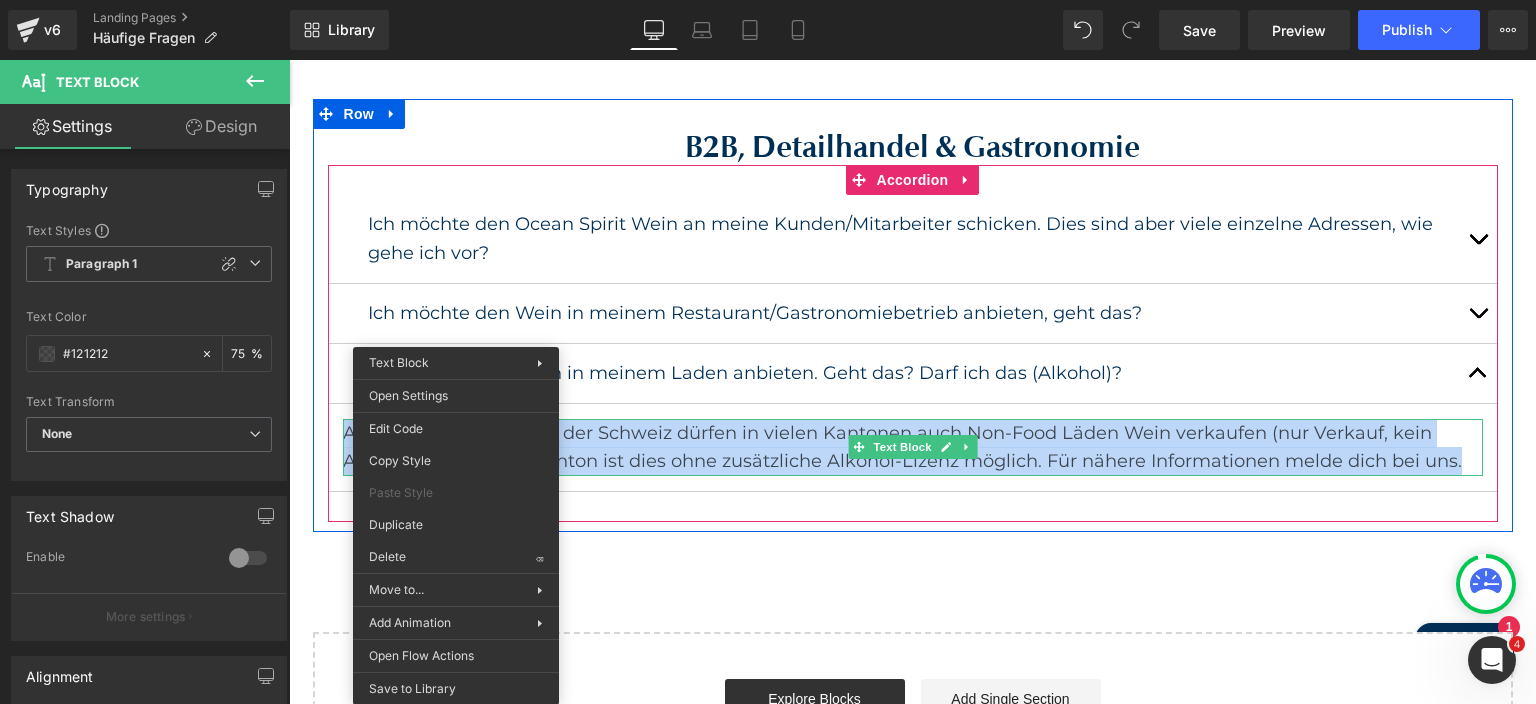 drag, startPoint x: 653, startPoint y: 454, endPoint x: 769, endPoint y: 448, distance: 116.15507 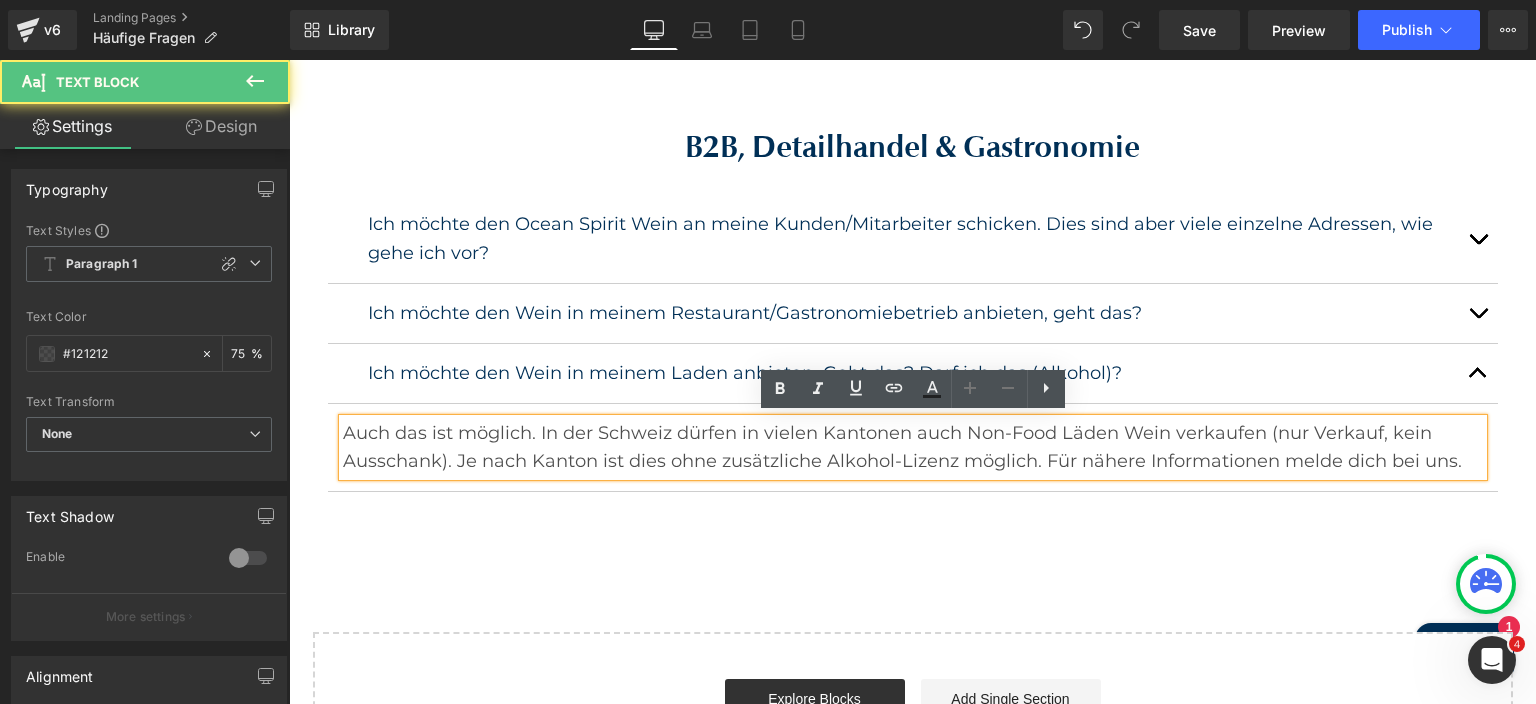 click on "Auch das ist möglich. In der Schweiz dürfen in vielen Kantonen auch Non-Food Läden Wein verkaufen (nur Verkauf, kein Ausschank). Je nach Kanton ist dies ohne zusätzliche Alkohol-Lizenz möglich. Für nähere Informationen melde dich bei uns." at bounding box center [913, 448] 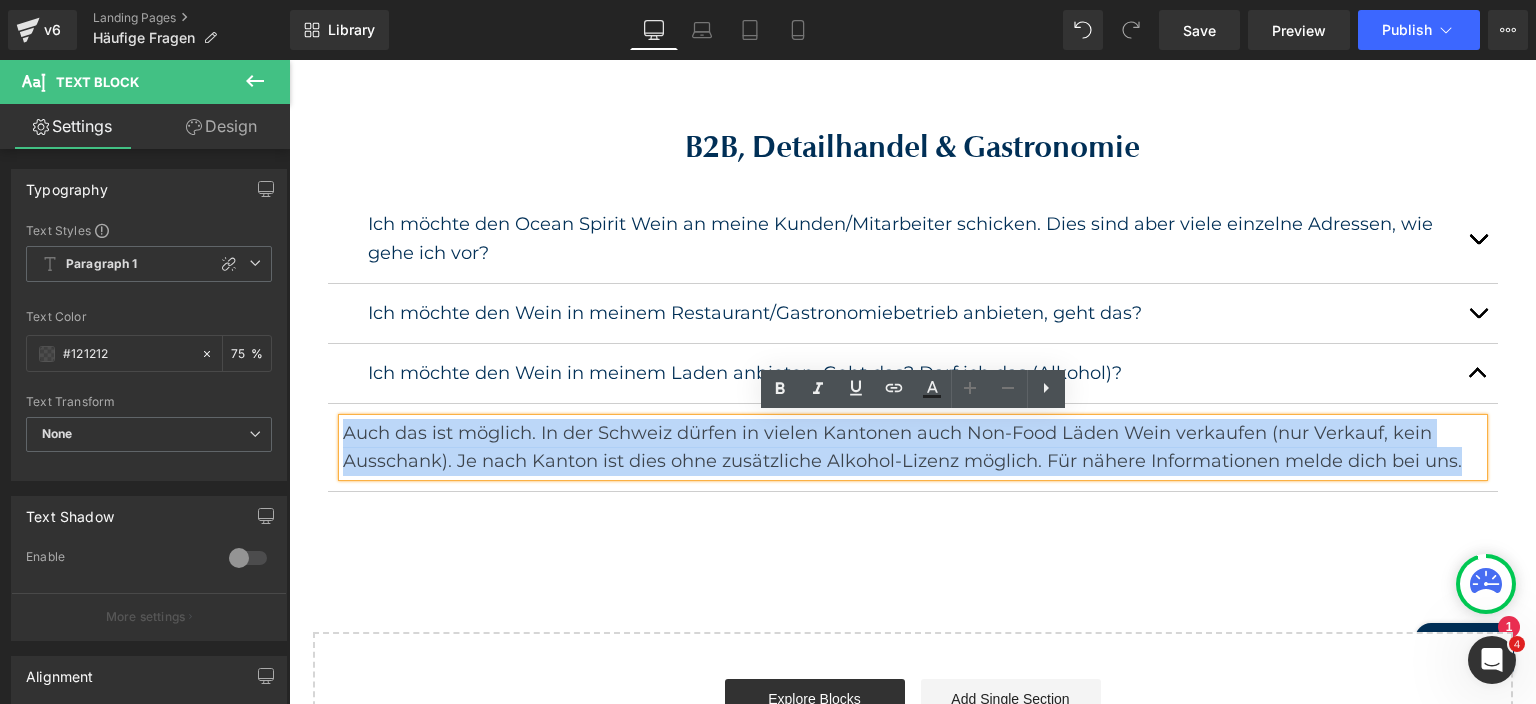 drag, startPoint x: 1381, startPoint y: 466, endPoint x: 340, endPoint y: 427, distance: 1041.7303 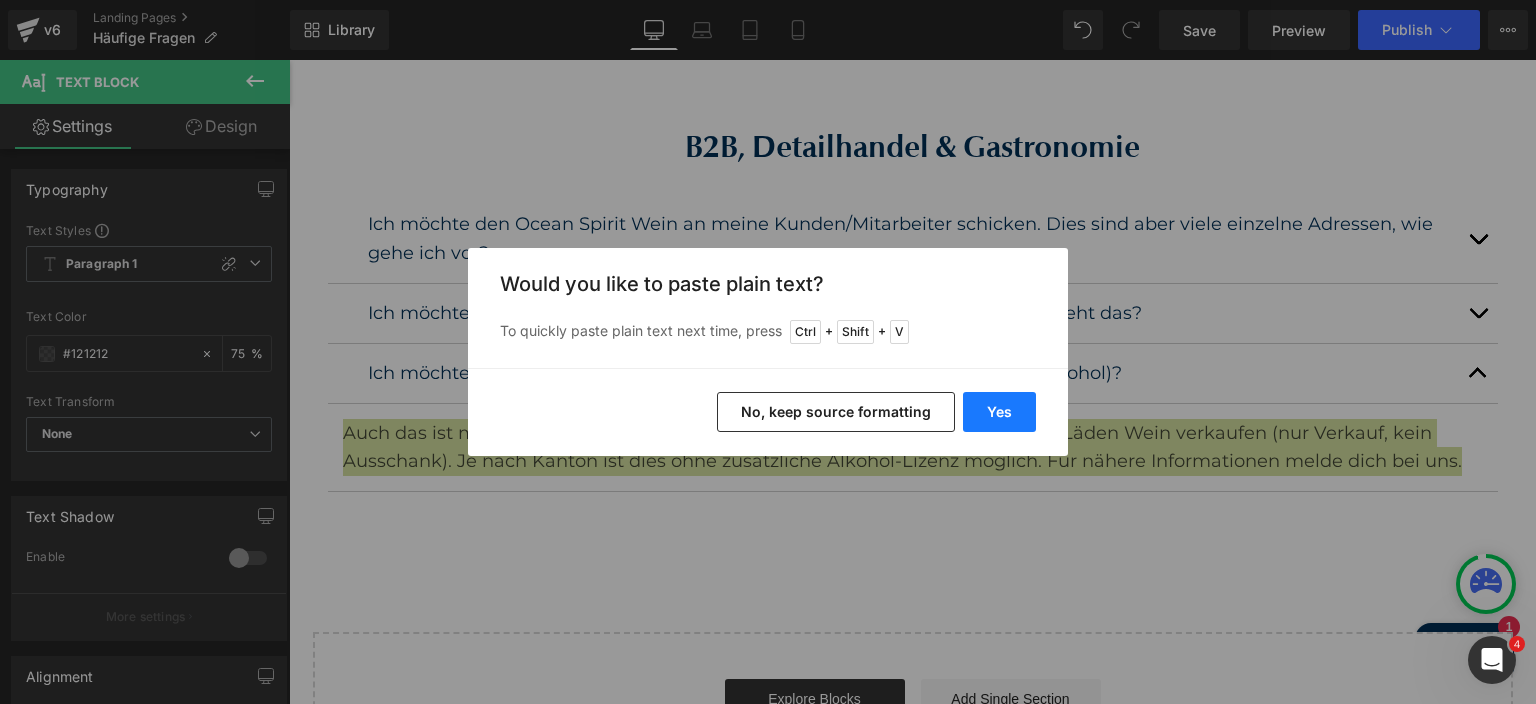 click on "Yes" at bounding box center [999, 412] 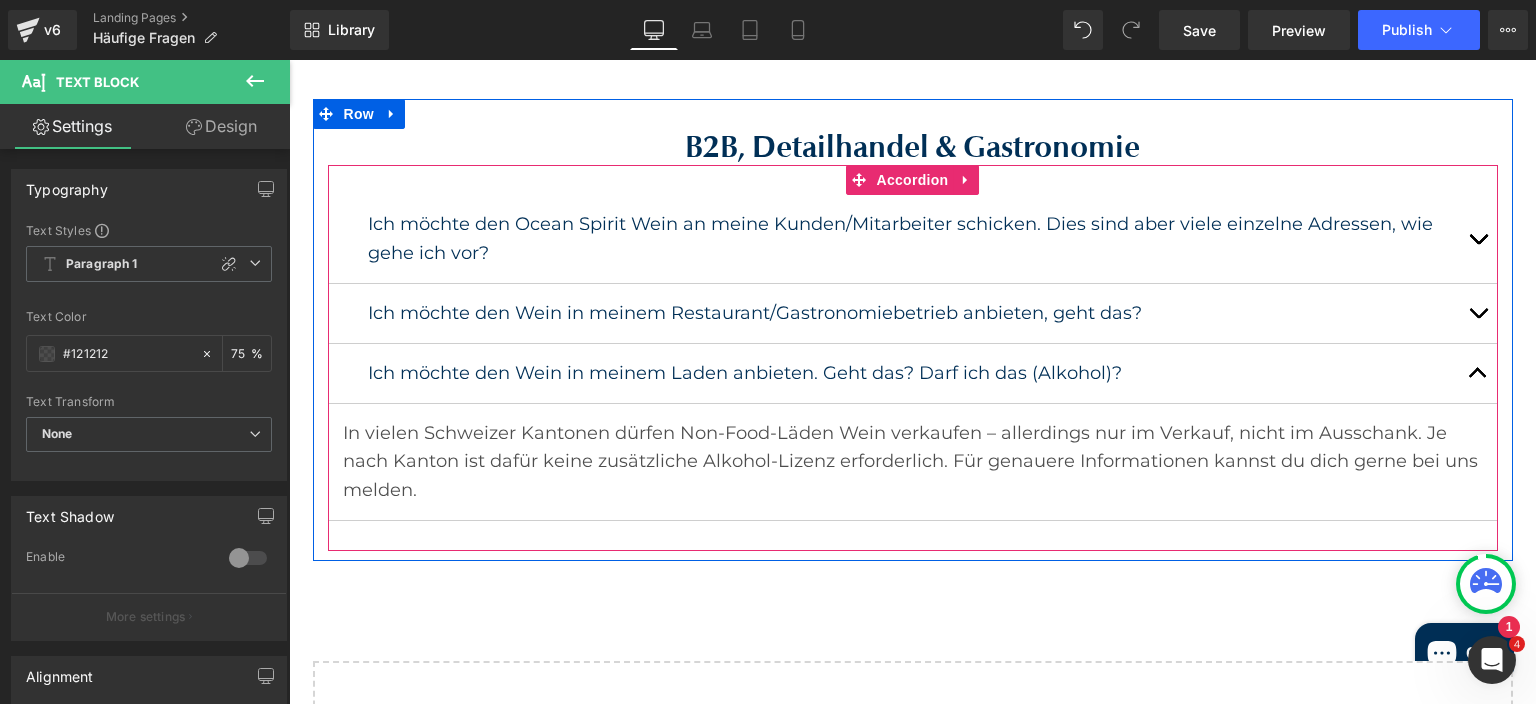 click at bounding box center (1478, 313) 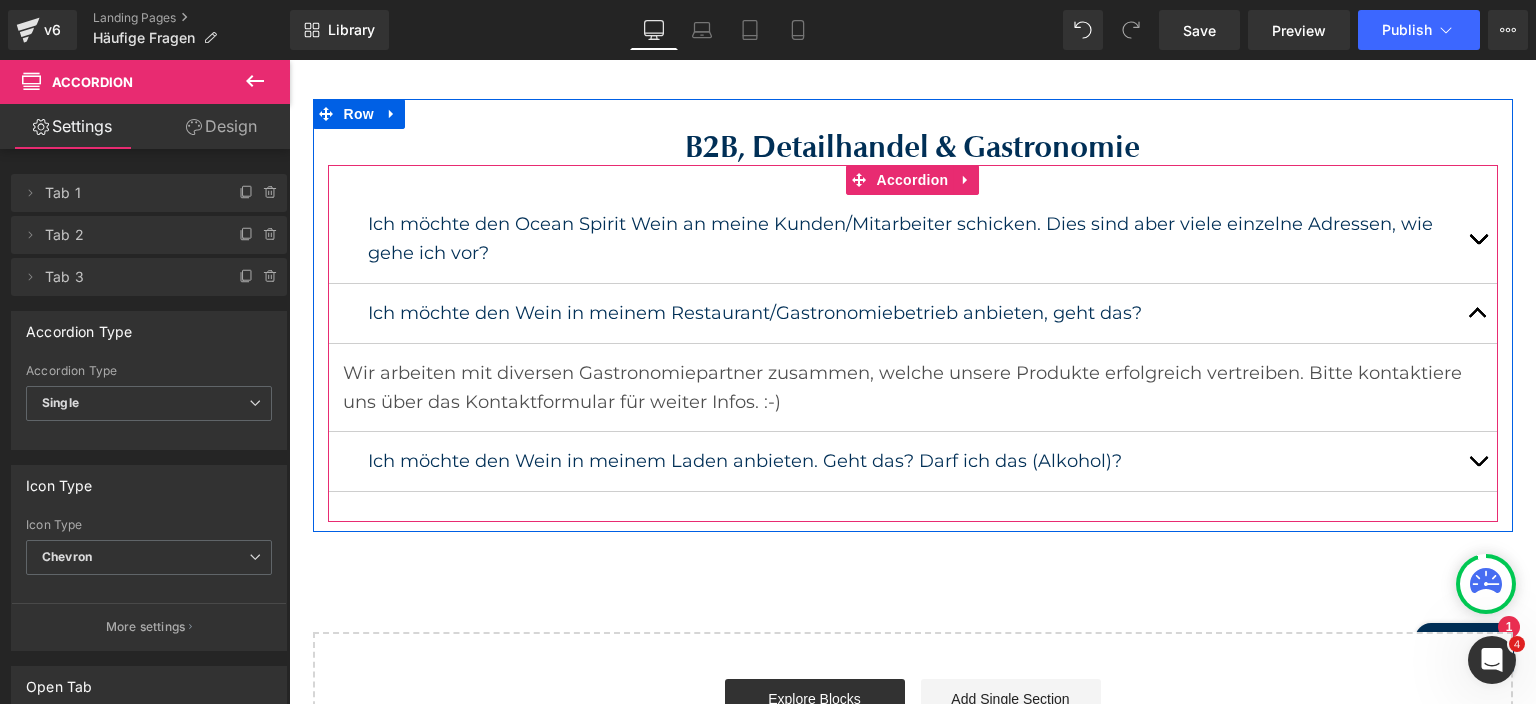 click on "Wir arbeiten mit diversen Gastronomiepartner
zusammen, welche unsere Produkte erfolgreich vertreiben. Bitte
kontaktiere uns über das Kontaktformular für weiter Infos. :-)
Text Block" at bounding box center [913, 388] 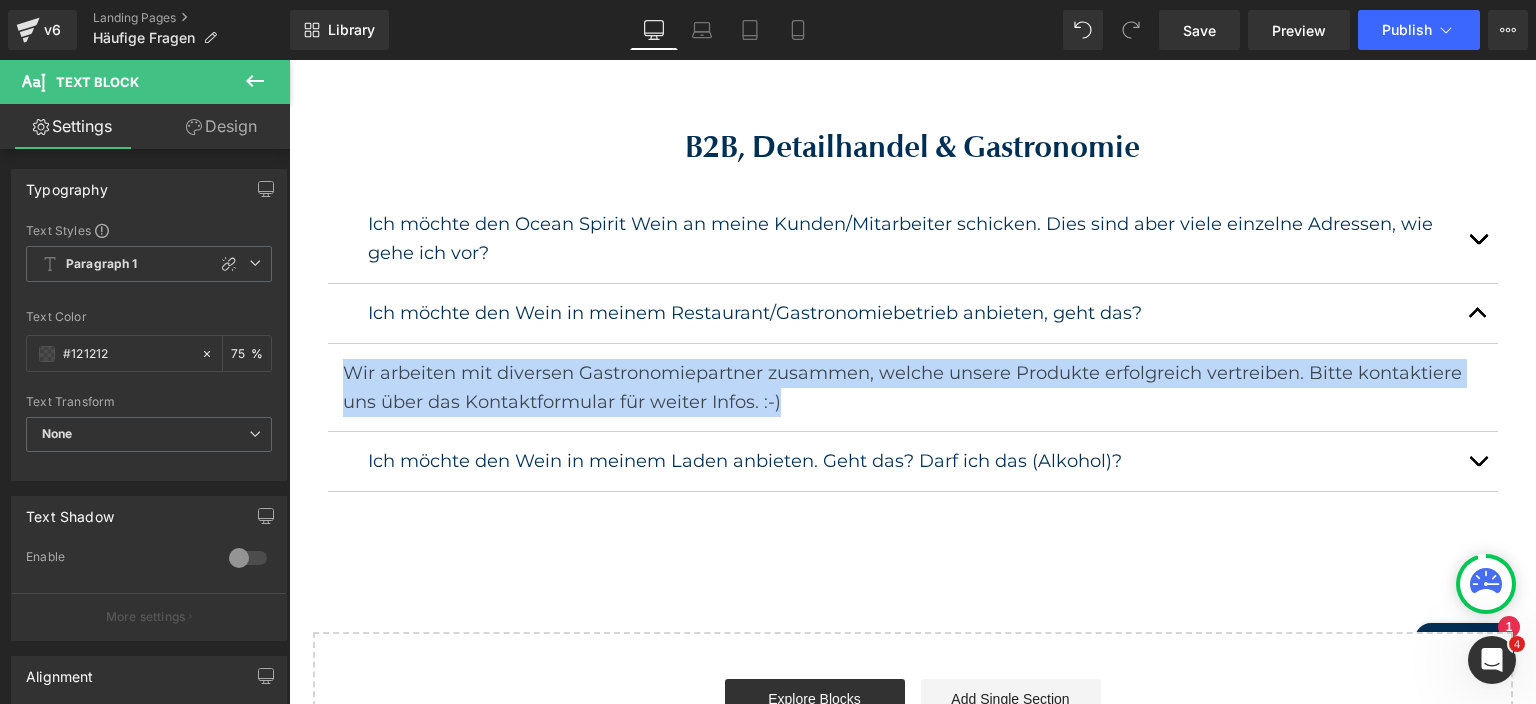 drag, startPoint x: 363, startPoint y: 348, endPoint x: 312, endPoint y: 348, distance: 51 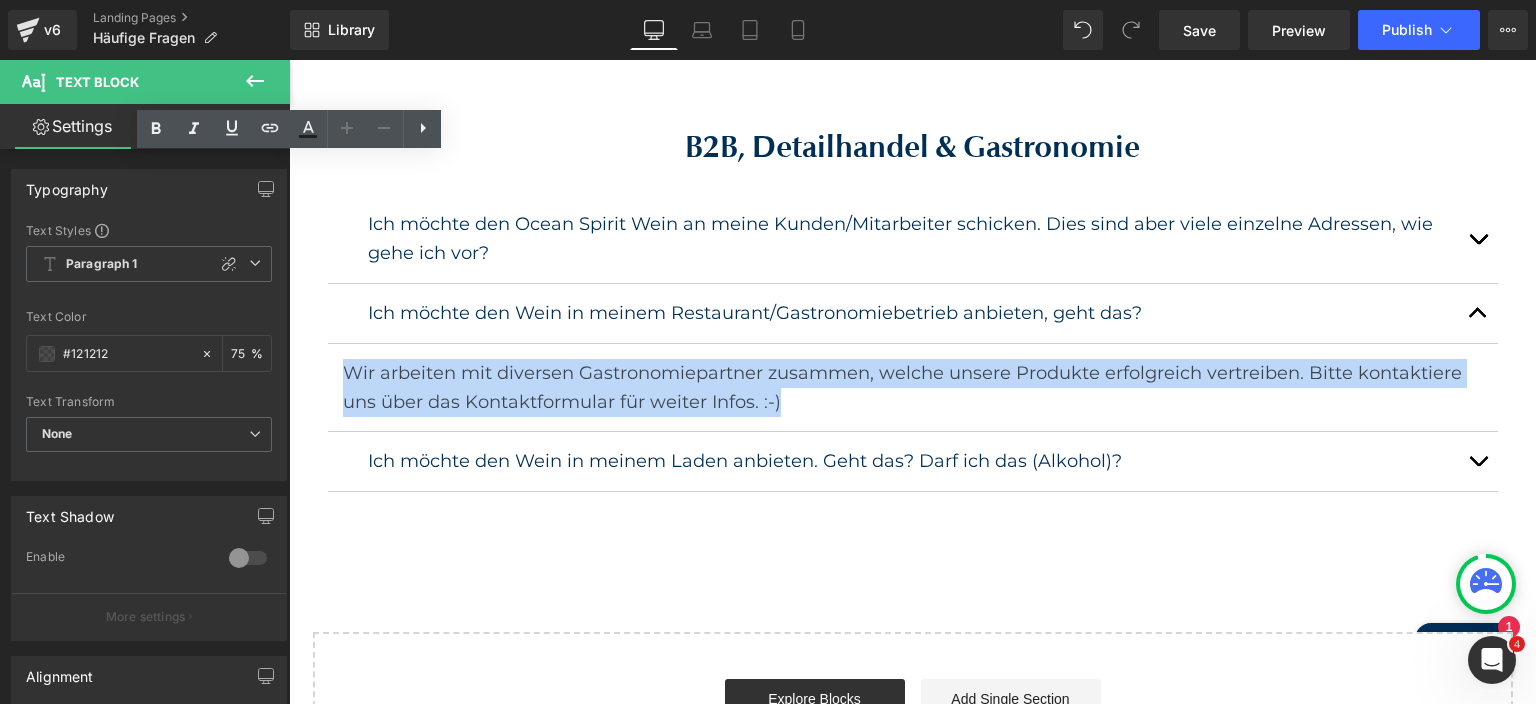 copy on "Wir arbeiten mit diversen Gastronomiepartner
zusammen, welche unsere Produkte erfolgreich vertreiben. Bitte
kontaktiere uns über das Kontaktformular für weiter Infos. :-)" 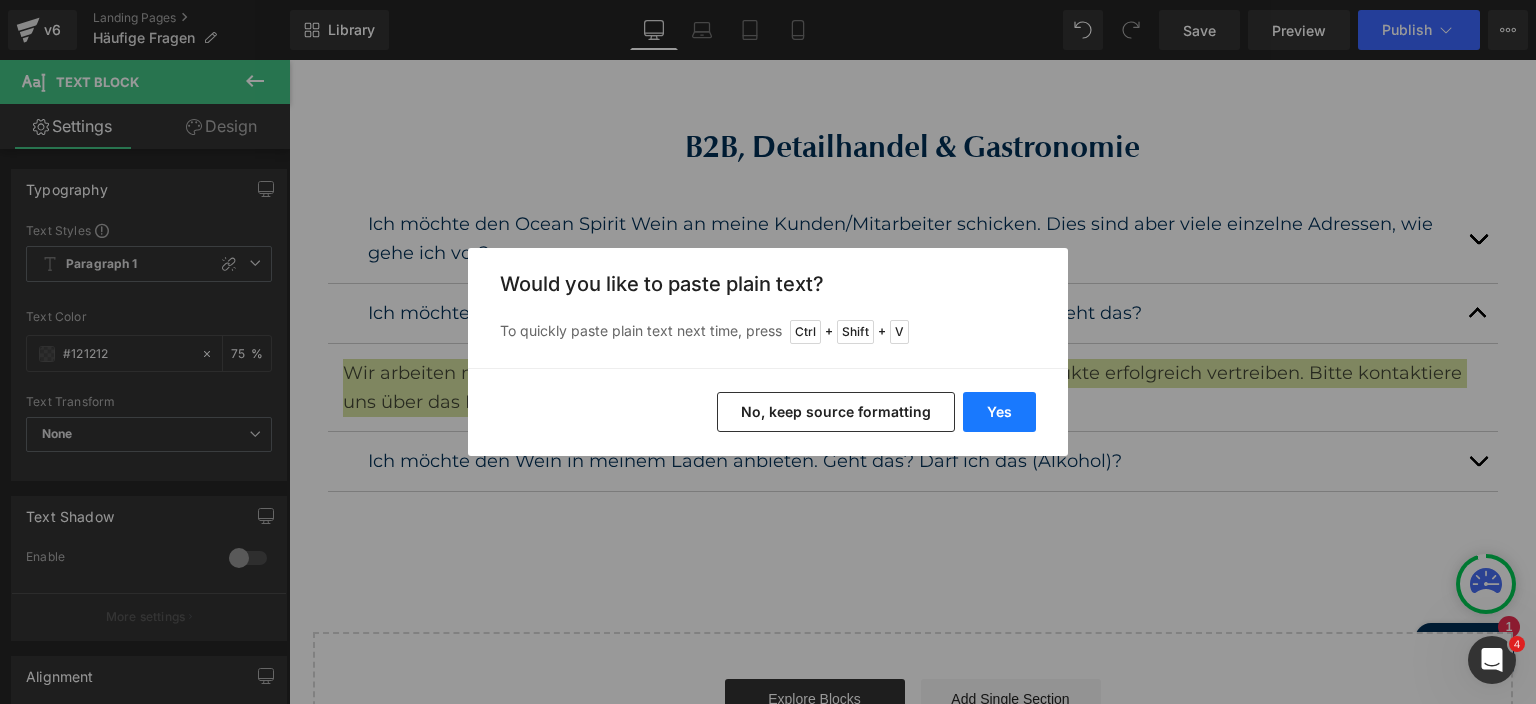 click on "Yes" at bounding box center (999, 412) 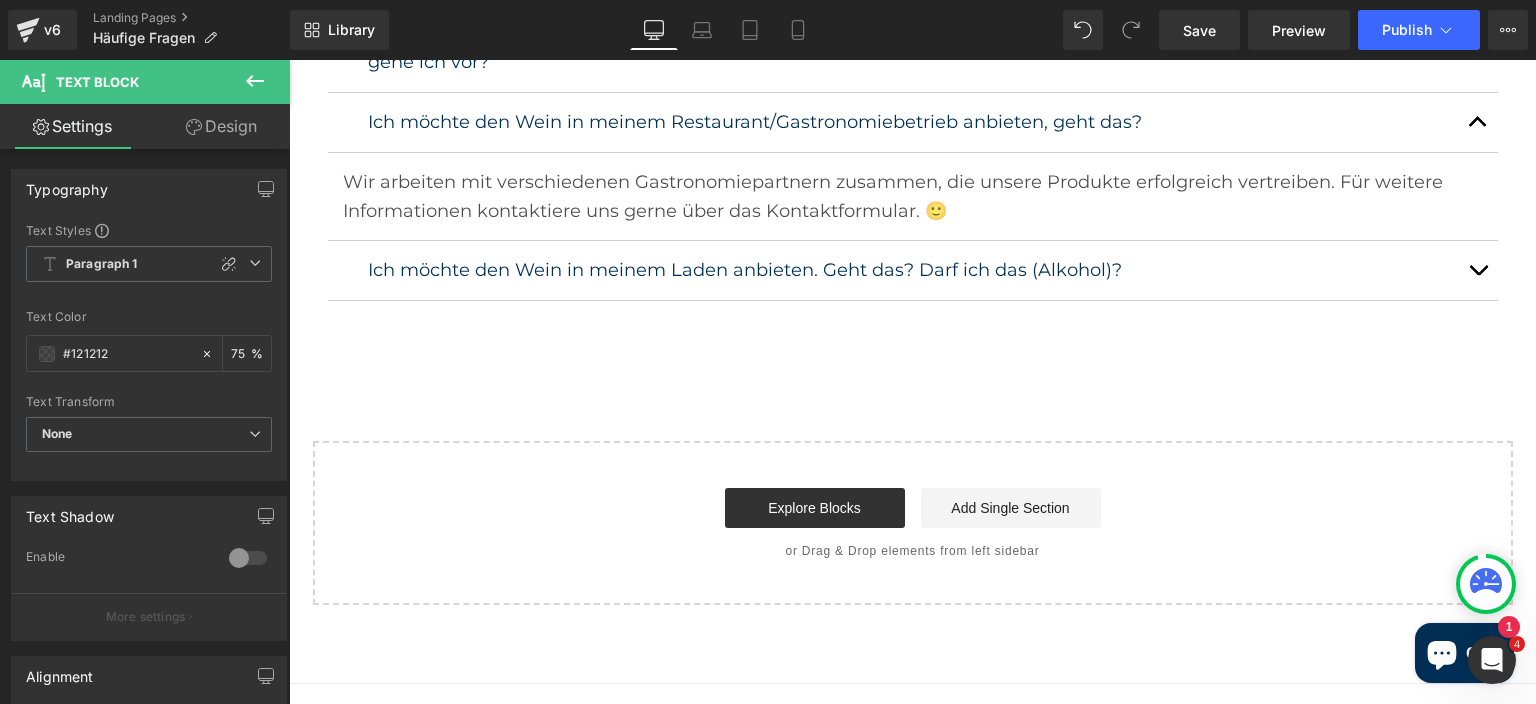 scroll, scrollTop: 2251, scrollLeft: 0, axis: vertical 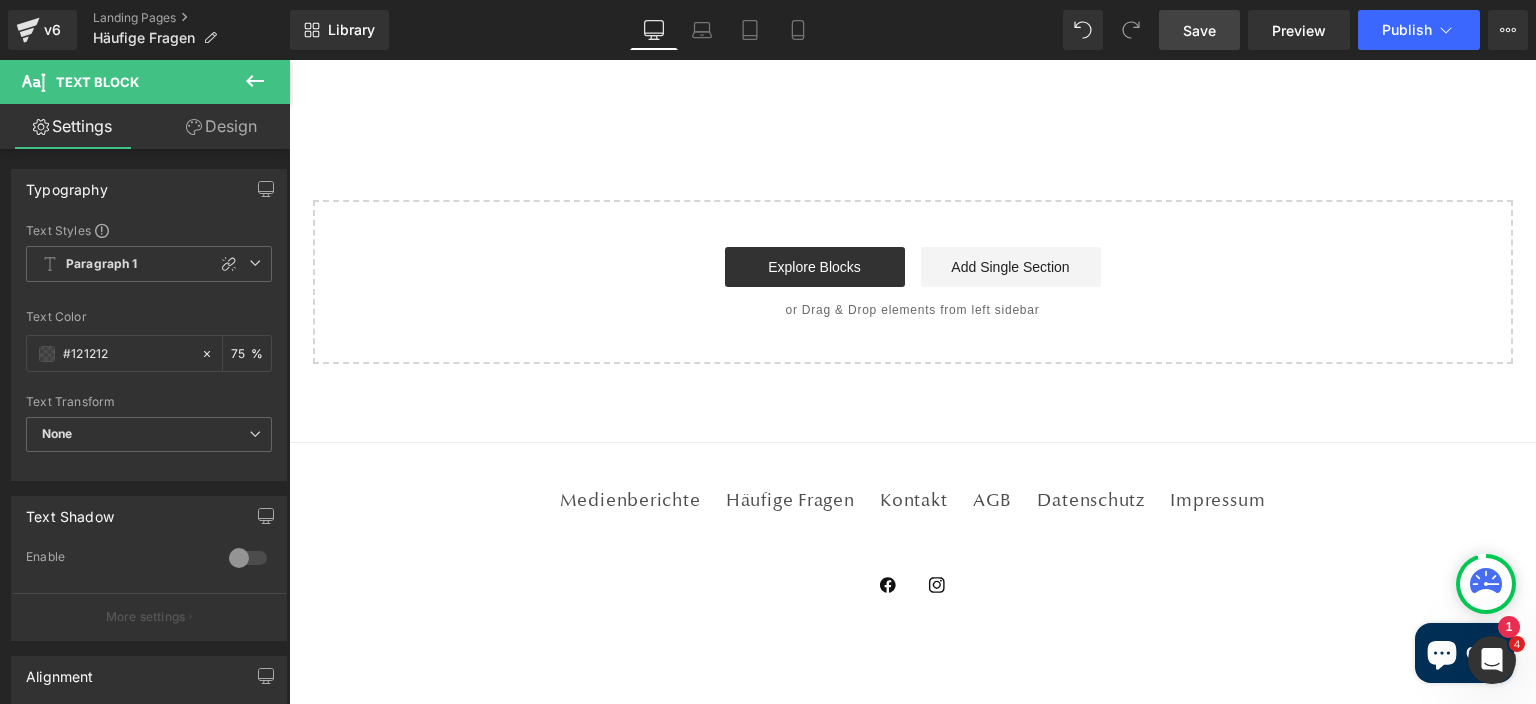 click on "Save" at bounding box center [1199, 30] 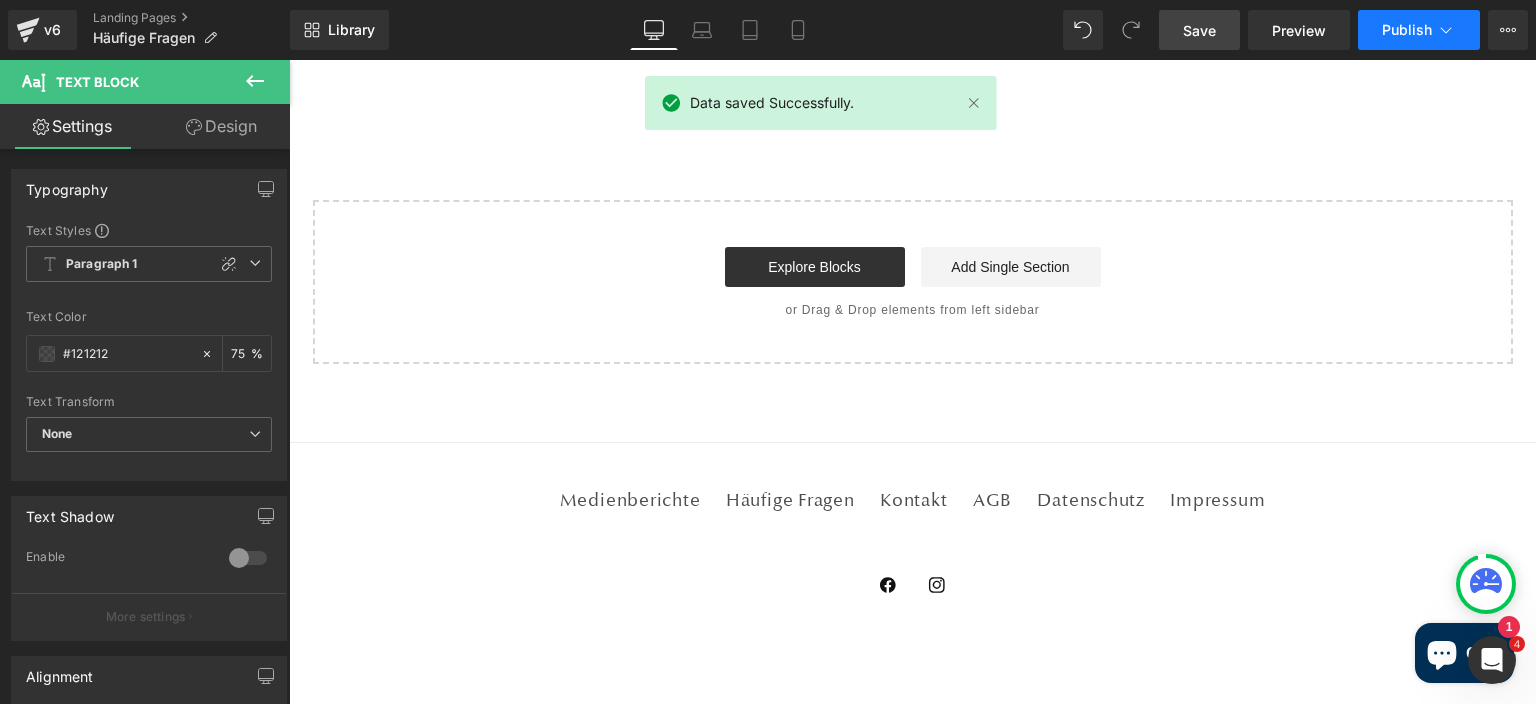 click on "Publish" at bounding box center (1407, 30) 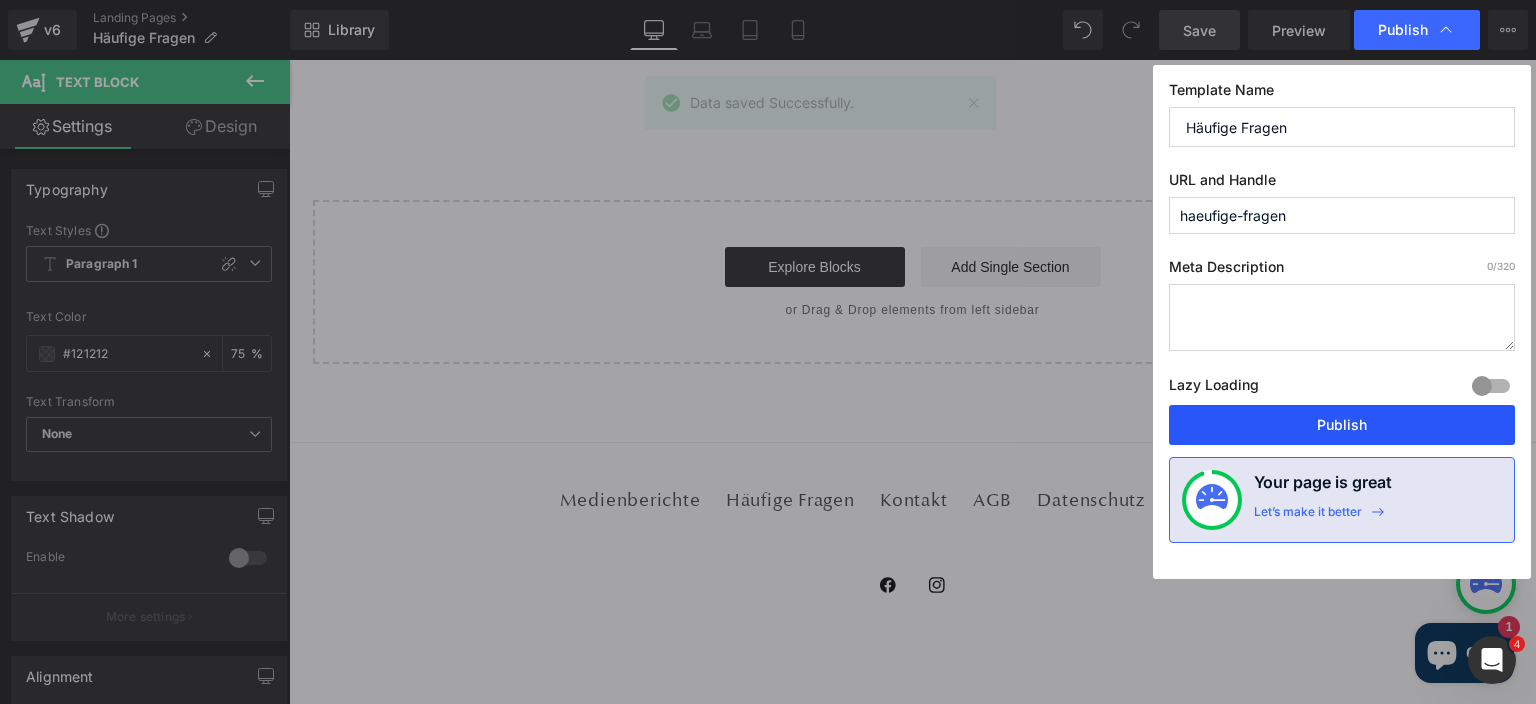 click on "Publish" at bounding box center (1342, 425) 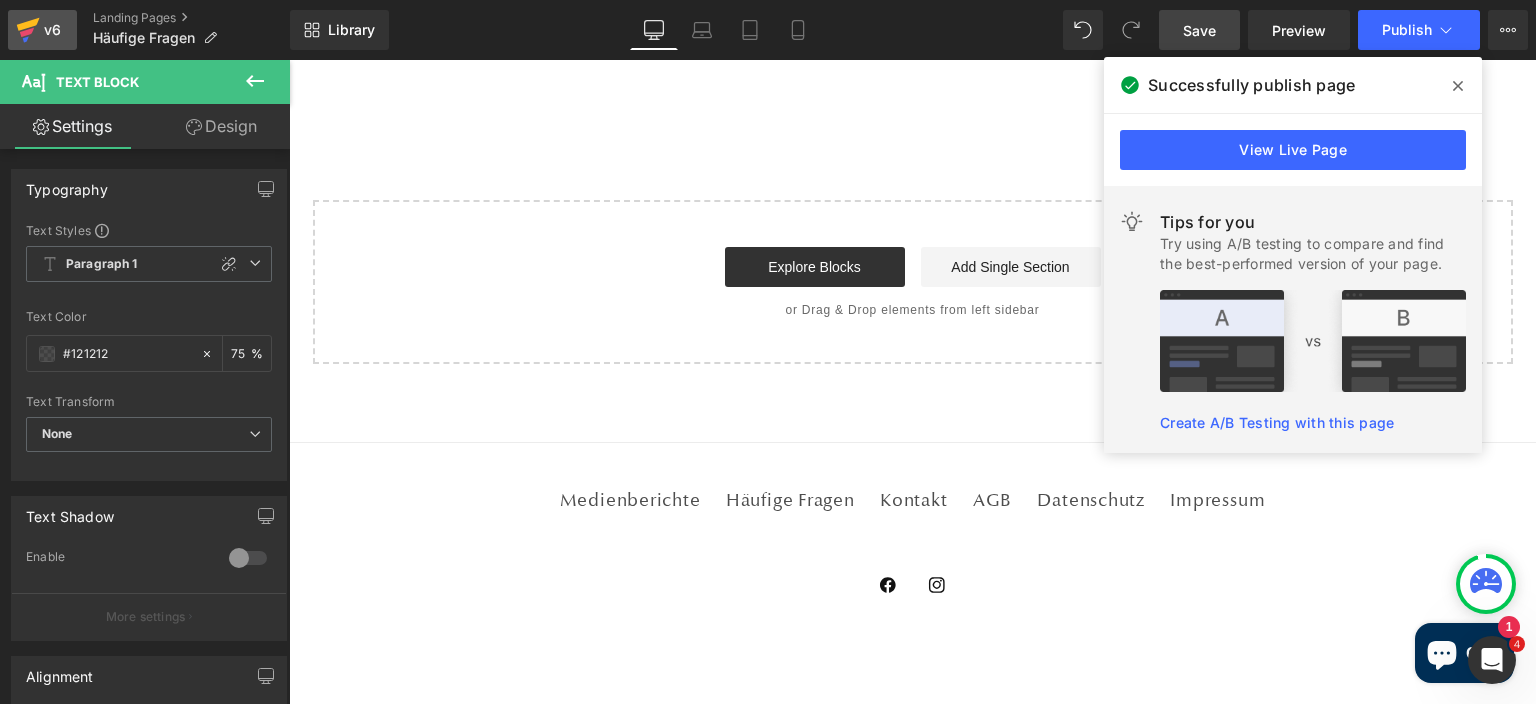 click 